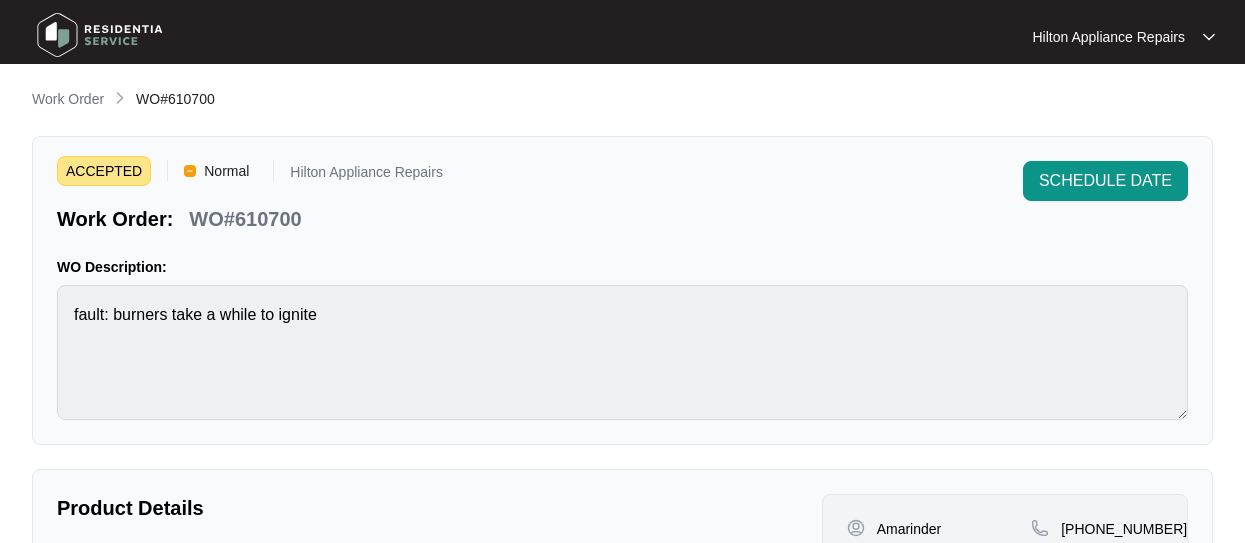 scroll, scrollTop: 0, scrollLeft: 0, axis: both 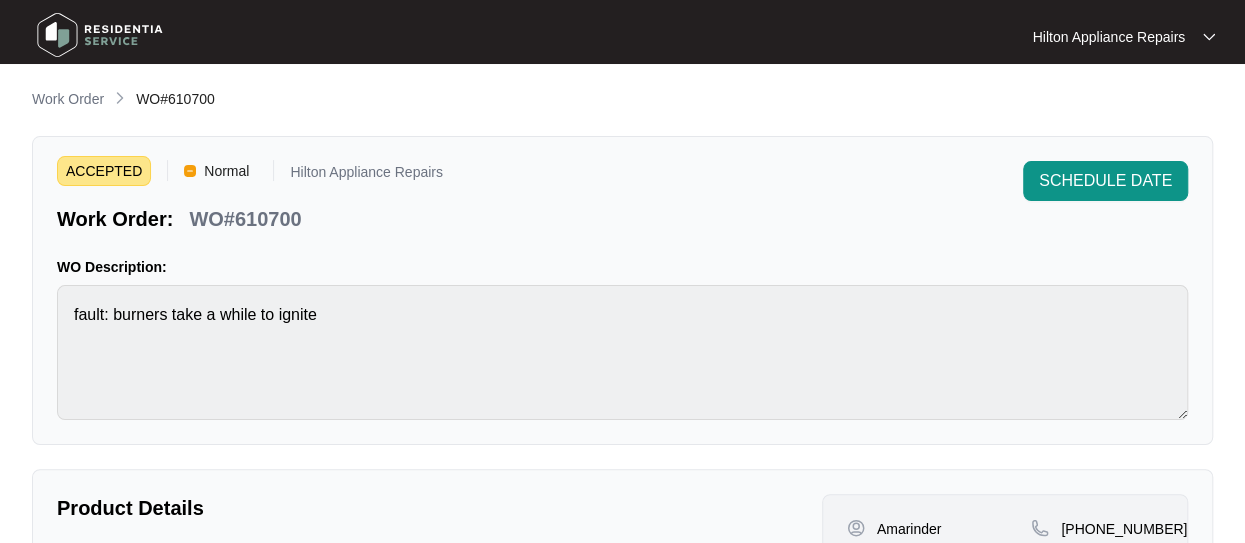 click on "Work Order" at bounding box center [68, 99] 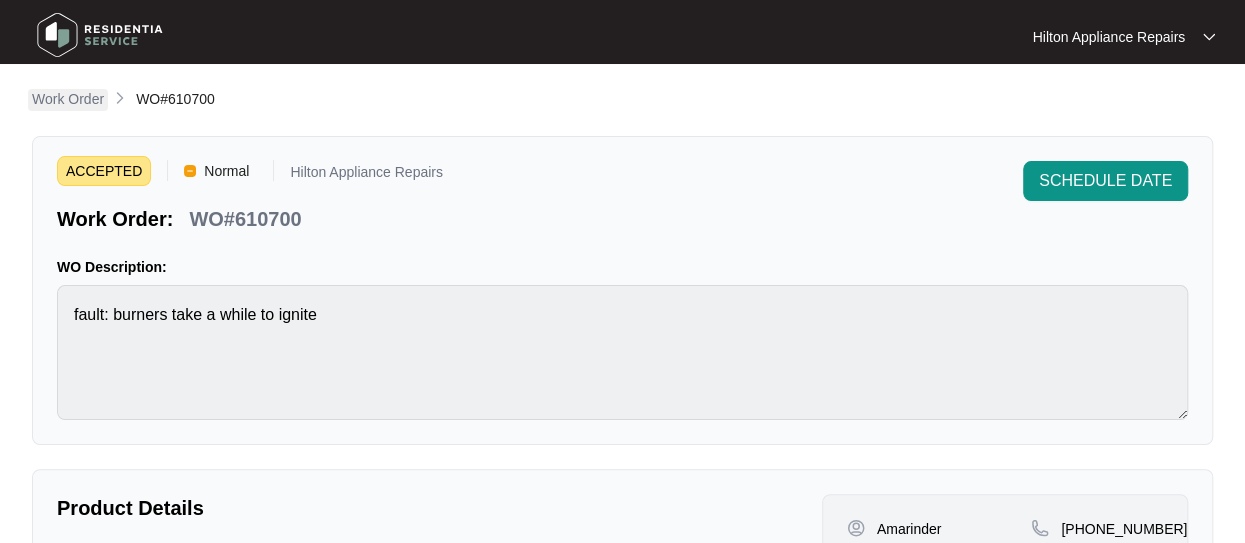 click on "Work Order" at bounding box center (68, 99) 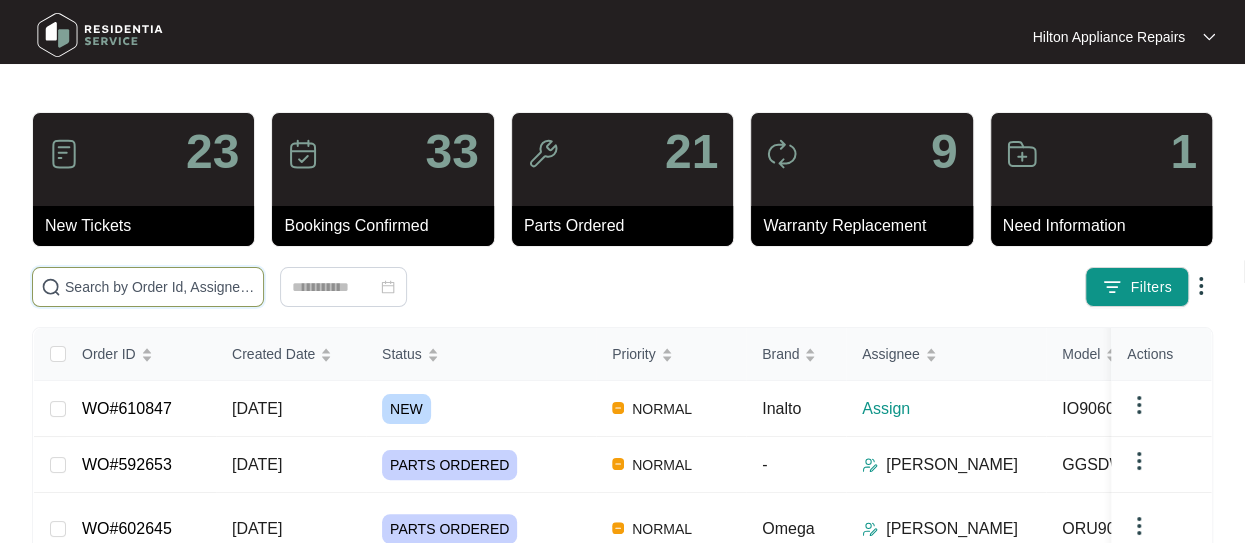 click at bounding box center (160, 287) 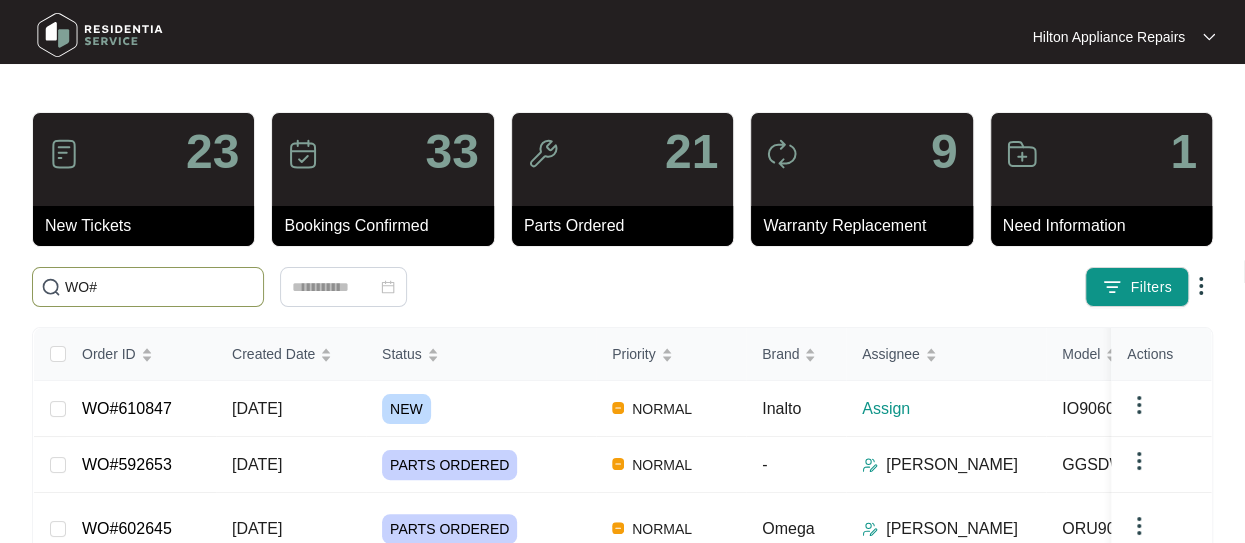 paste on "610847" 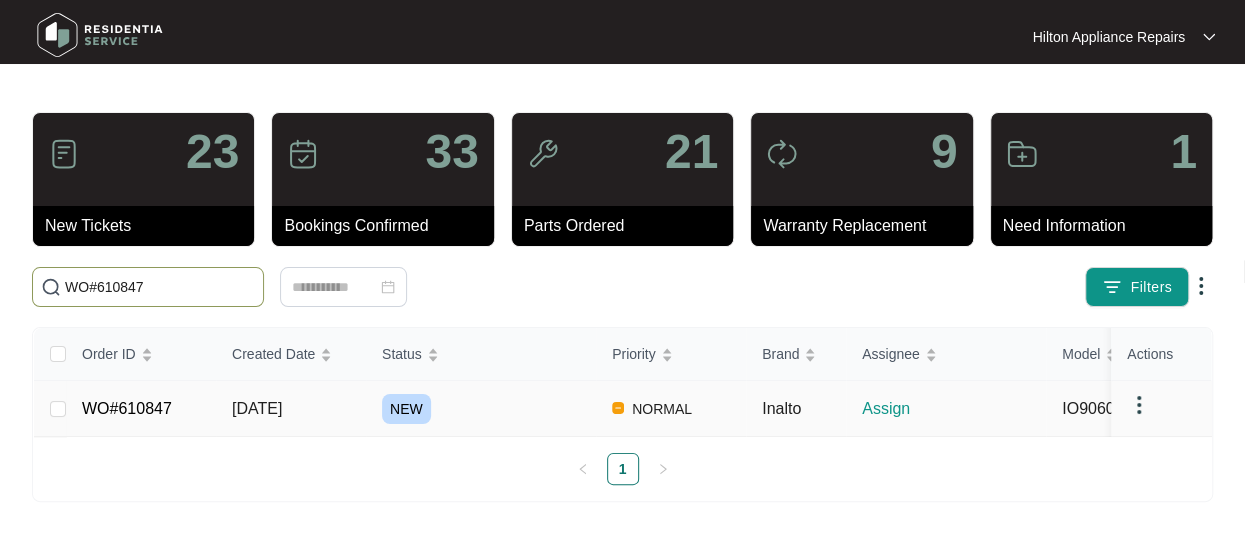 type on "WO#610847" 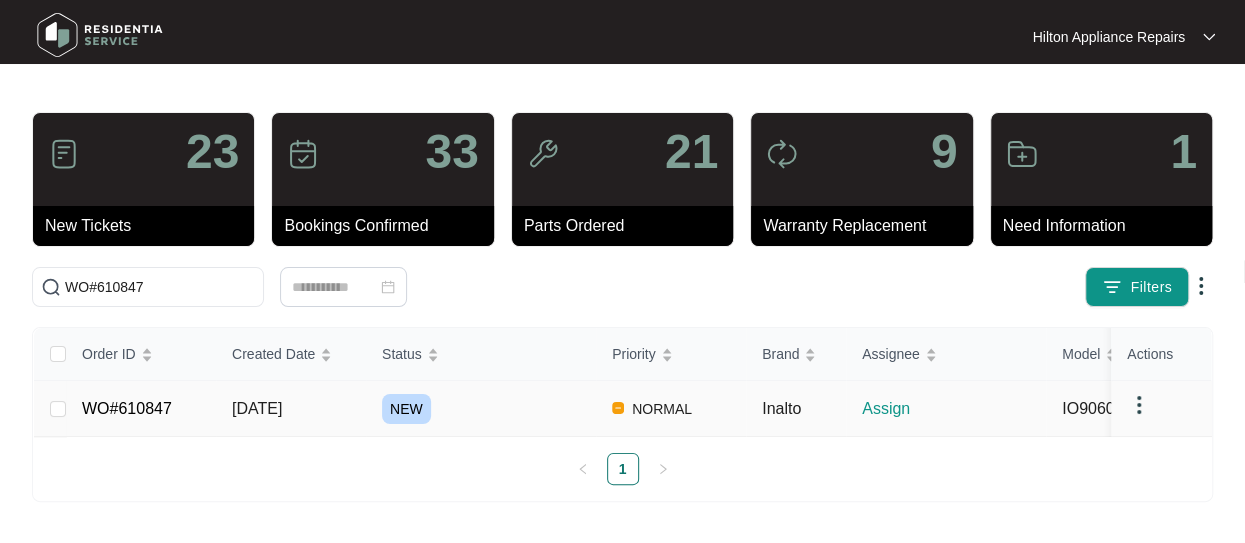 click on "[DATE]" at bounding box center (257, 408) 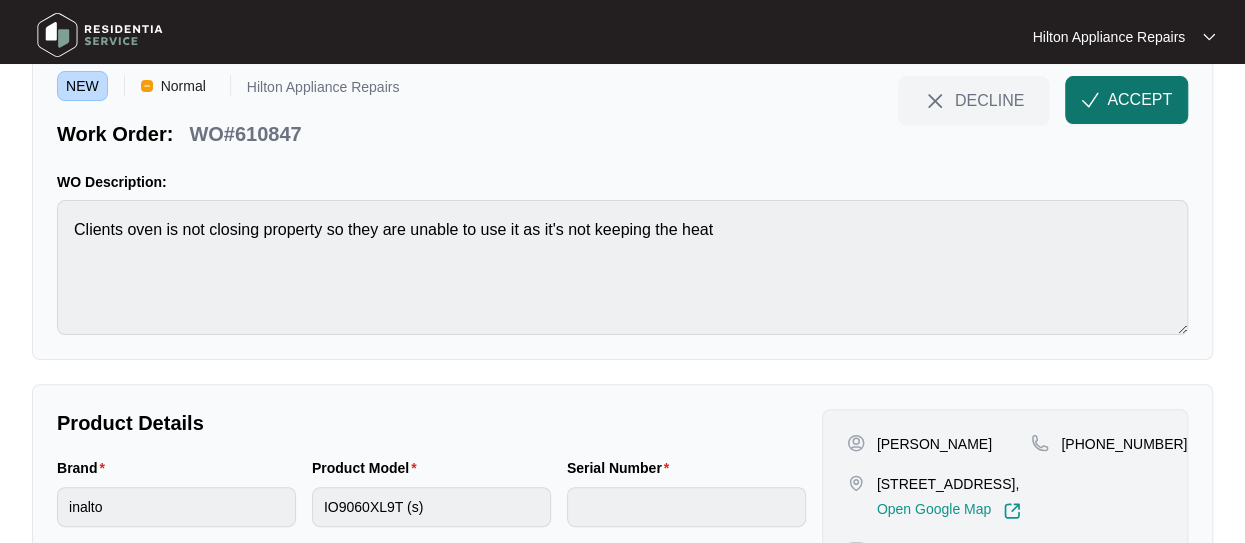 scroll, scrollTop: 0, scrollLeft: 0, axis: both 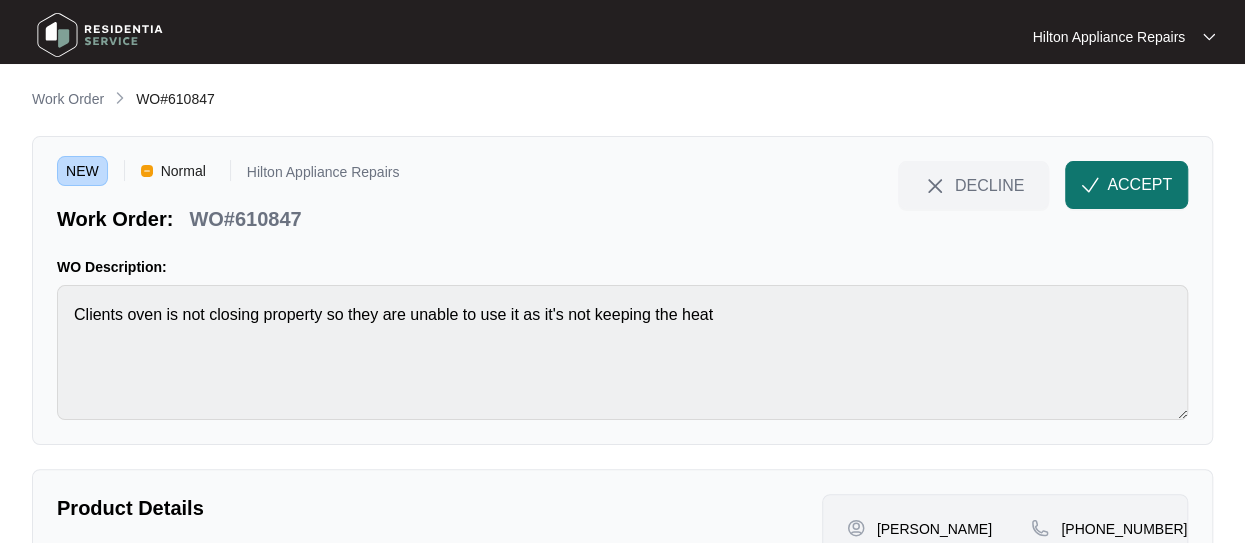 click on "ACCEPT" at bounding box center [1139, 185] 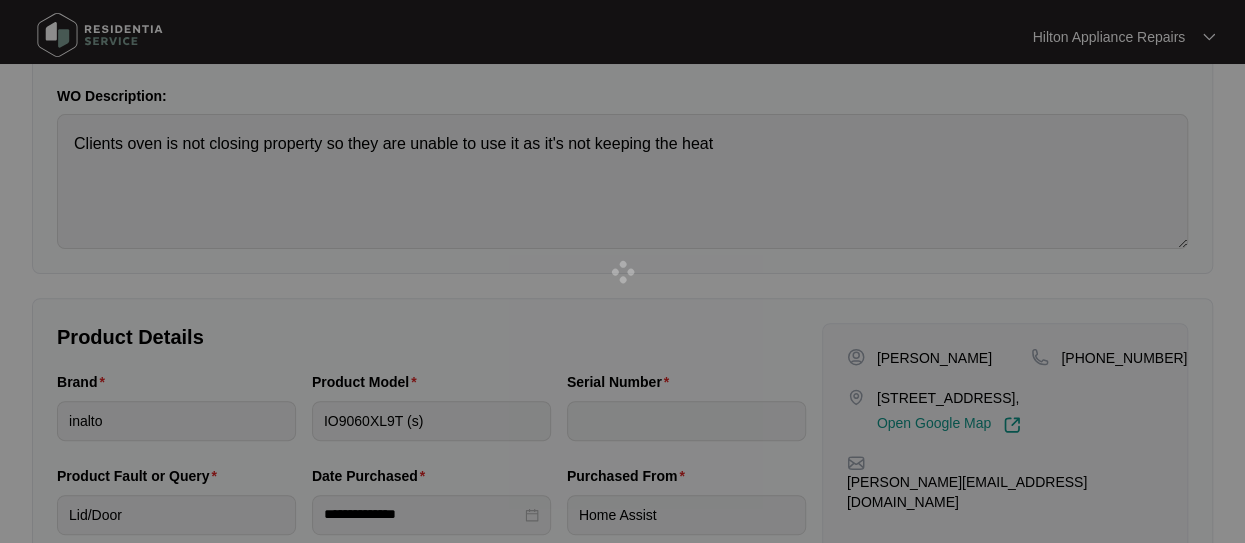 scroll, scrollTop: 241, scrollLeft: 0, axis: vertical 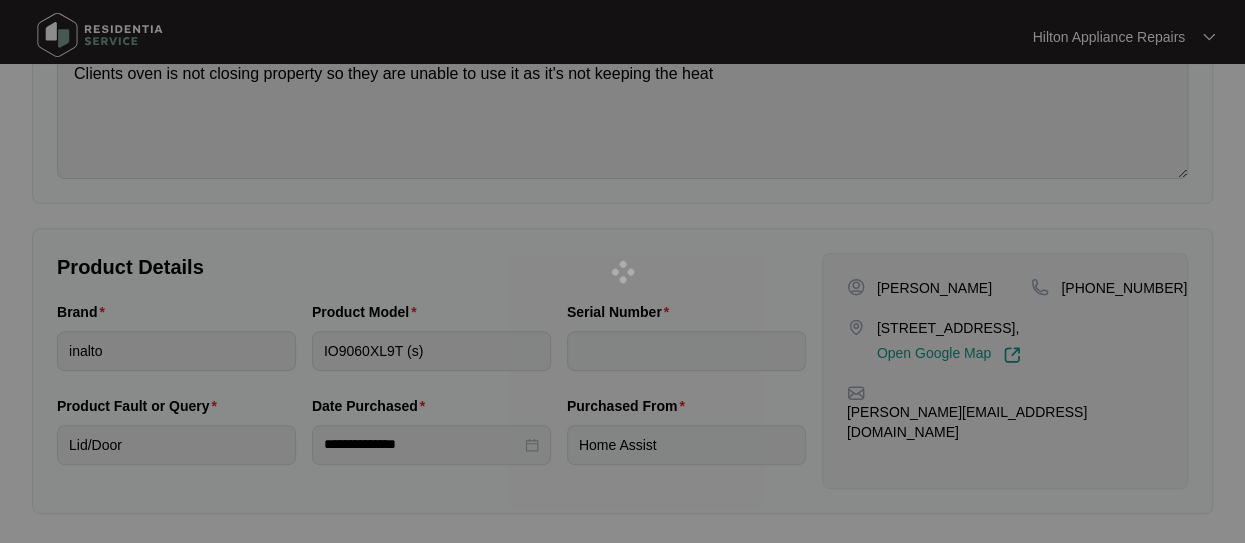 drag, startPoint x: 994, startPoint y: 325, endPoint x: 1052, endPoint y: 341, distance: 60.166435 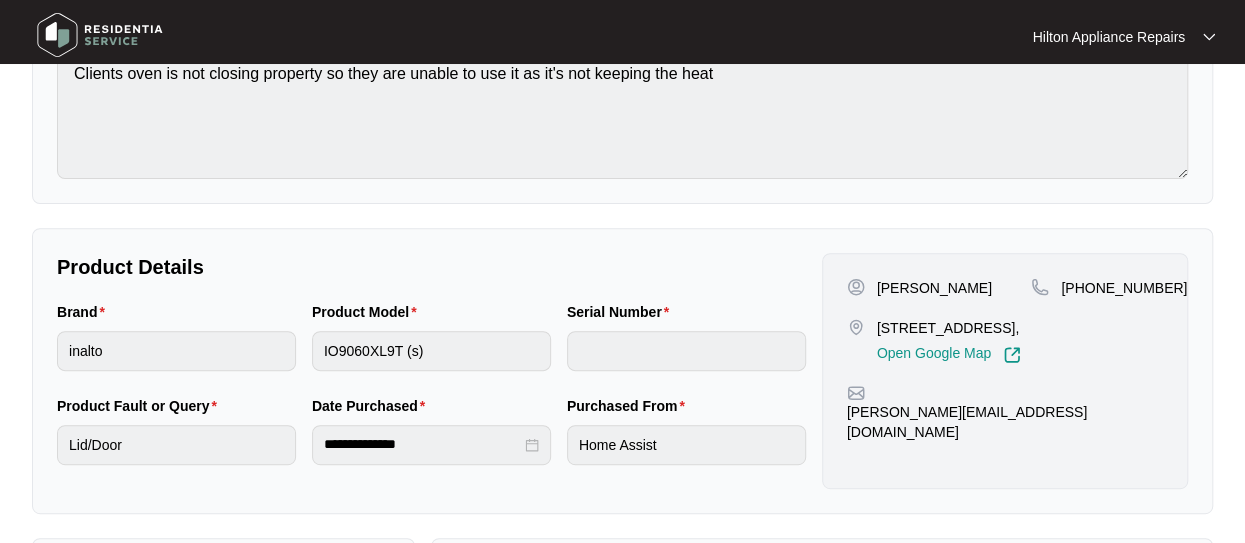 drag, startPoint x: 997, startPoint y: 324, endPoint x: 874, endPoint y: 325, distance: 123.00407 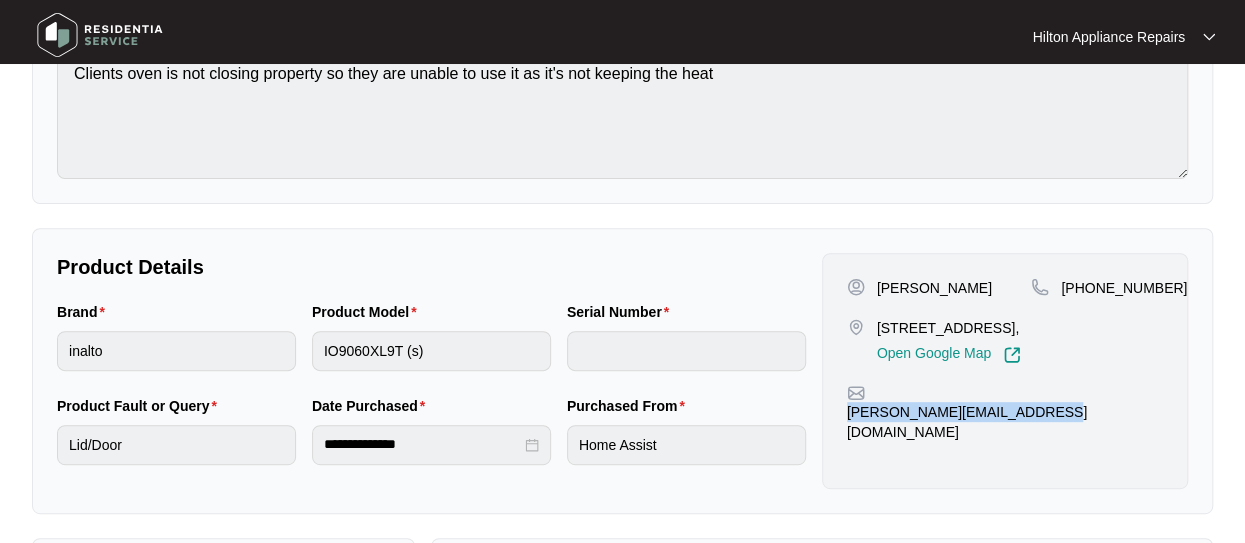 drag, startPoint x: 1081, startPoint y: 413, endPoint x: 876, endPoint y: 418, distance: 205.06097 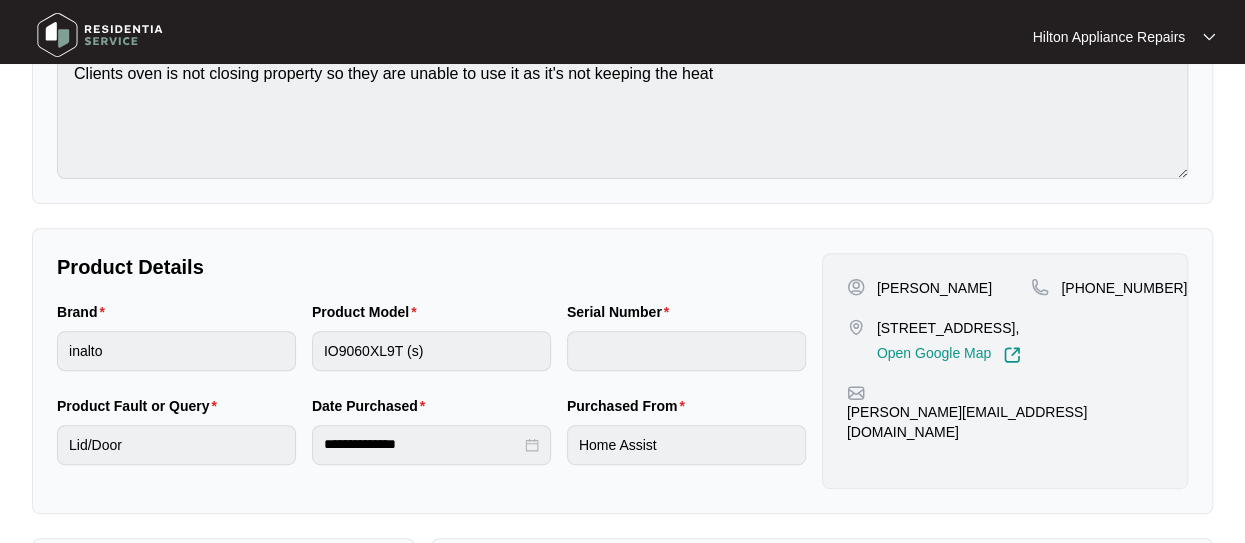click on "Product Model IO9060XL9T (s)" at bounding box center [431, 348] 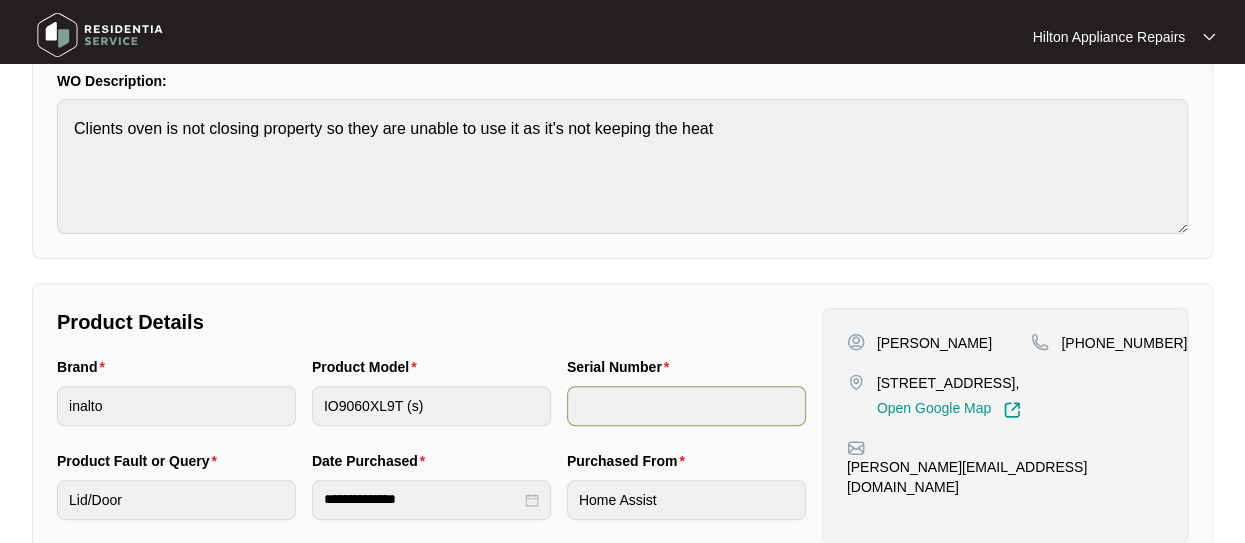 scroll, scrollTop: 241, scrollLeft: 0, axis: vertical 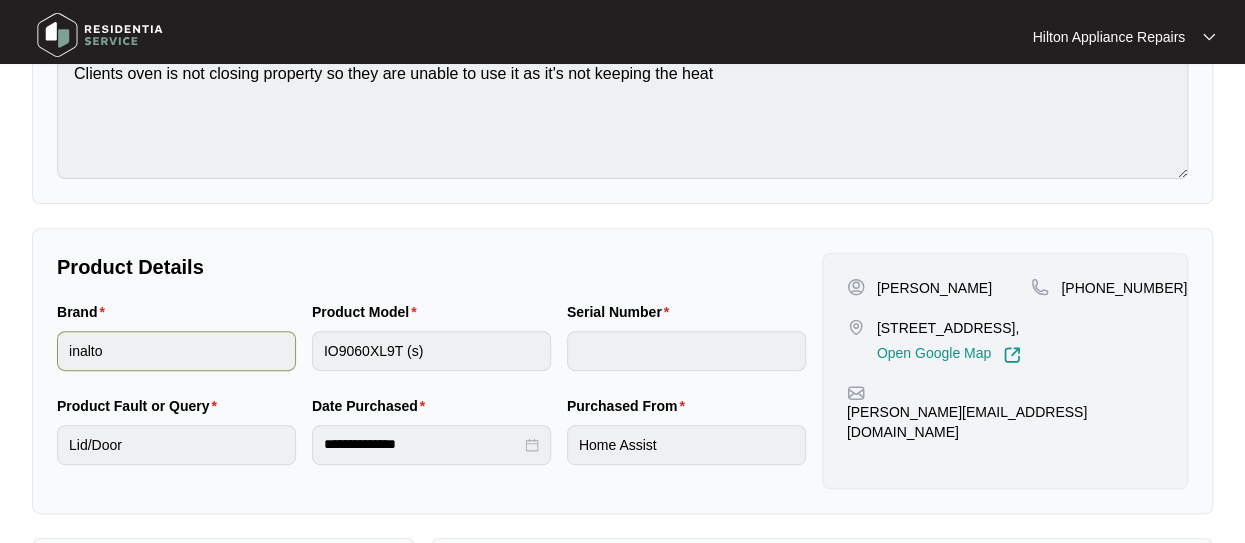 click on "Brand inalto Product Model IO9060XL9T (s) Serial Number" at bounding box center [431, 348] 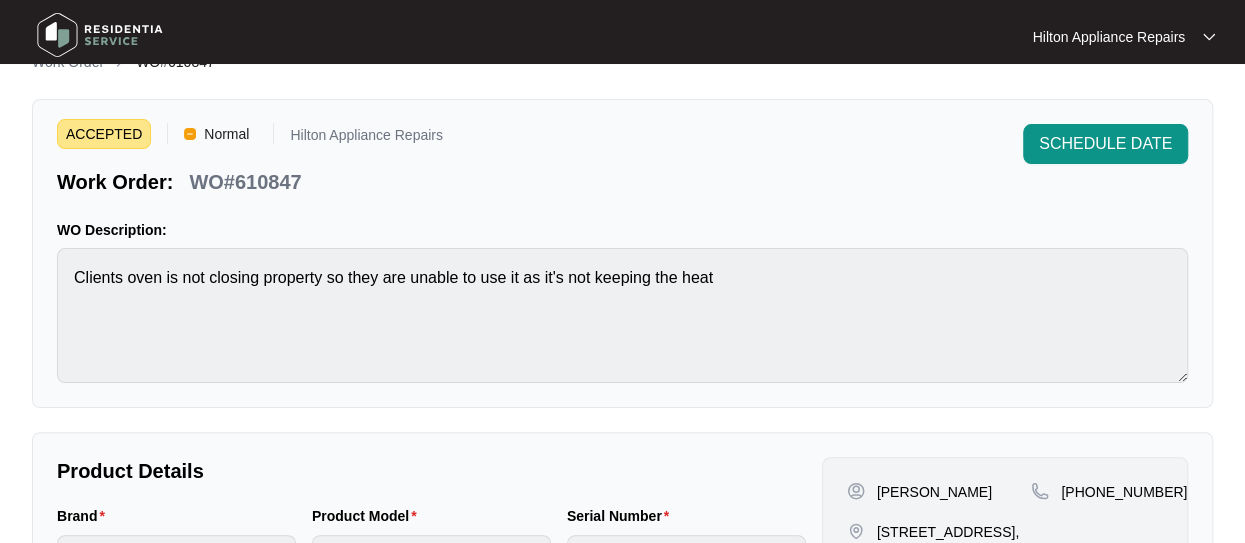 scroll, scrollTop: 0, scrollLeft: 0, axis: both 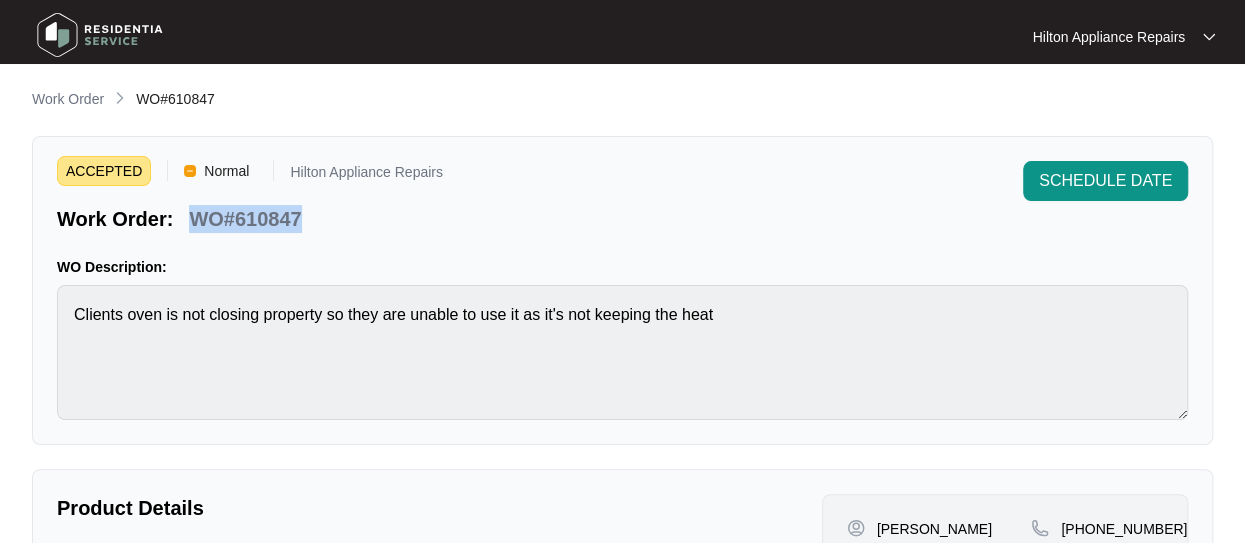 drag, startPoint x: 230, startPoint y: 223, endPoint x: 194, endPoint y: 222, distance: 36.013885 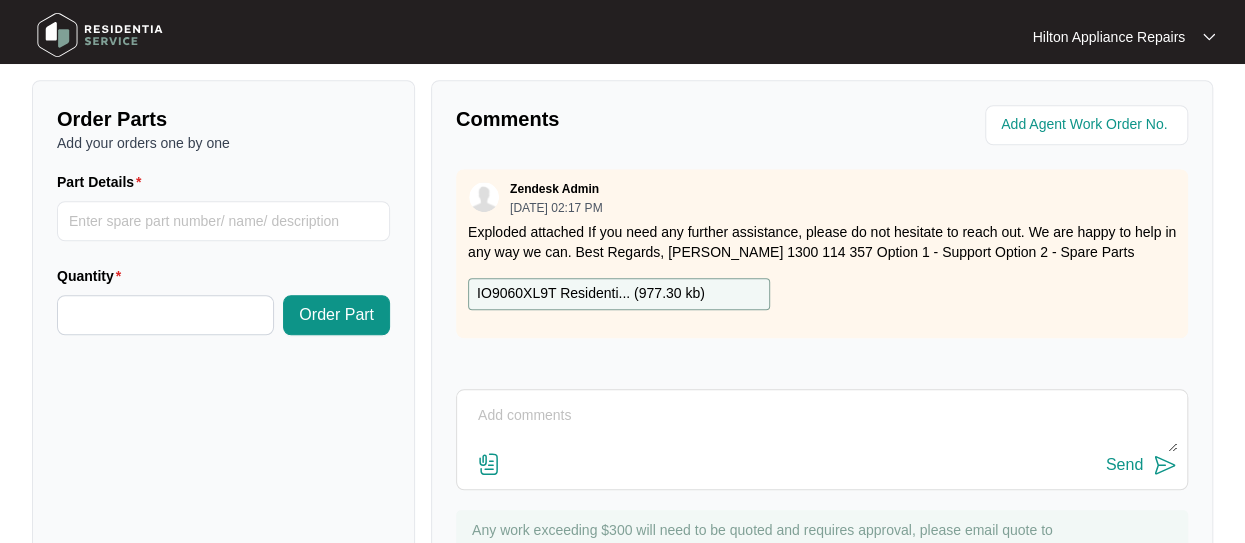 scroll, scrollTop: 799, scrollLeft: 0, axis: vertical 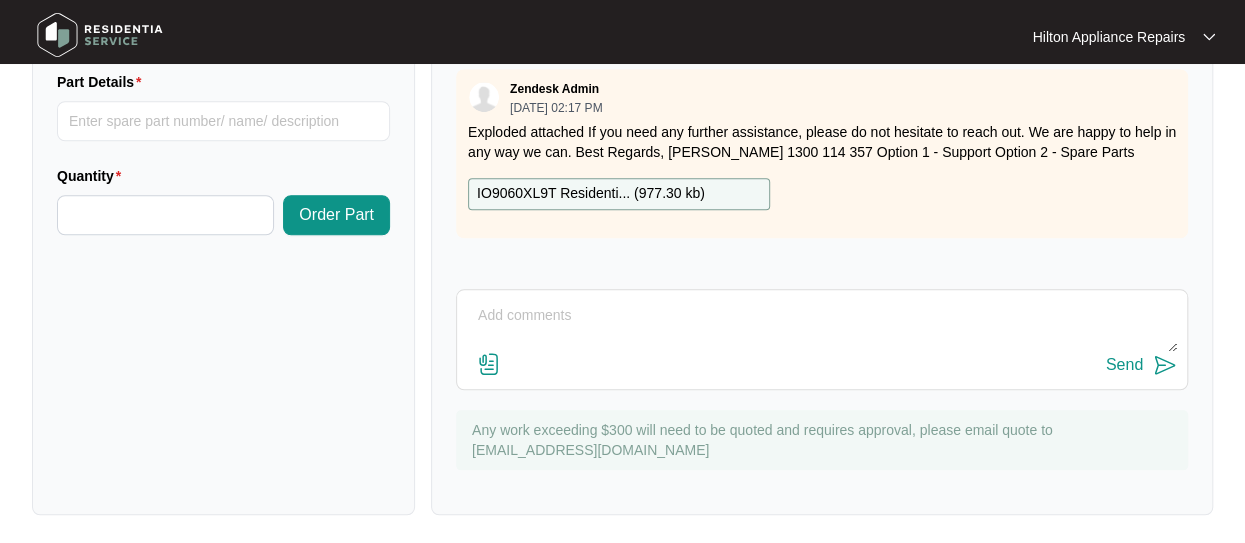 click at bounding box center (822, 326) 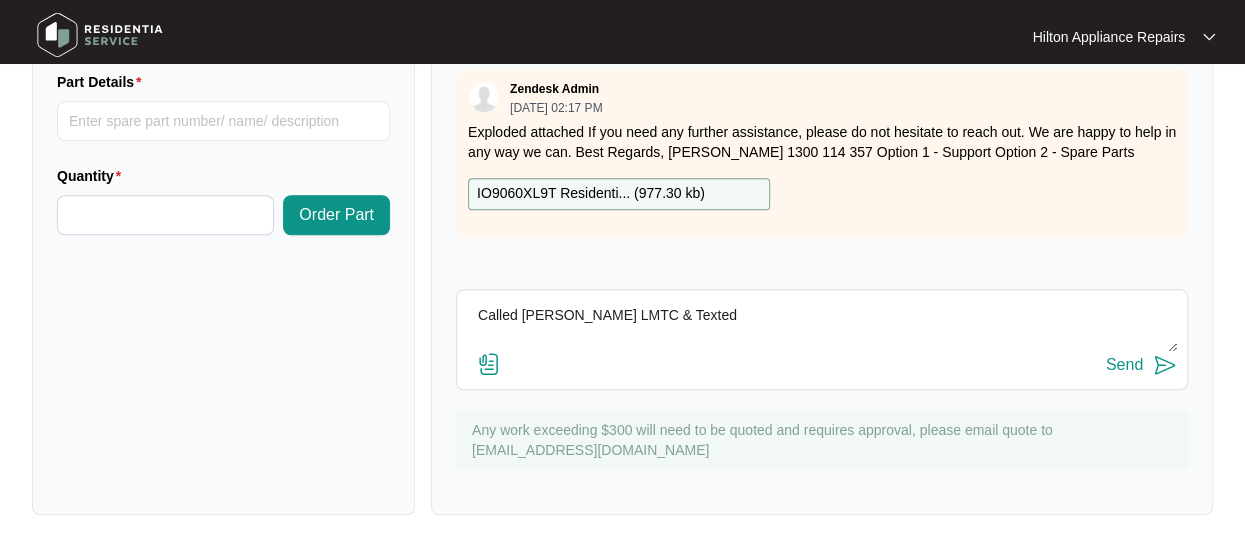 type on "Called [PERSON_NAME] LMTC & Texted" 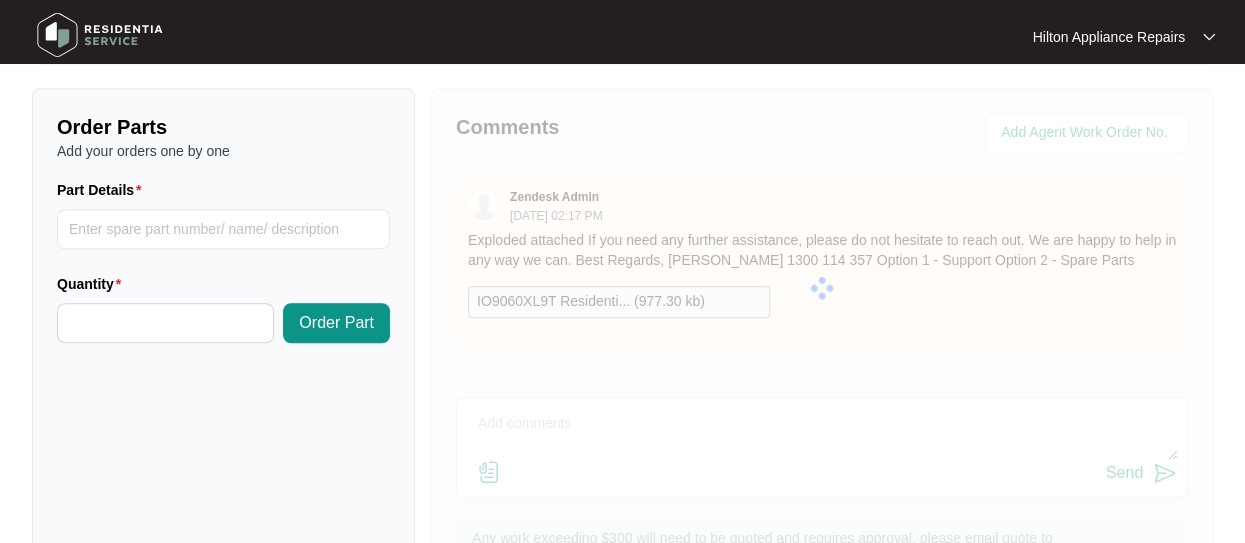 scroll, scrollTop: 399, scrollLeft: 0, axis: vertical 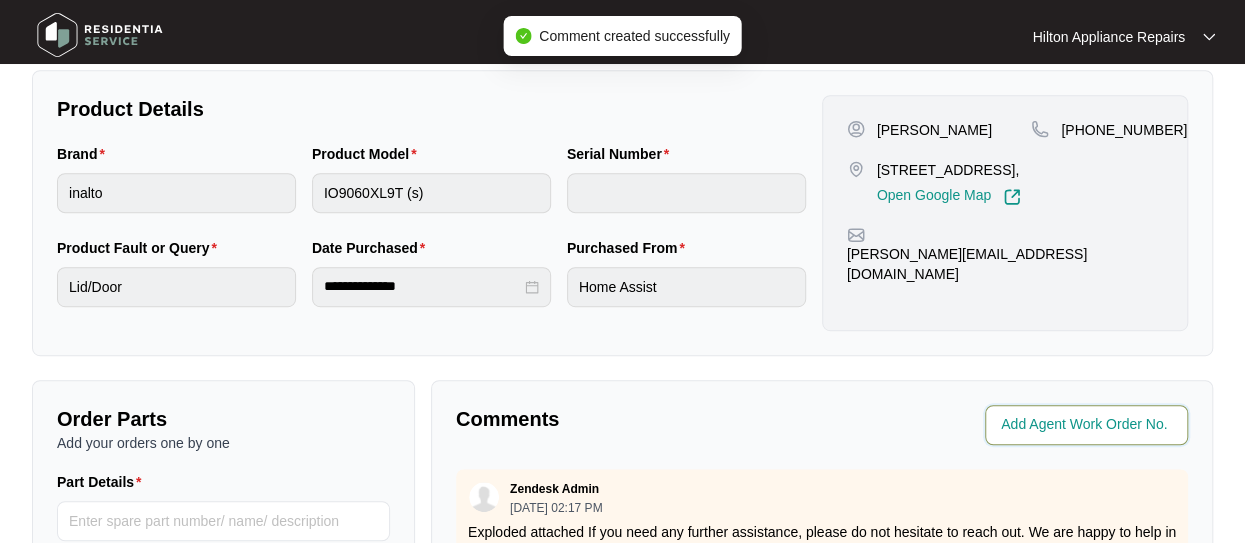 click at bounding box center [1088, 425] 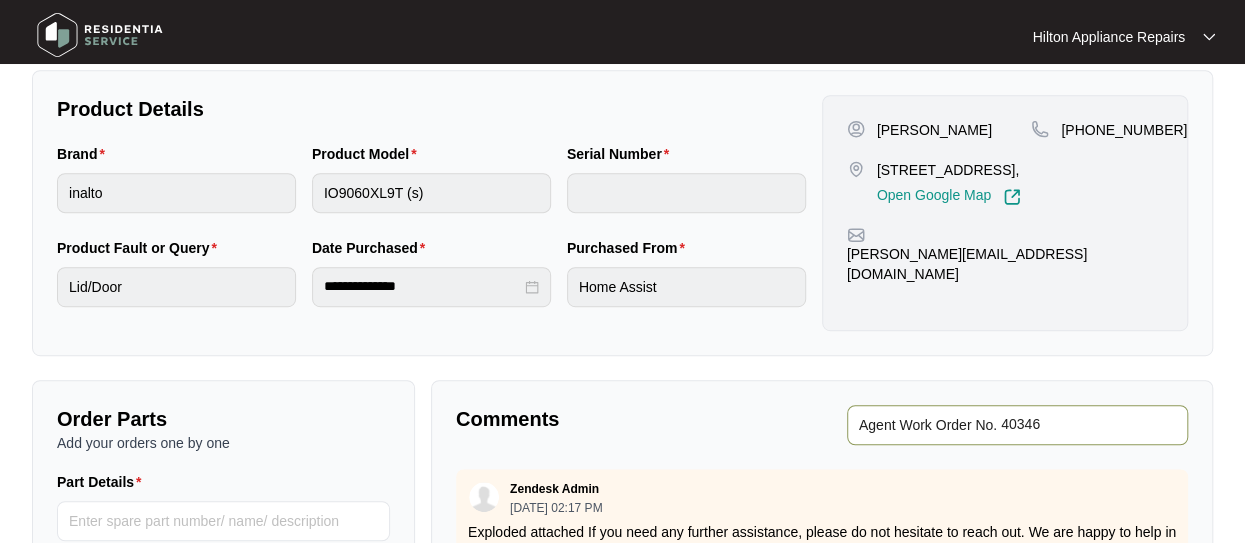 type on "40346" 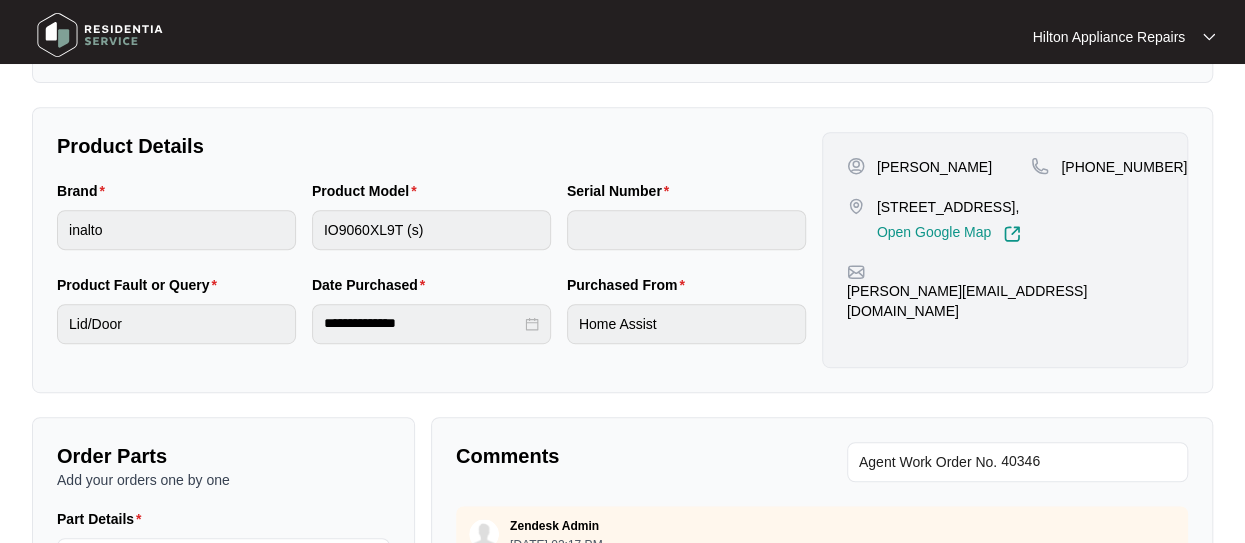 scroll, scrollTop: 0, scrollLeft: 0, axis: both 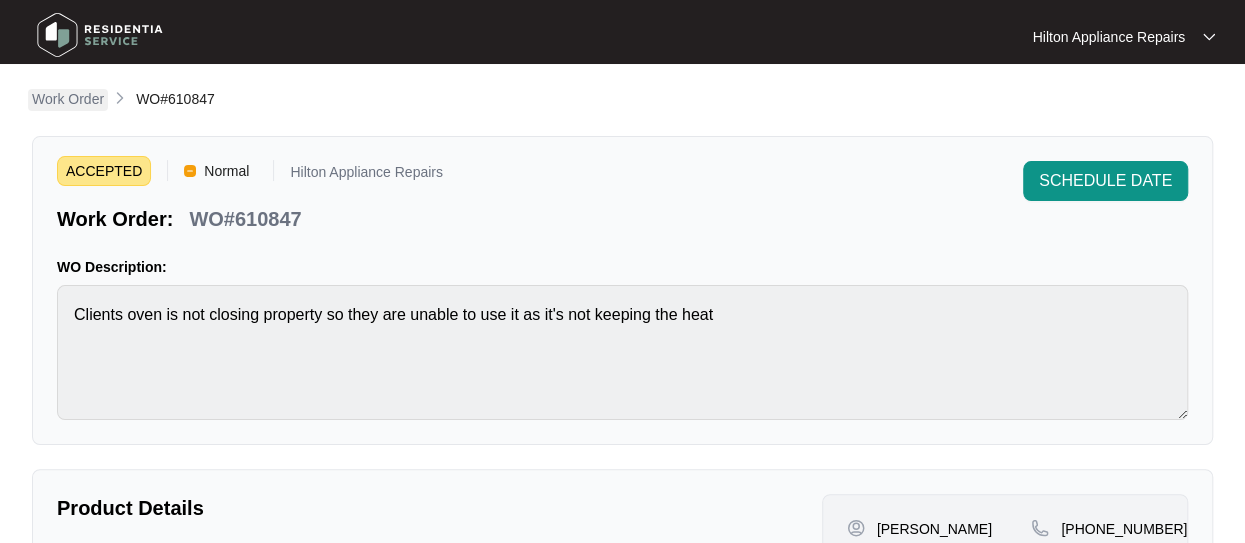 click on "Work Order" at bounding box center (68, 99) 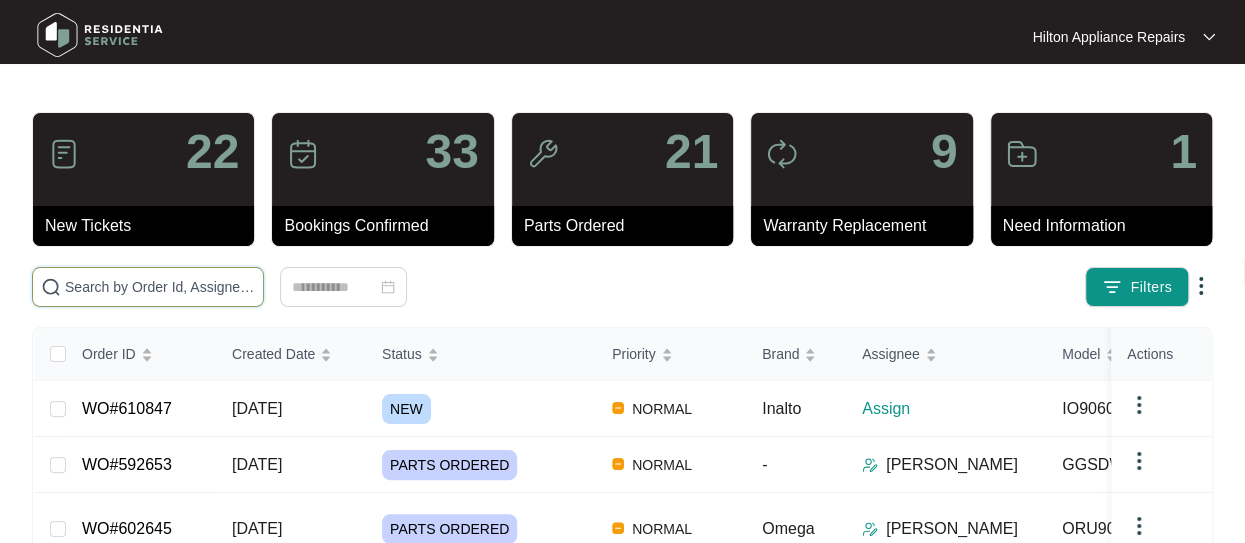 click at bounding box center (160, 287) 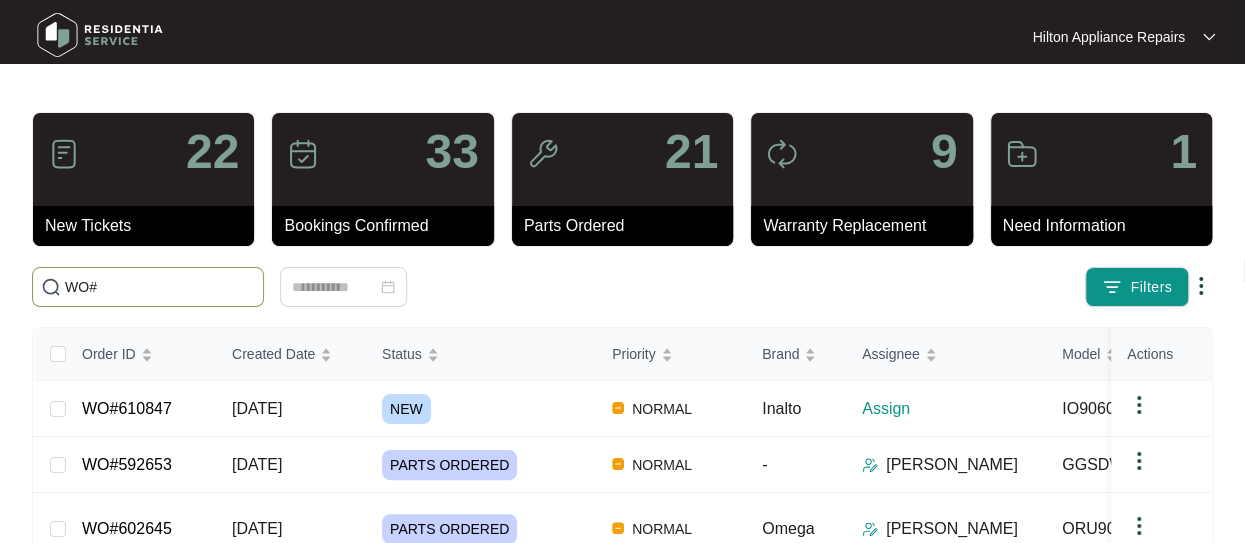 paste on "577935" 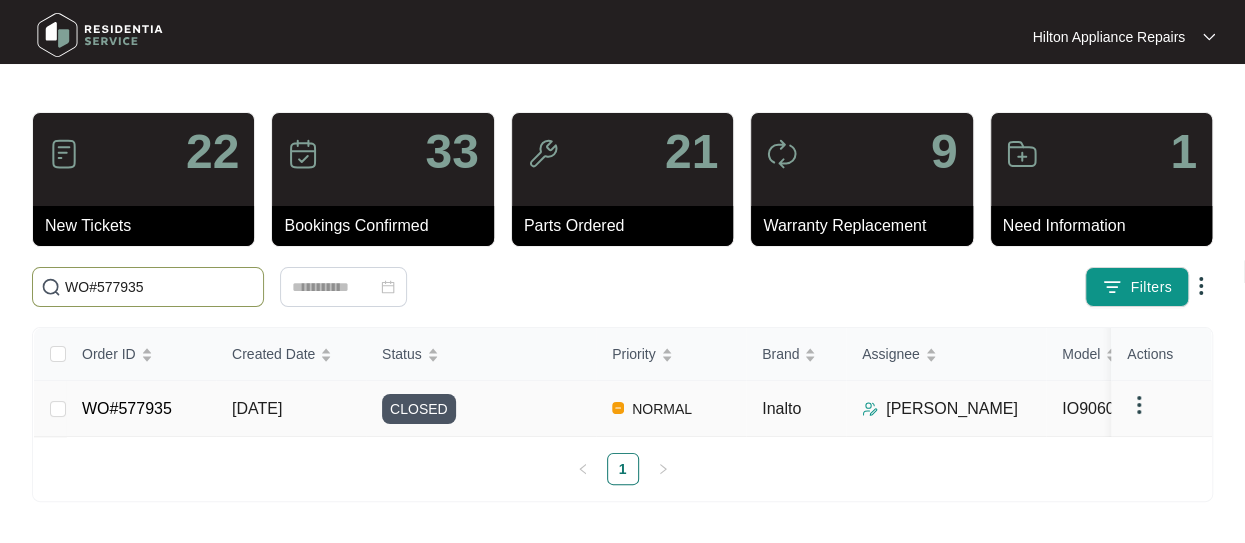 type on "WO#577935" 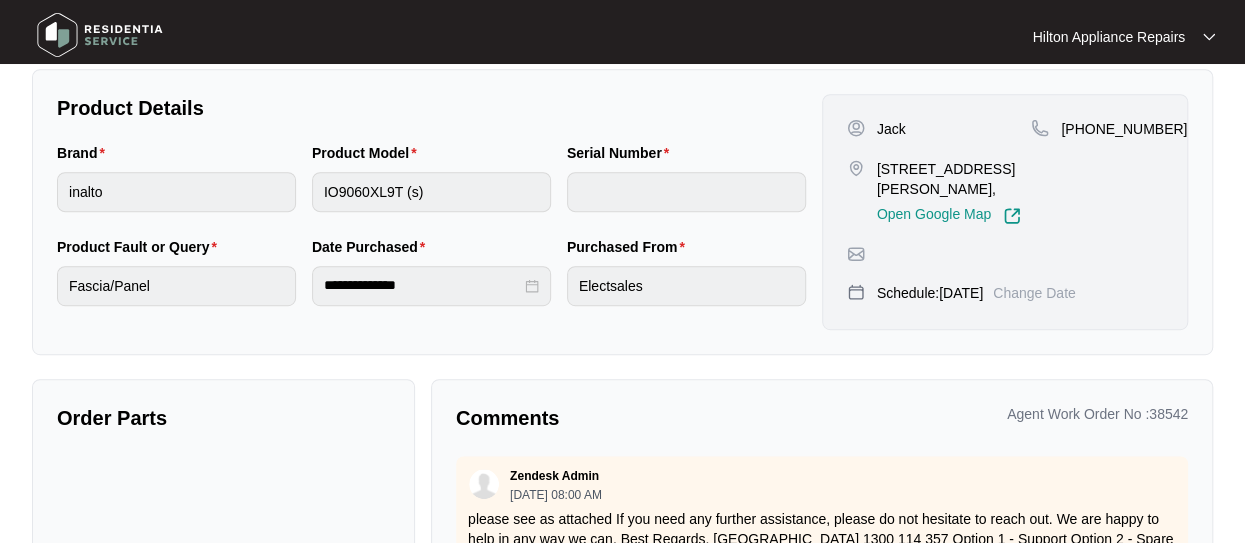scroll, scrollTop: 584, scrollLeft: 0, axis: vertical 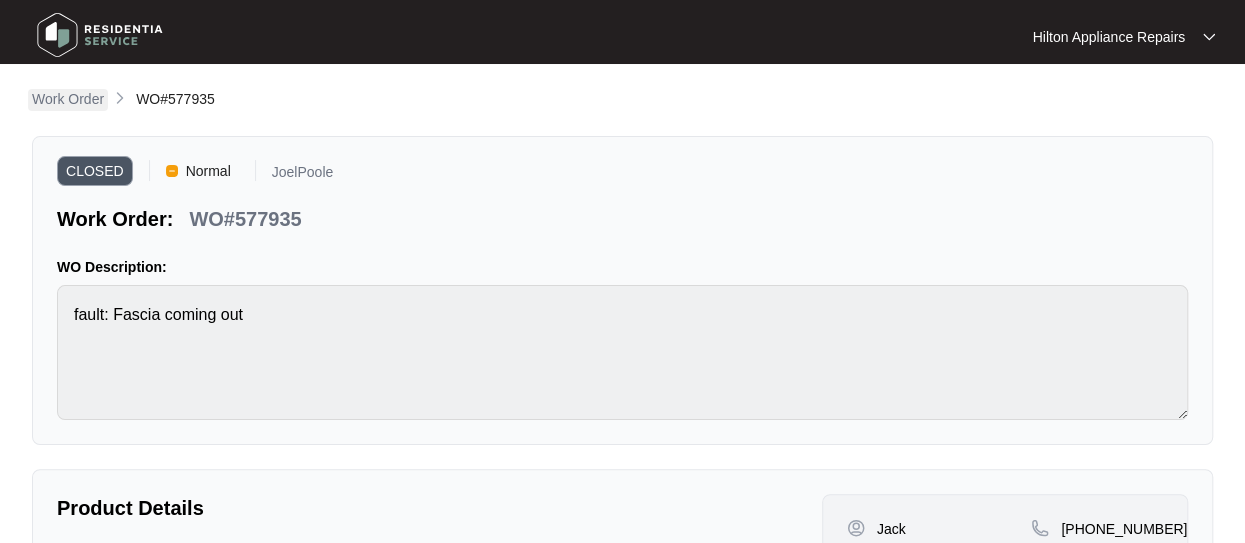 click on "Work Order" at bounding box center [68, 99] 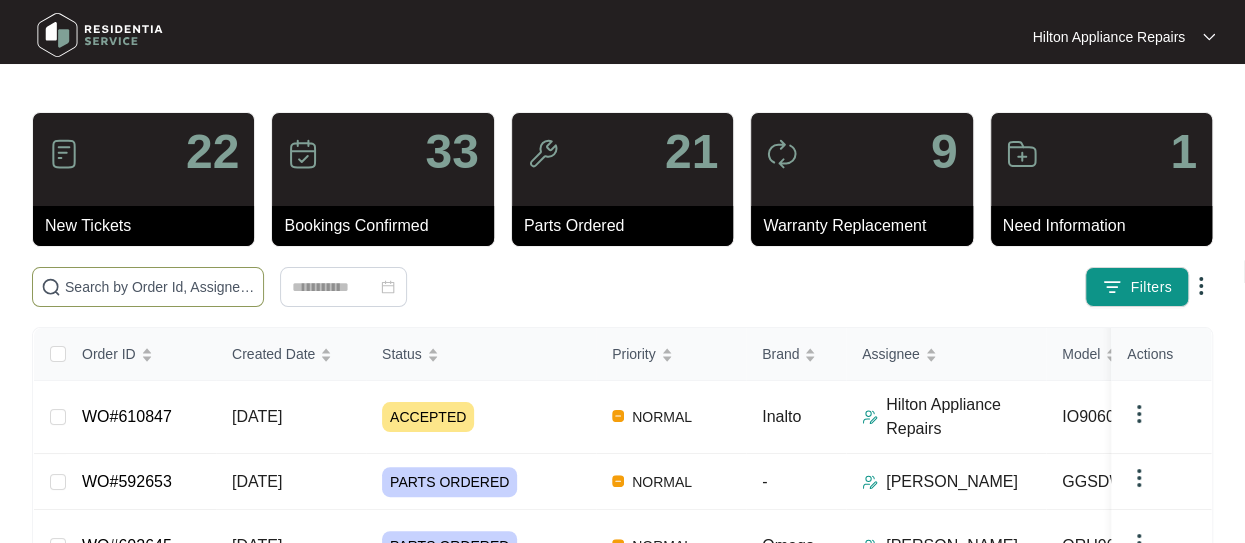 click at bounding box center (160, 287) 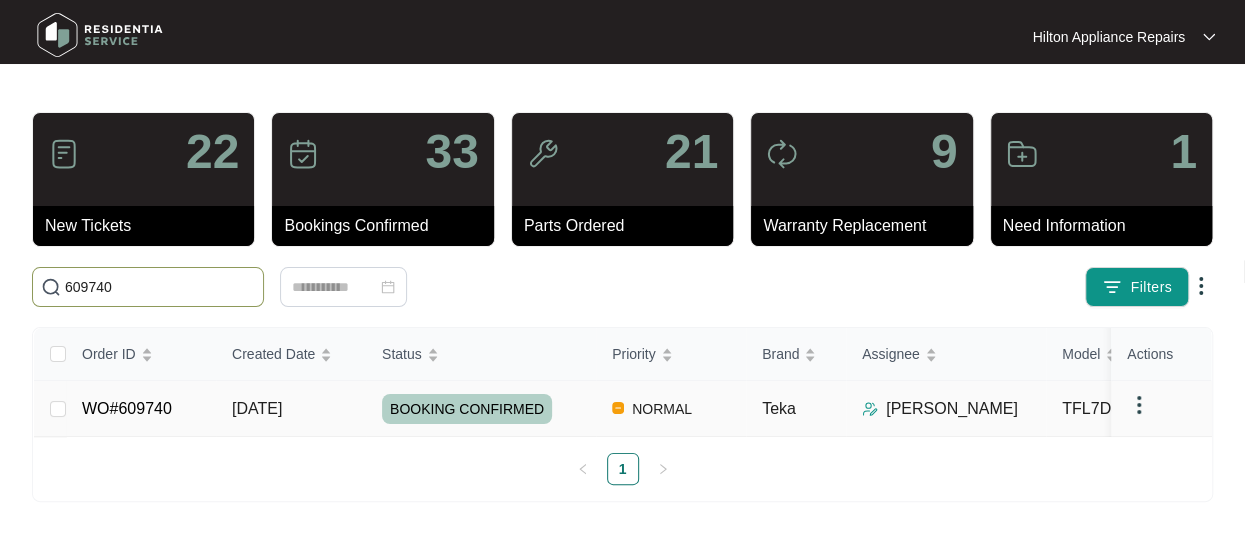 type on "609740" 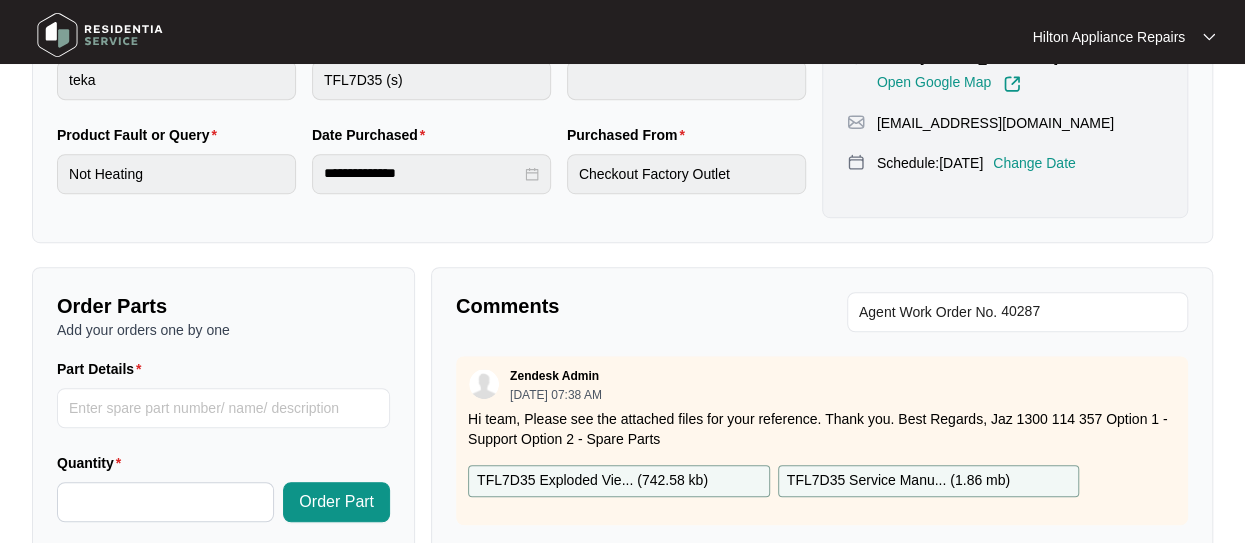 scroll, scrollTop: 700, scrollLeft: 0, axis: vertical 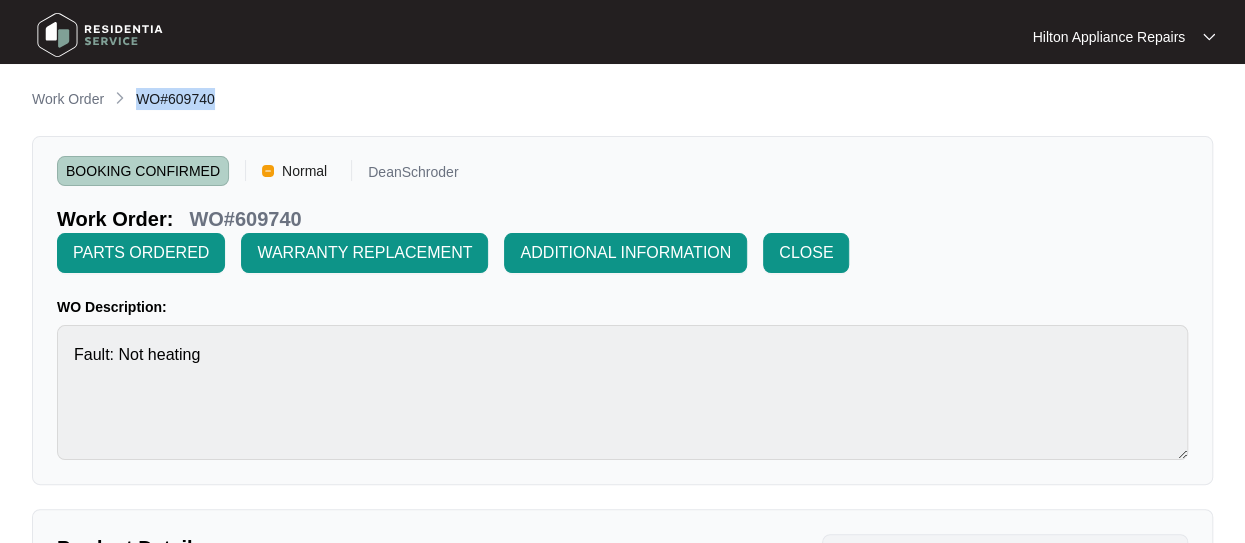 drag, startPoint x: 220, startPoint y: 105, endPoint x: 136, endPoint y: 102, distance: 84.05355 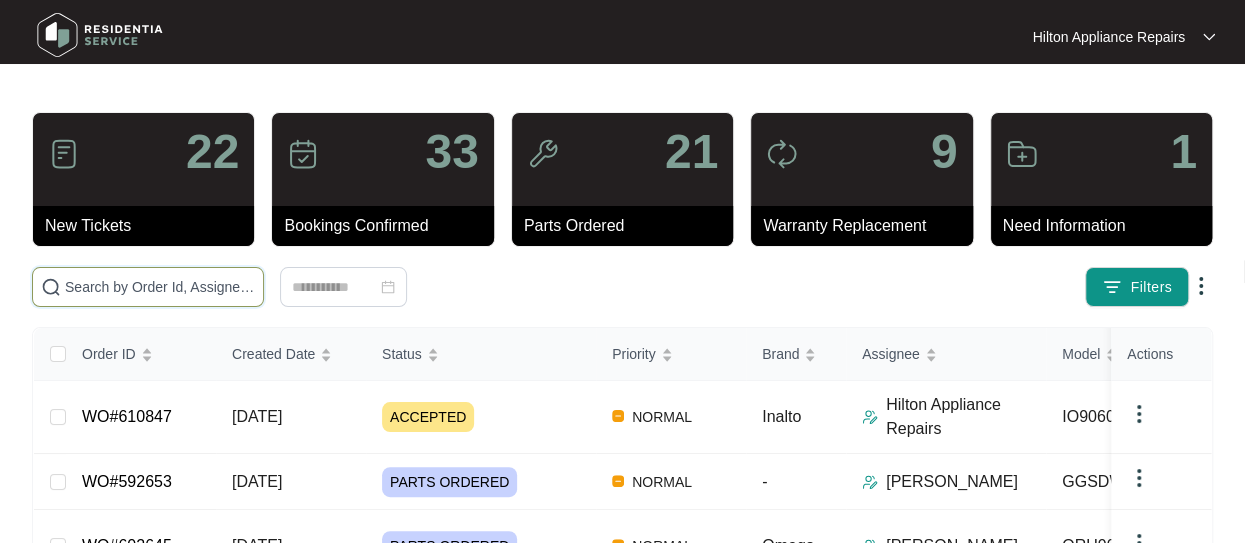 click at bounding box center [160, 287] 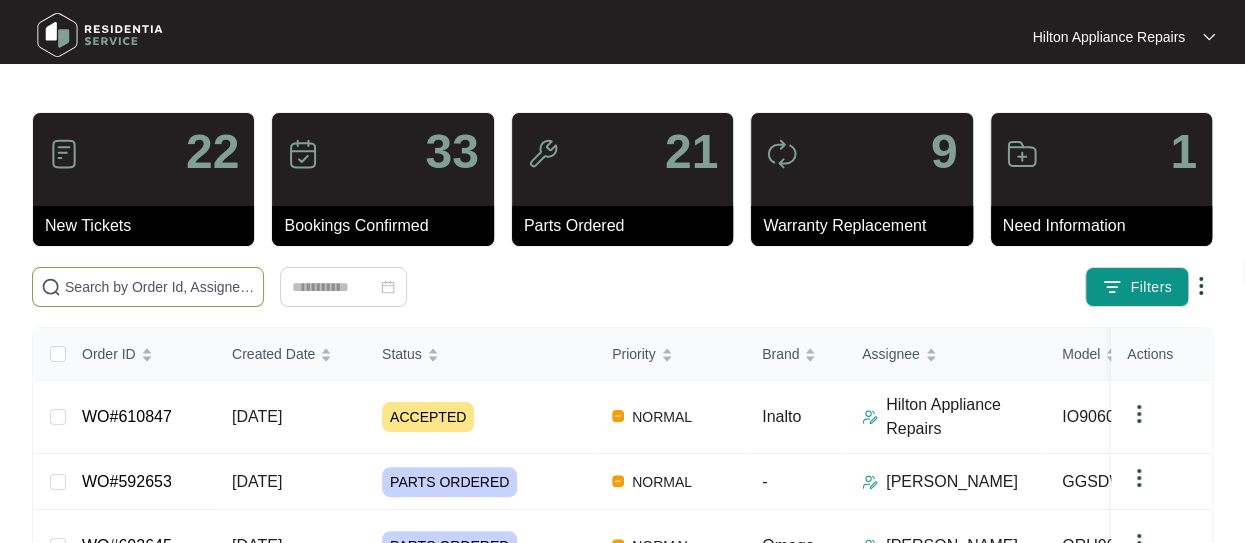 paste on "WO#609740" 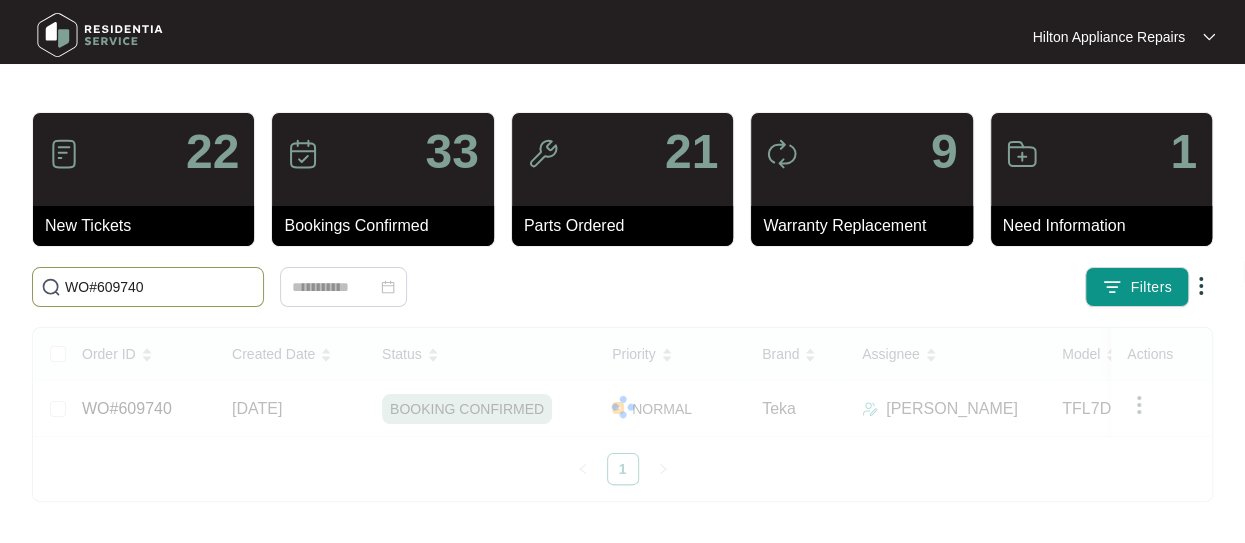 click on "WO#609740" at bounding box center (160, 287) 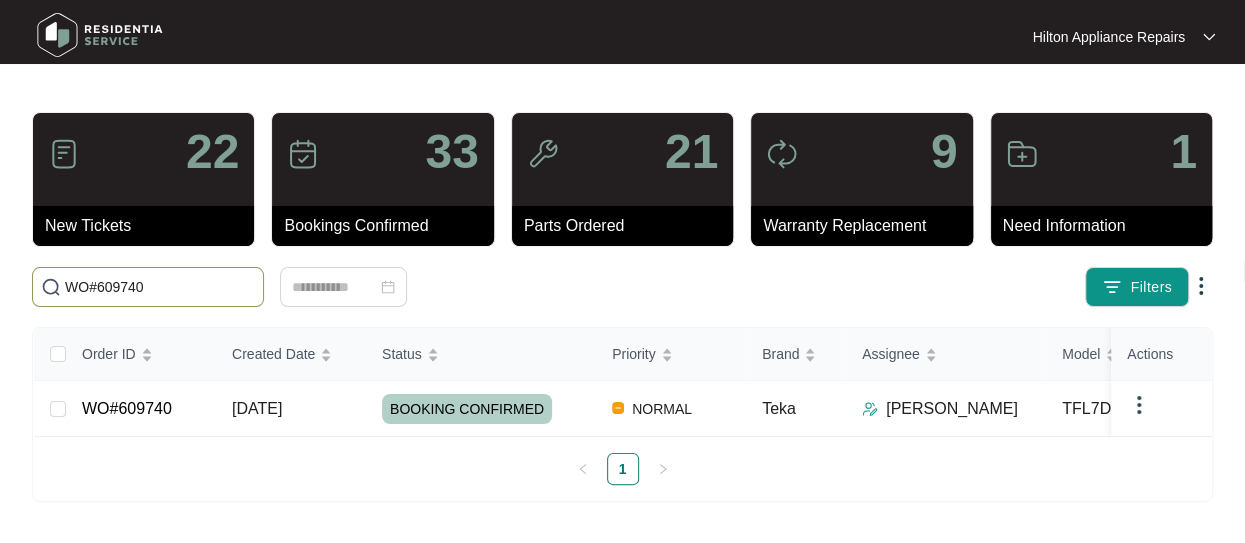 drag, startPoint x: 178, startPoint y: 283, endPoint x: 0, endPoint y: 276, distance: 178.13759 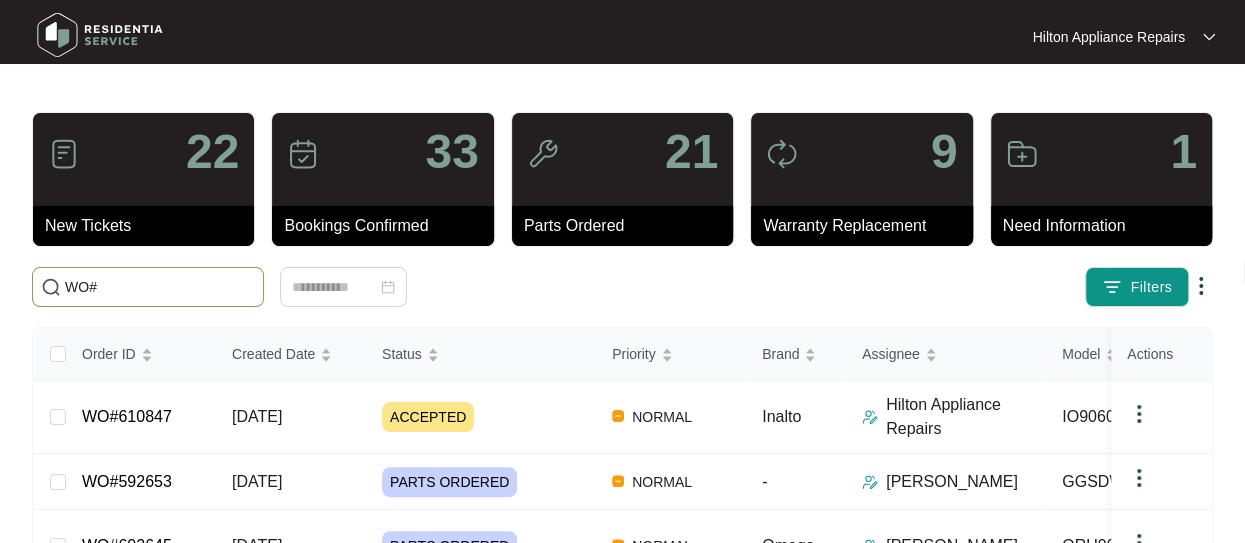 paste on "610058" 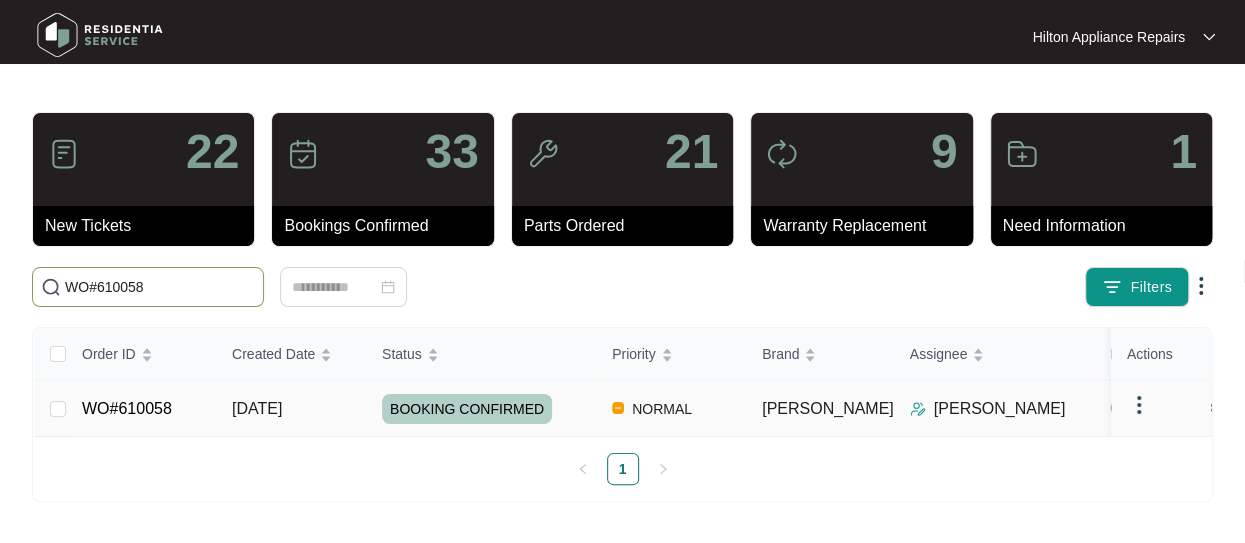 type on "WO#610058" 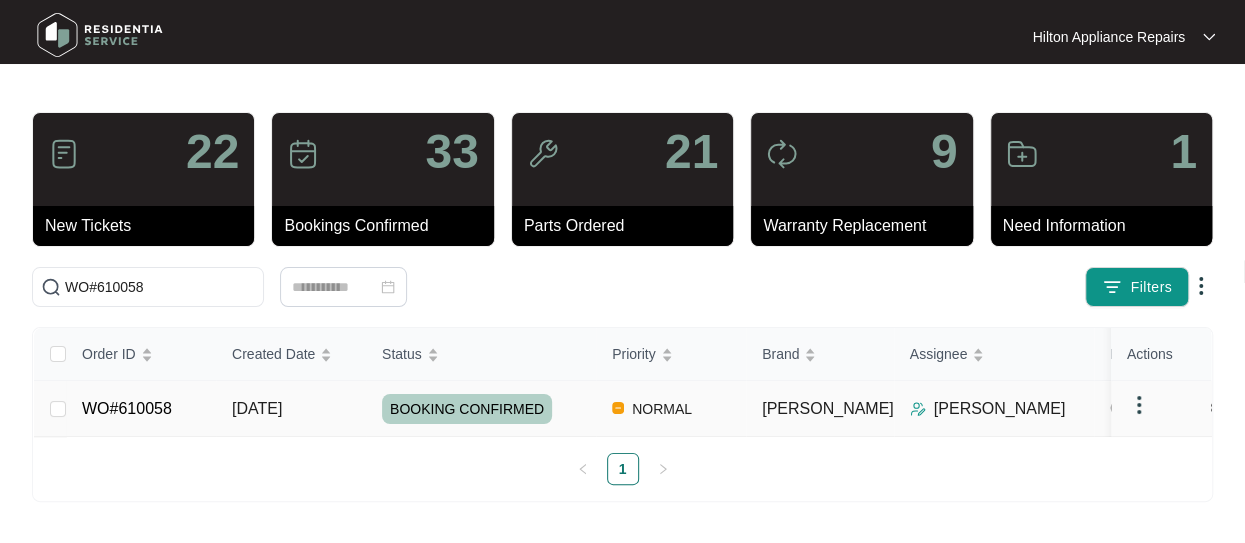 click on "[DATE]" at bounding box center (257, 408) 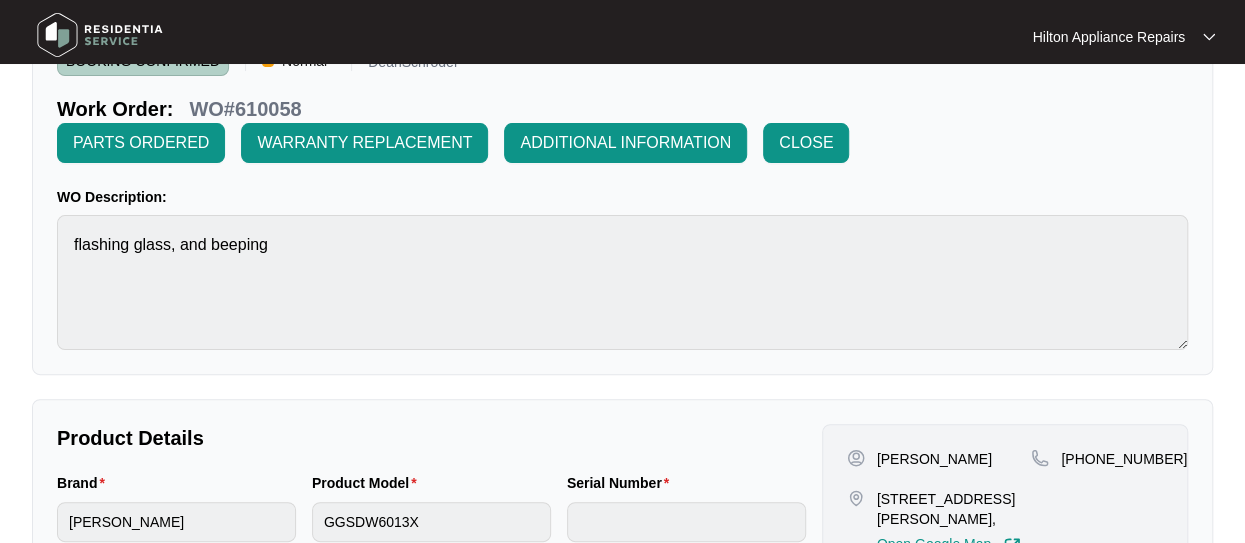 scroll, scrollTop: 0, scrollLeft: 0, axis: both 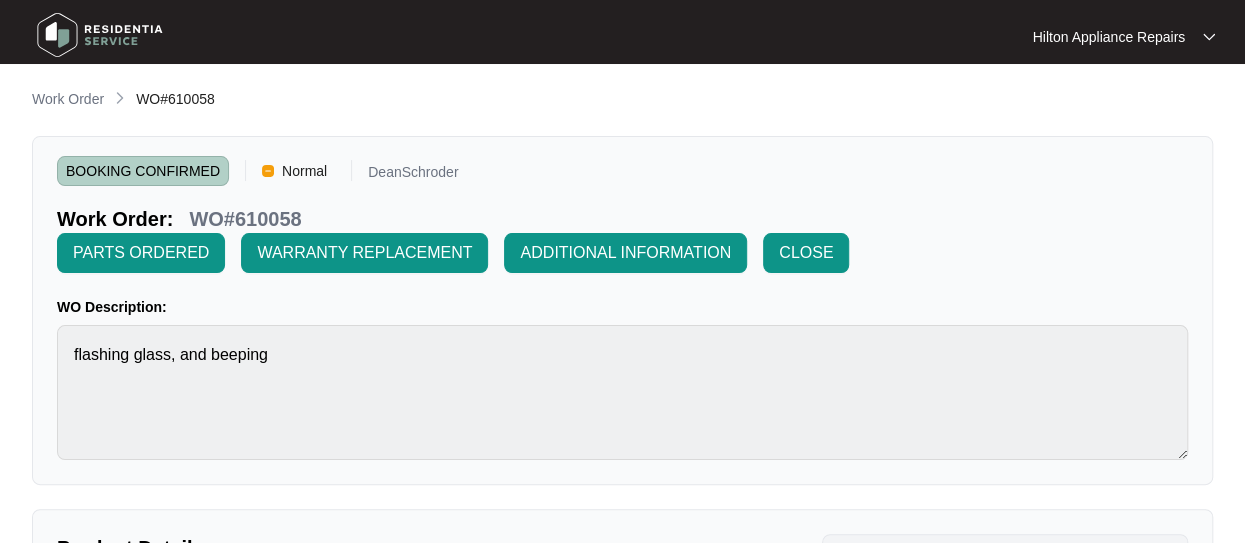 click on "Work Order" at bounding box center [68, 99] 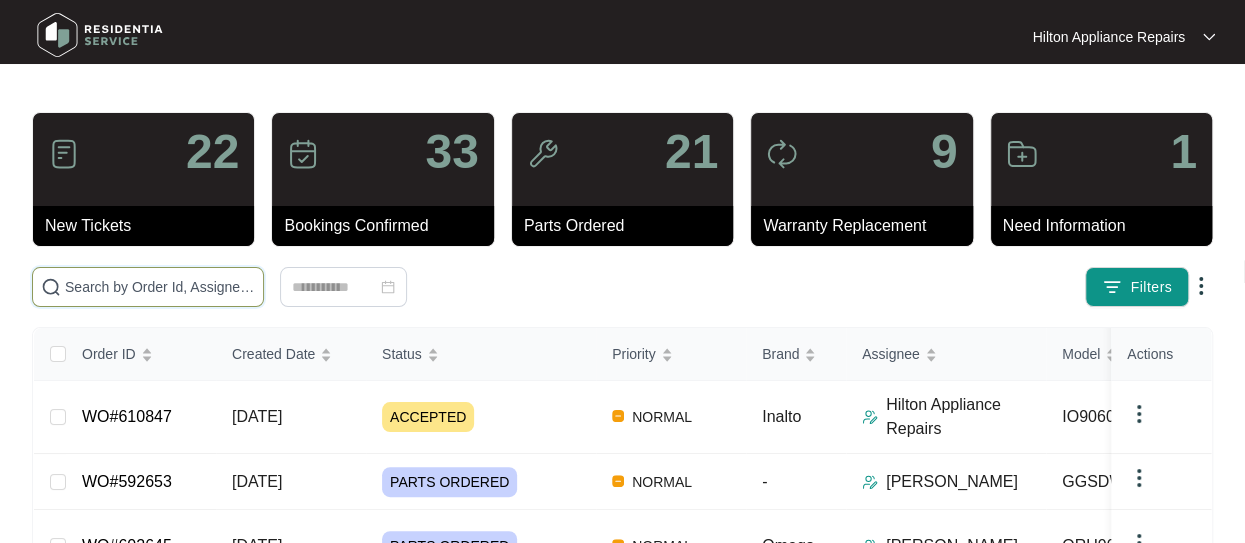 click at bounding box center [160, 287] 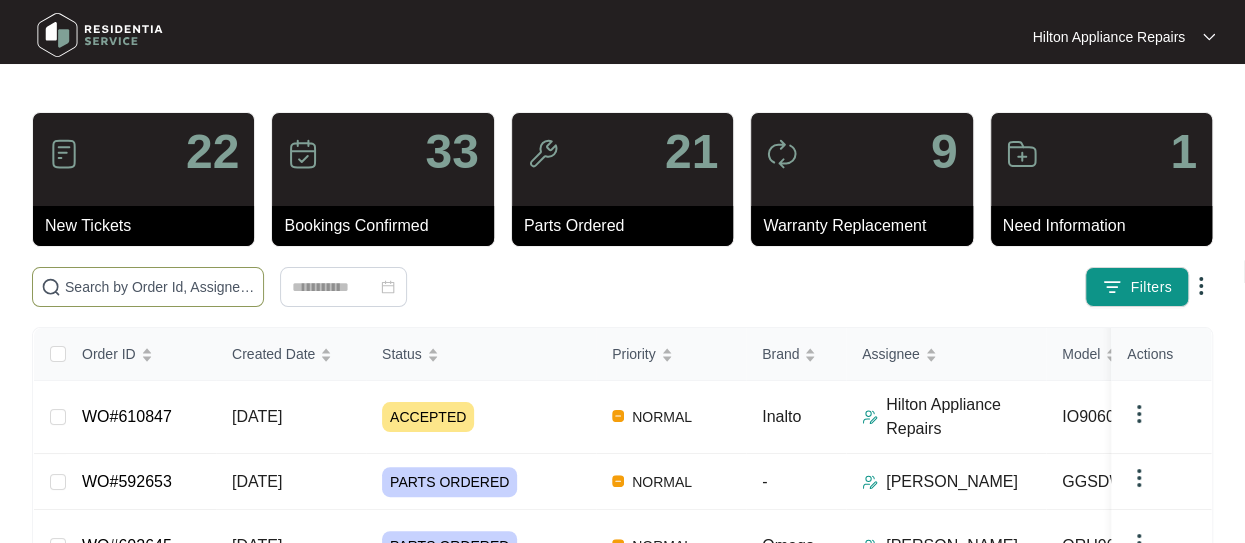 paste on "610058" 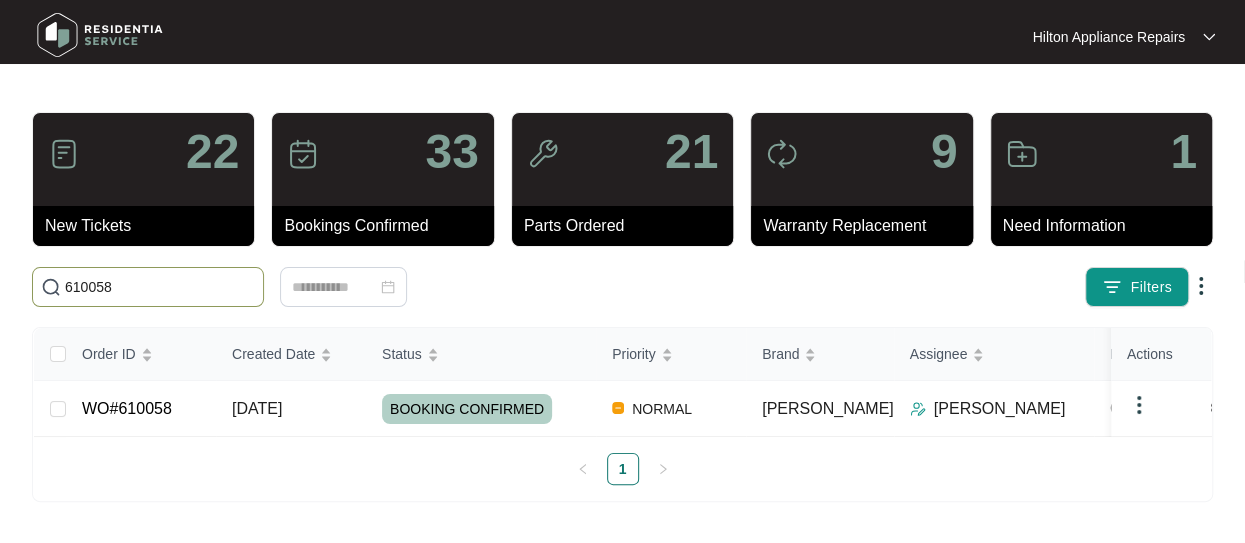drag, startPoint x: 140, startPoint y: 280, endPoint x: 0, endPoint y: 281, distance: 140.00357 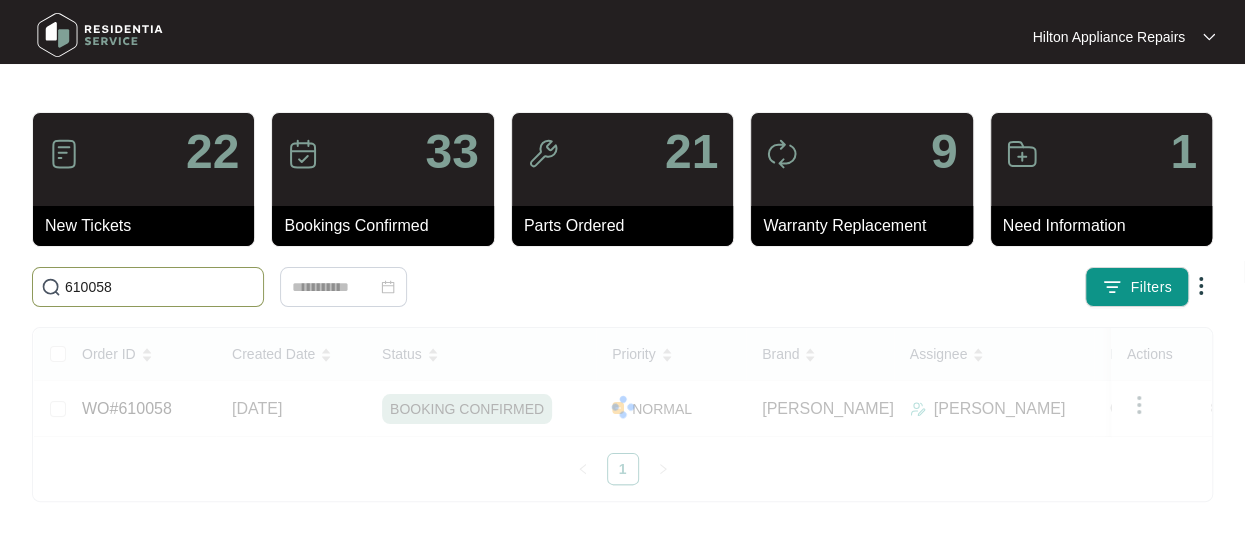 paste on "WO#607444" 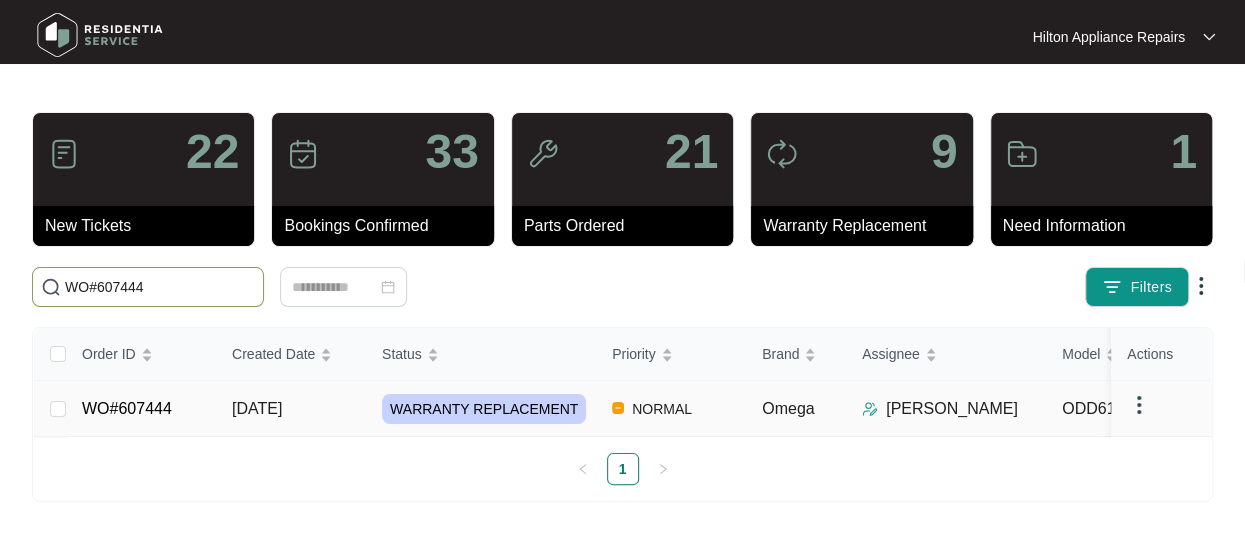 type on "WO#607444" 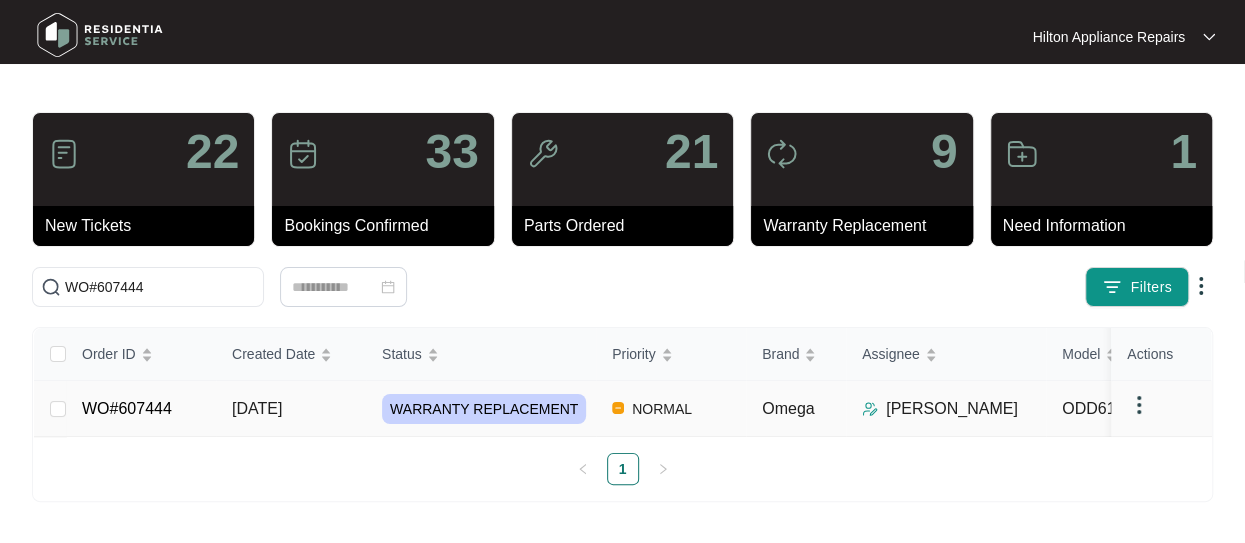 click on "[DATE]" at bounding box center (257, 408) 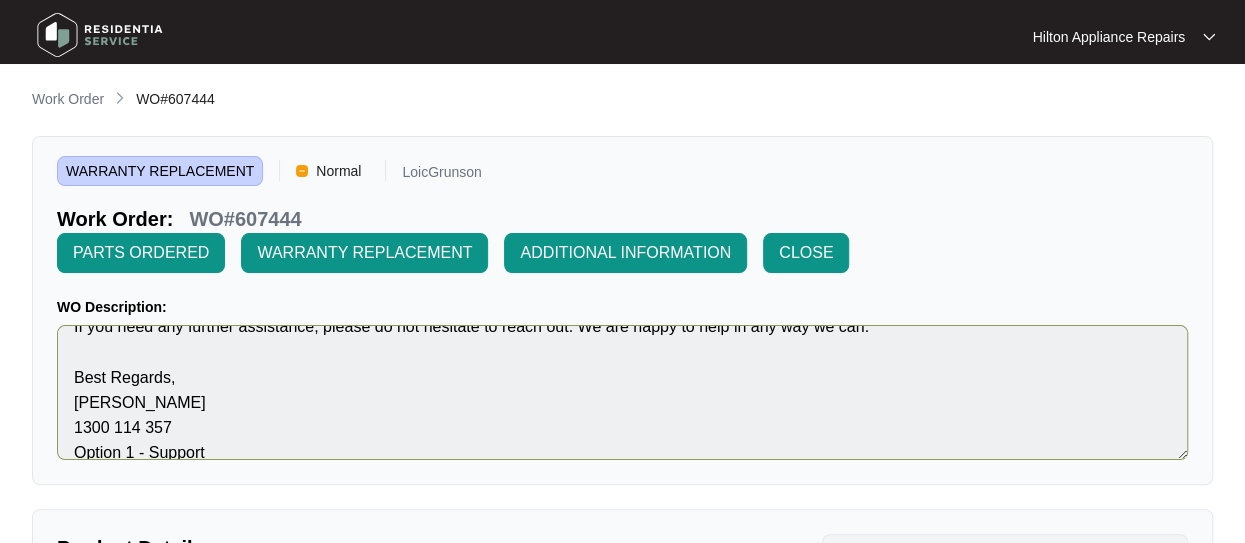 scroll, scrollTop: 125, scrollLeft: 0, axis: vertical 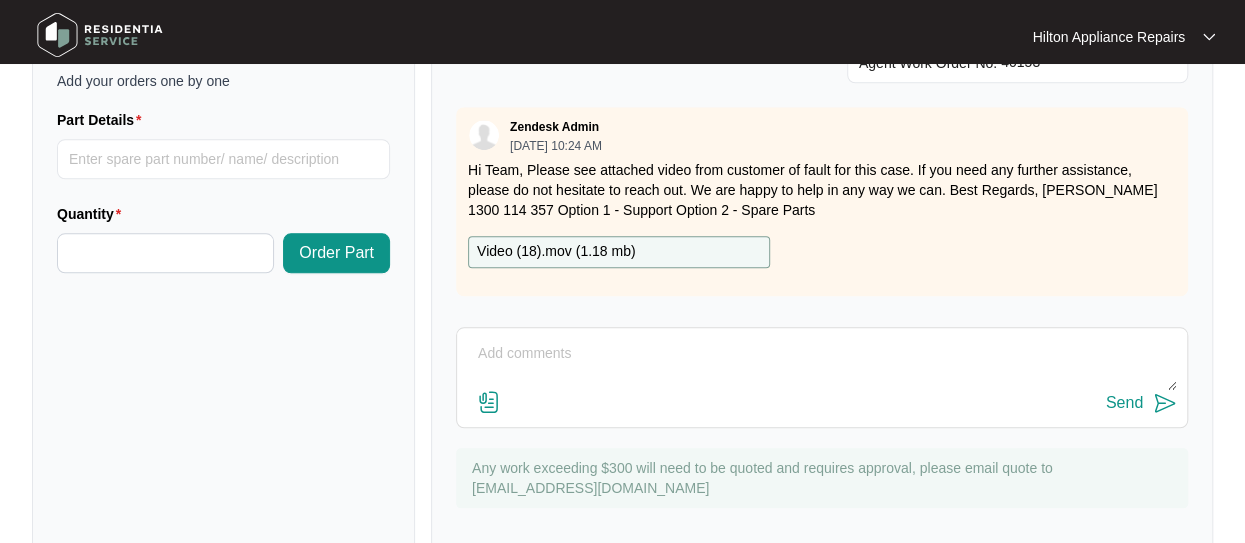 click at bounding box center (822, 364) 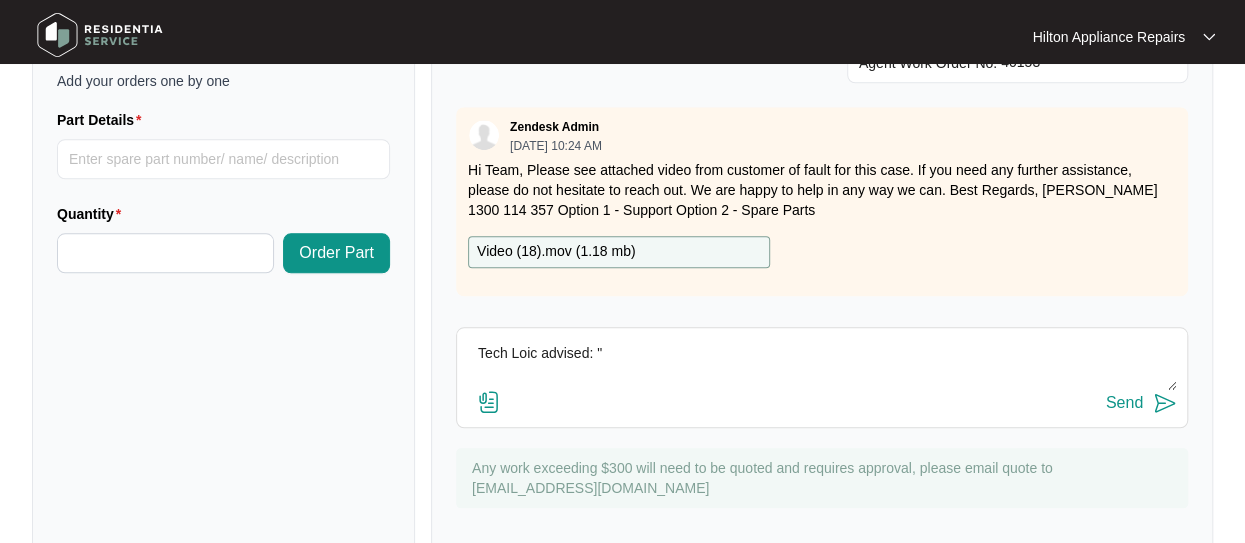 type on "Tech Loic advised: "" 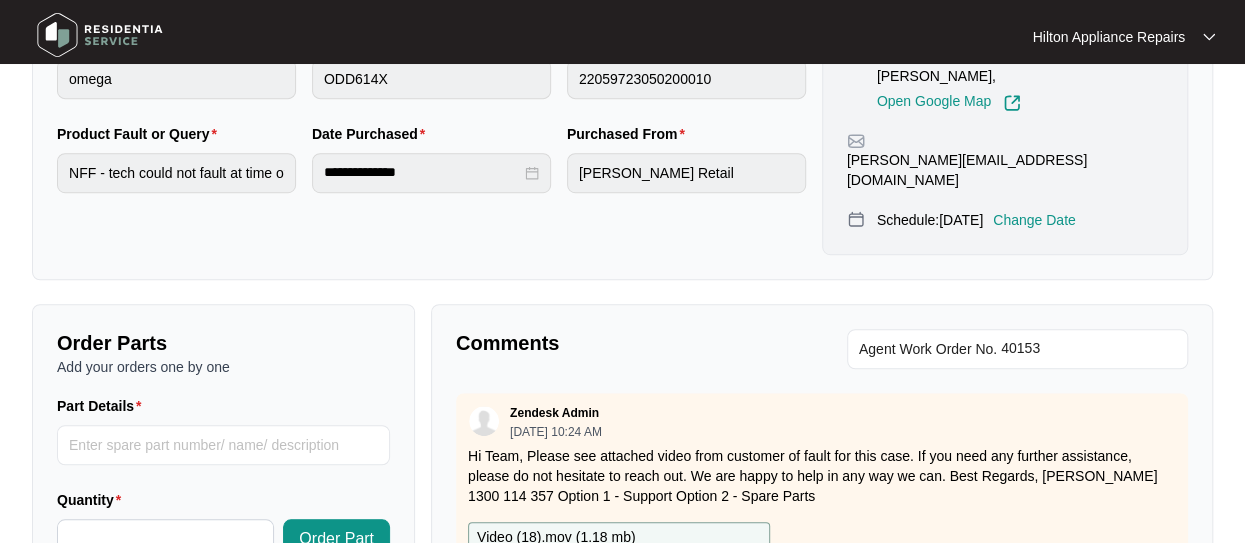 scroll, scrollTop: 739, scrollLeft: 0, axis: vertical 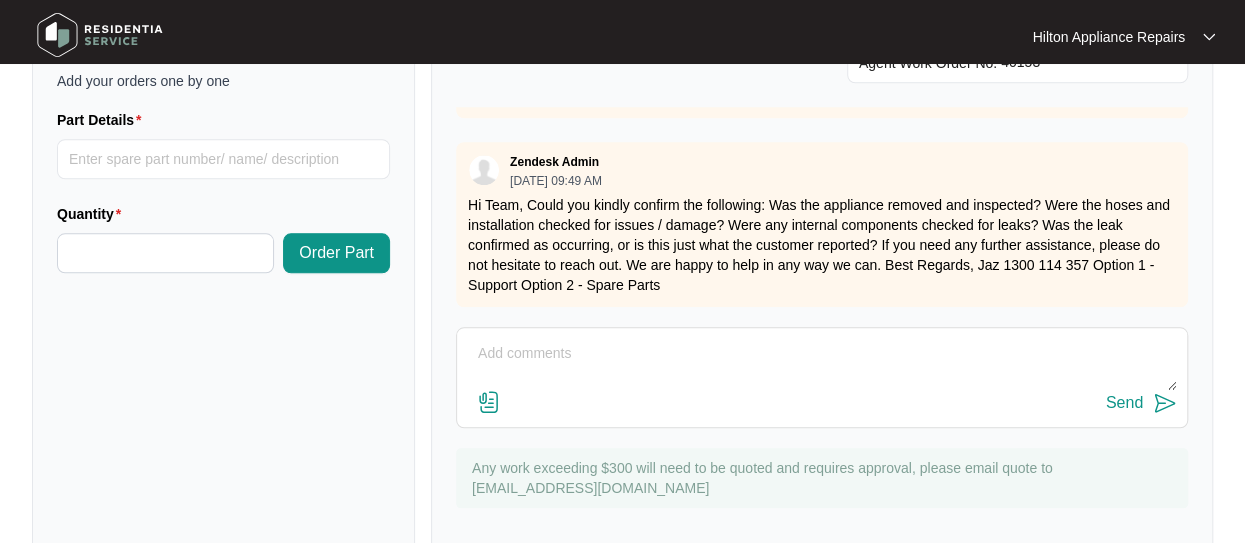 click at bounding box center [822, 364] 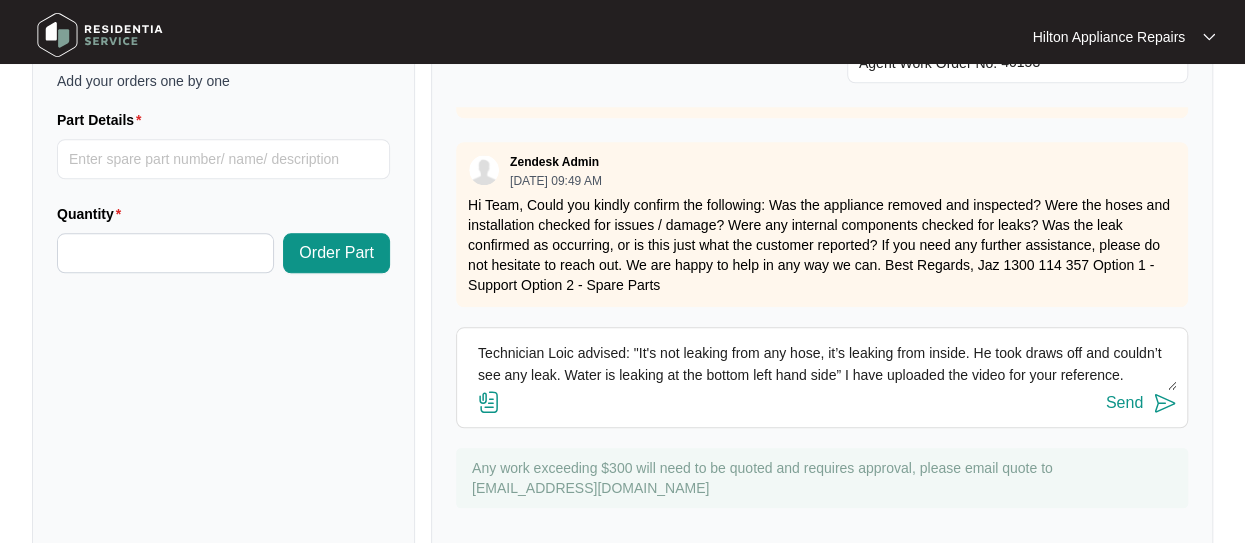 scroll, scrollTop: 14, scrollLeft: 0, axis: vertical 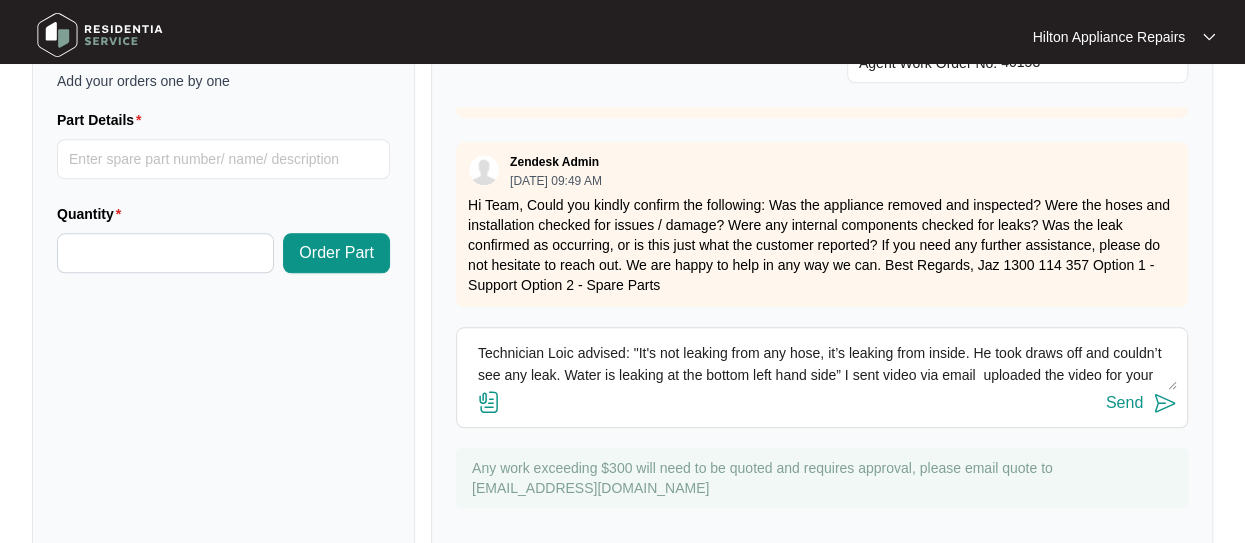 click on "Technician Loic advised: "It's not leaking from any hose, it’s leaking from inside. He took draws off and couldn’t see any leak. Water is leaking at the bottom left hand side” I sent video via email  uploaded the video for your reference." at bounding box center [822, 364] 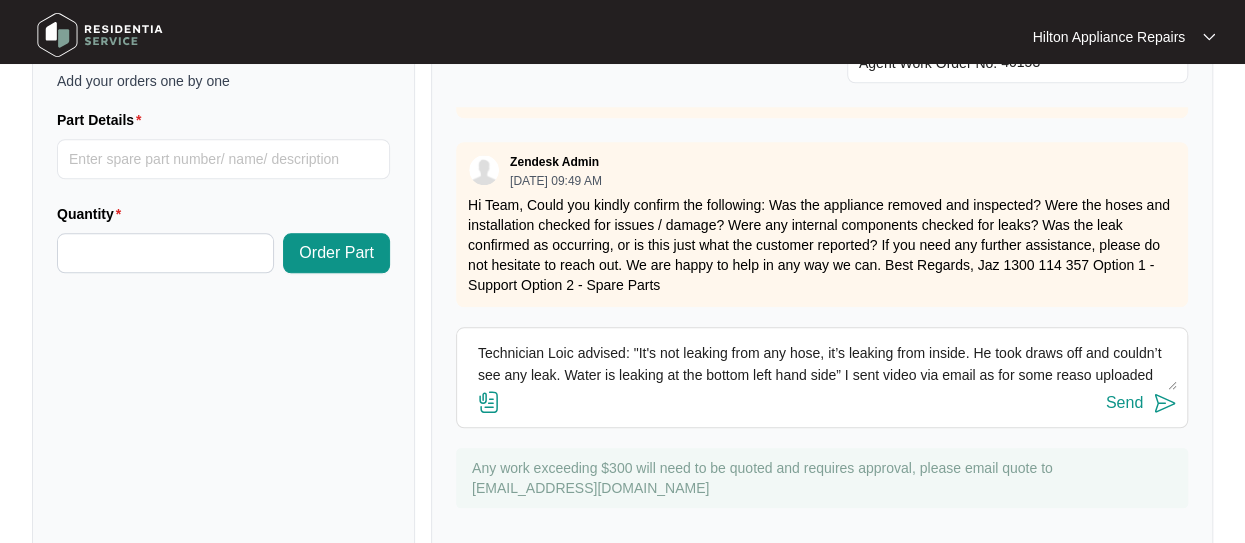 scroll, scrollTop: 14, scrollLeft: 0, axis: vertical 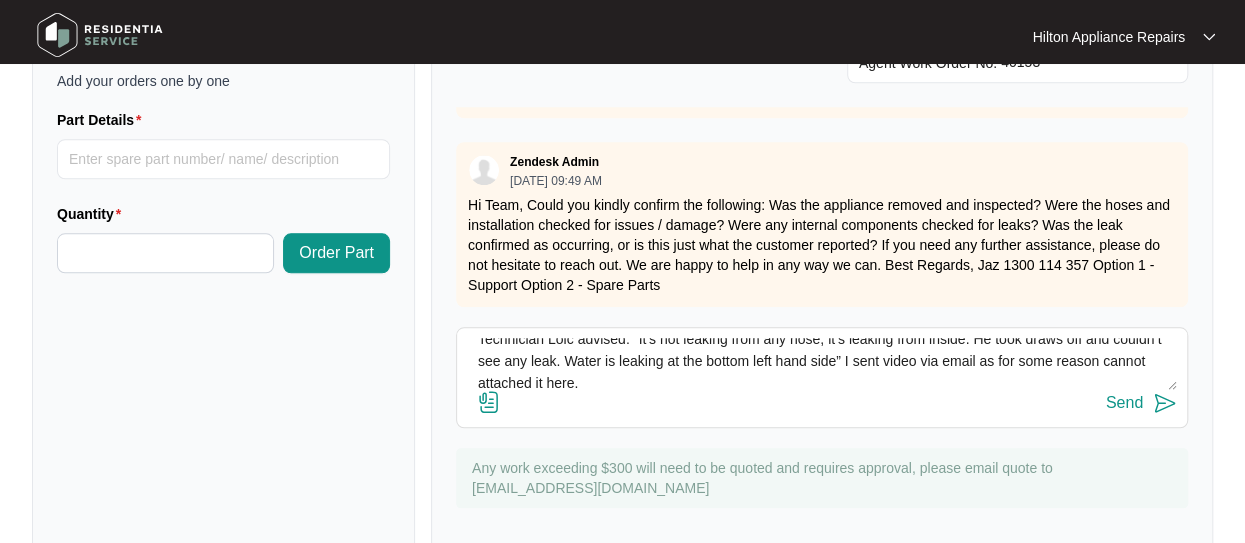 type on "Technician Loic advised: "It's not leaking from any hose, it’s leaking from inside. He took draws off and couldn’t see any leak. Water is leaking at the bottom left hand side” I sent video via email as for some reason cannot attached it here." 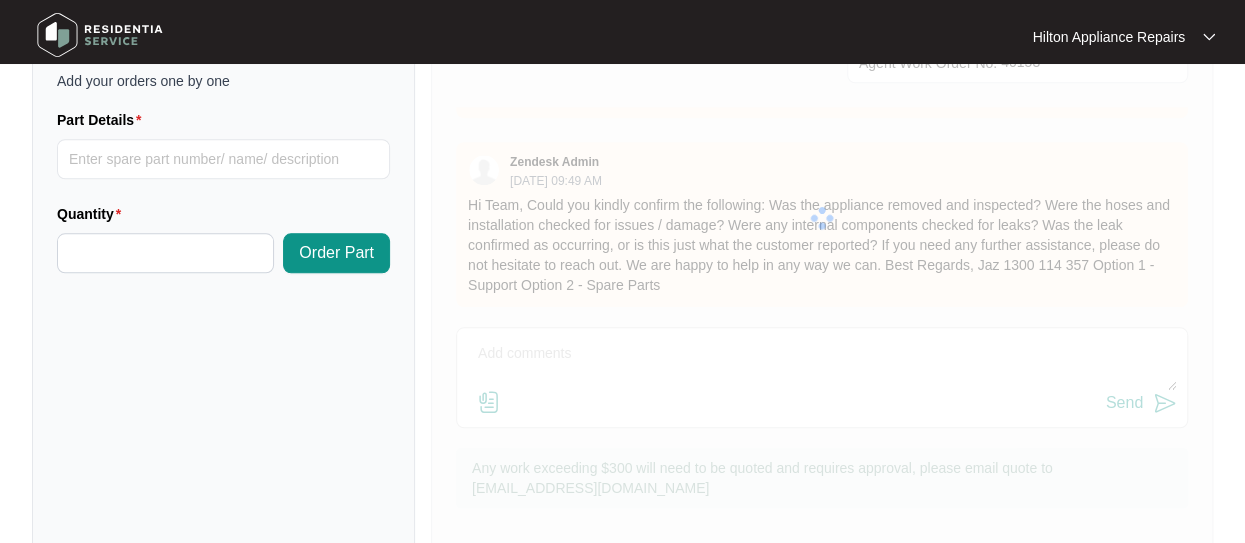 scroll, scrollTop: 0, scrollLeft: 0, axis: both 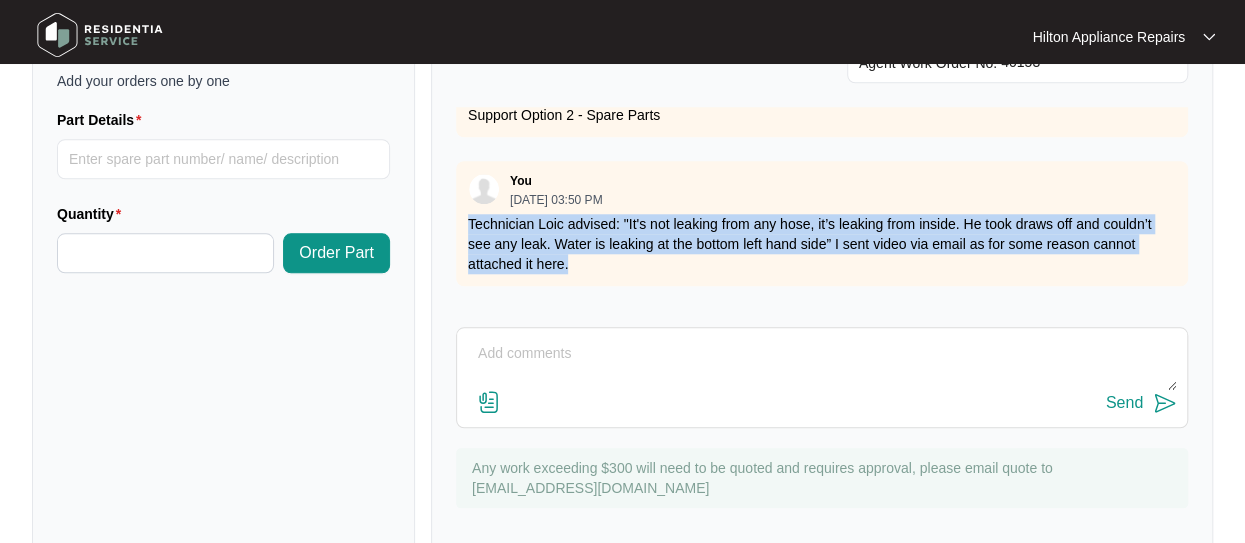 drag, startPoint x: 573, startPoint y: 227, endPoint x: 460, endPoint y: 196, distance: 117.17508 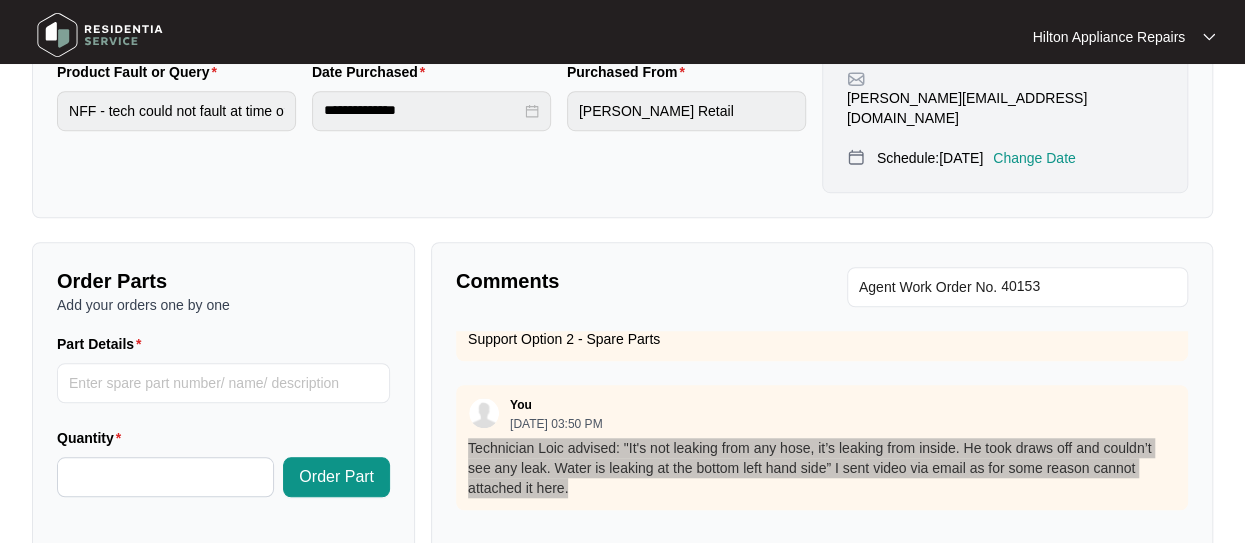scroll, scrollTop: 239, scrollLeft: 0, axis: vertical 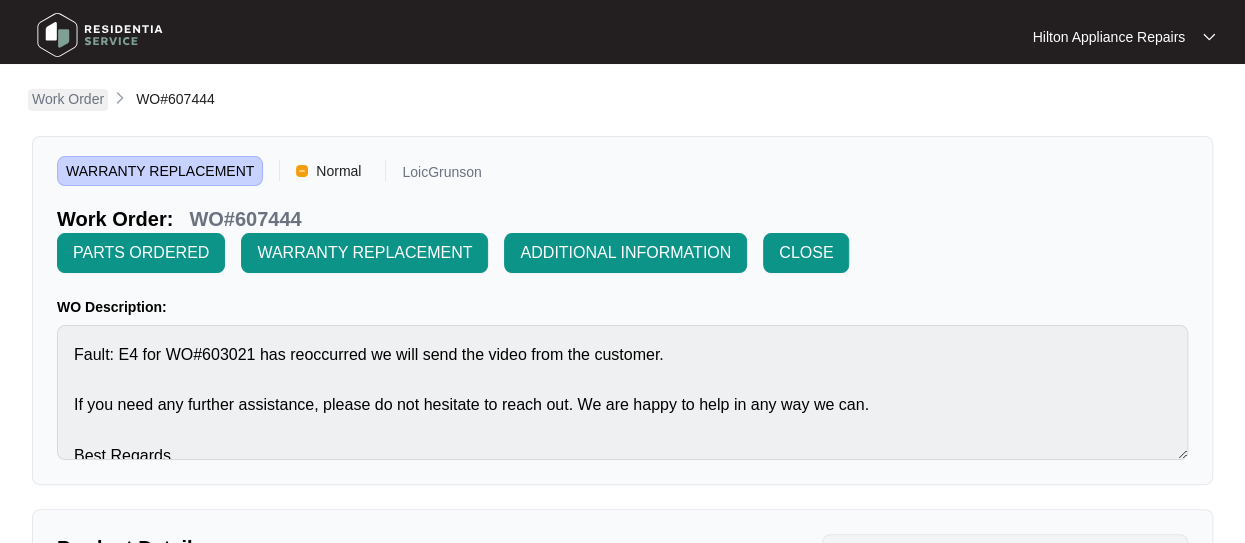 click on "Work Order" at bounding box center (68, 99) 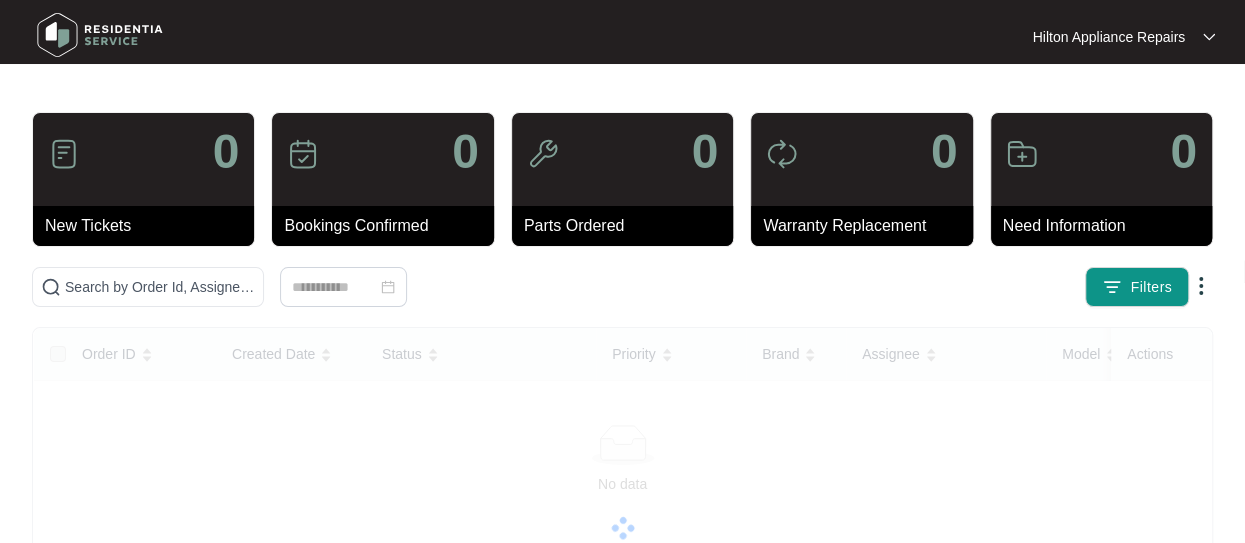 click on "0 New Tickets 0 Bookings Confirmed 0 Parts Ordered 0 Warranty Replacement 0 Need Information   Filters Order ID Created Date Status Priority Brand Assignee Model Customer Name Purchased From Actions                       No data 1" at bounding box center [622, 502] 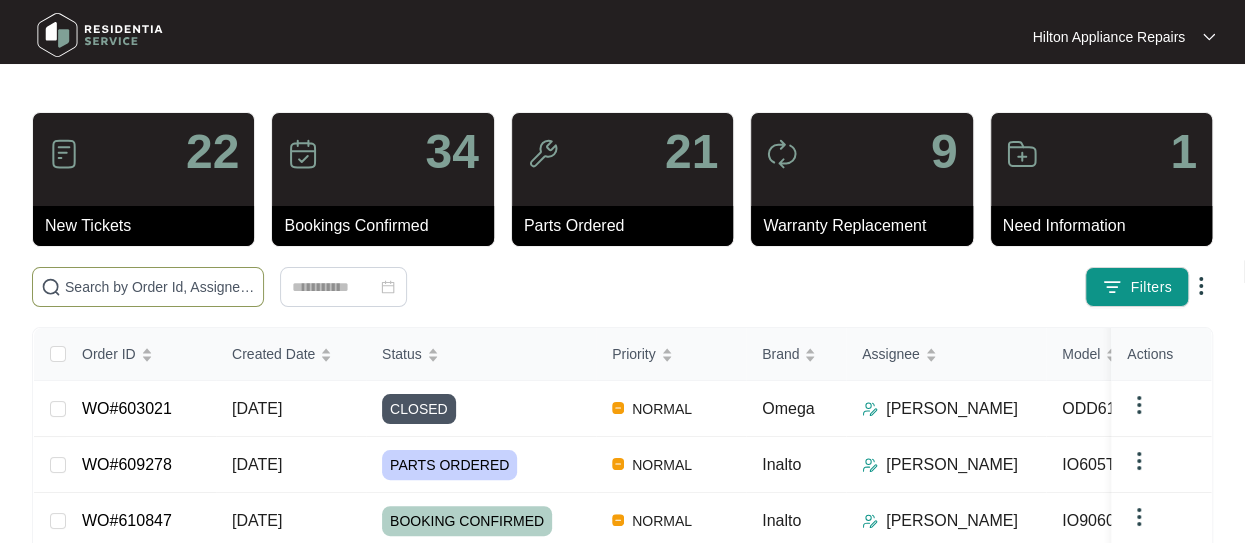 click at bounding box center (160, 287) 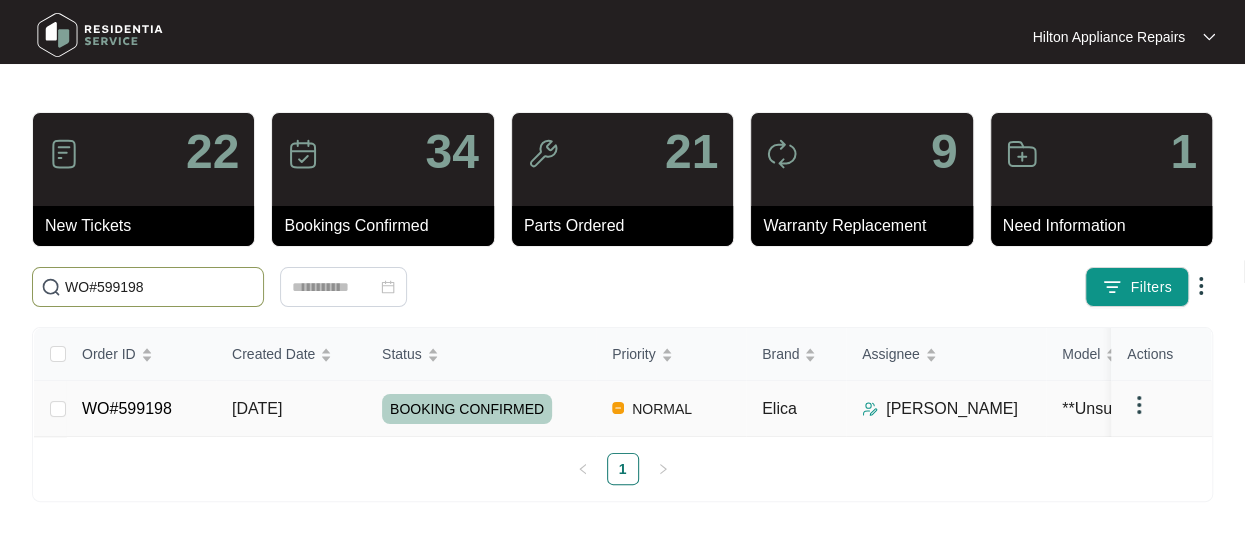 type on "WO#599198" 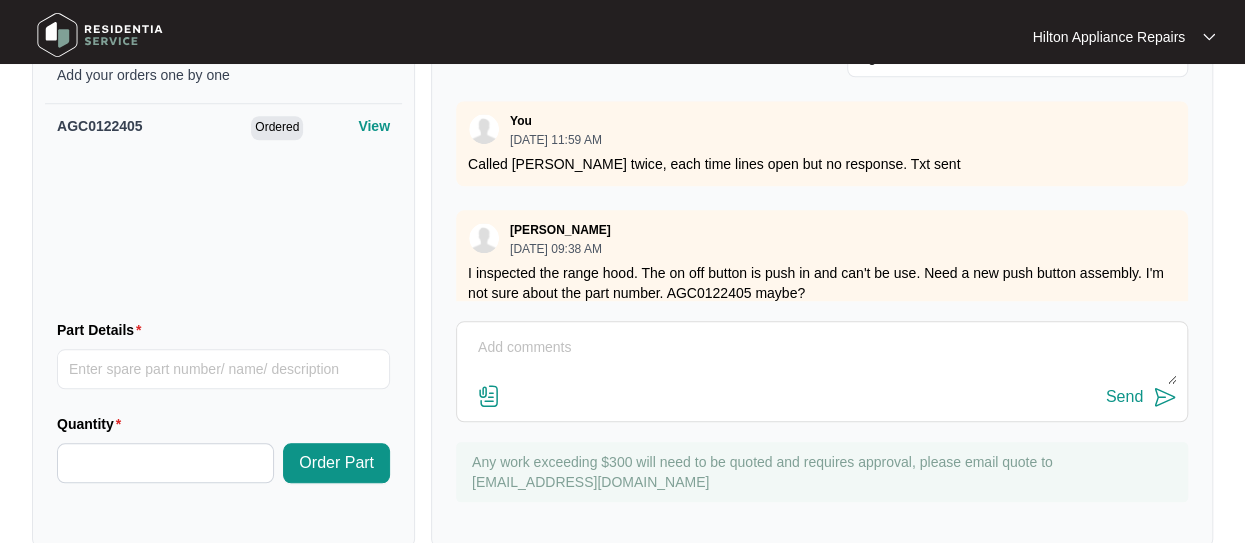 scroll, scrollTop: 858, scrollLeft: 0, axis: vertical 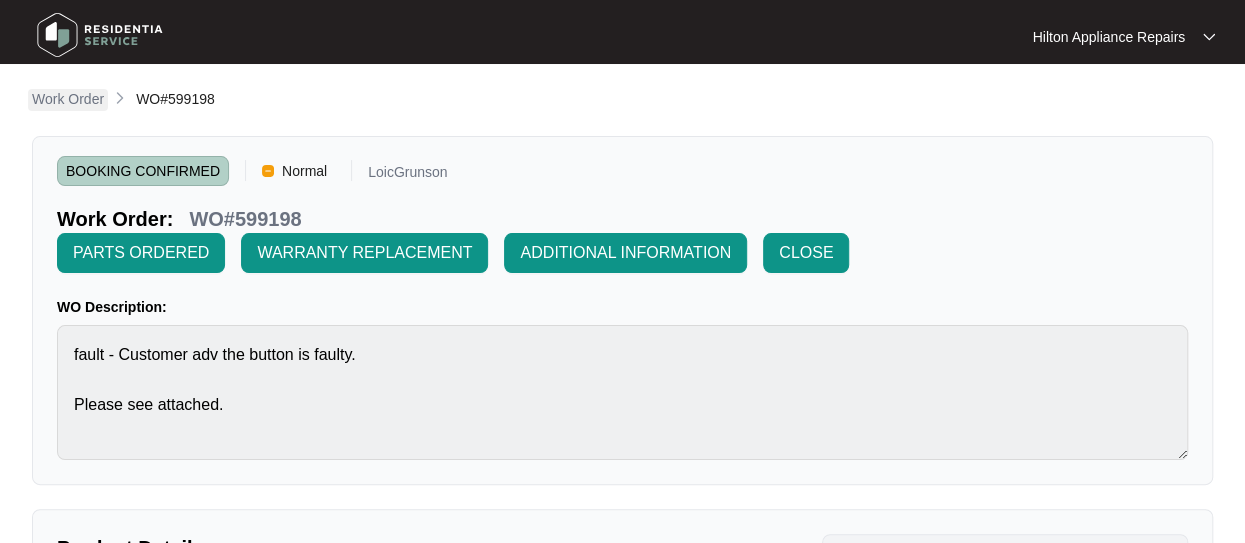 click on "Work Order" at bounding box center (68, 99) 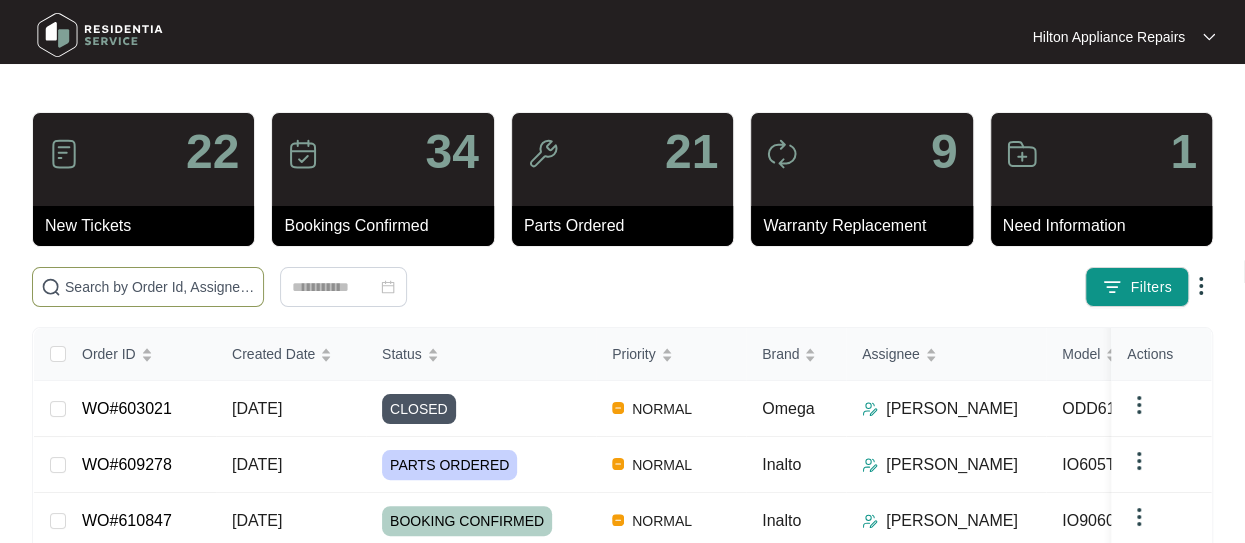 click at bounding box center [160, 287] 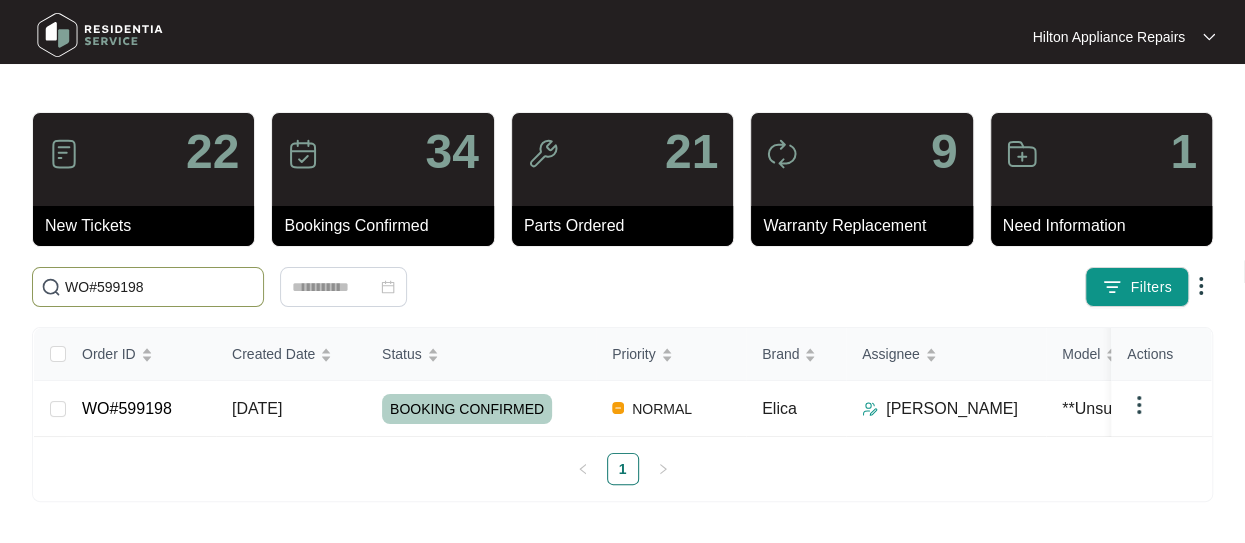 type on "WO#599198" 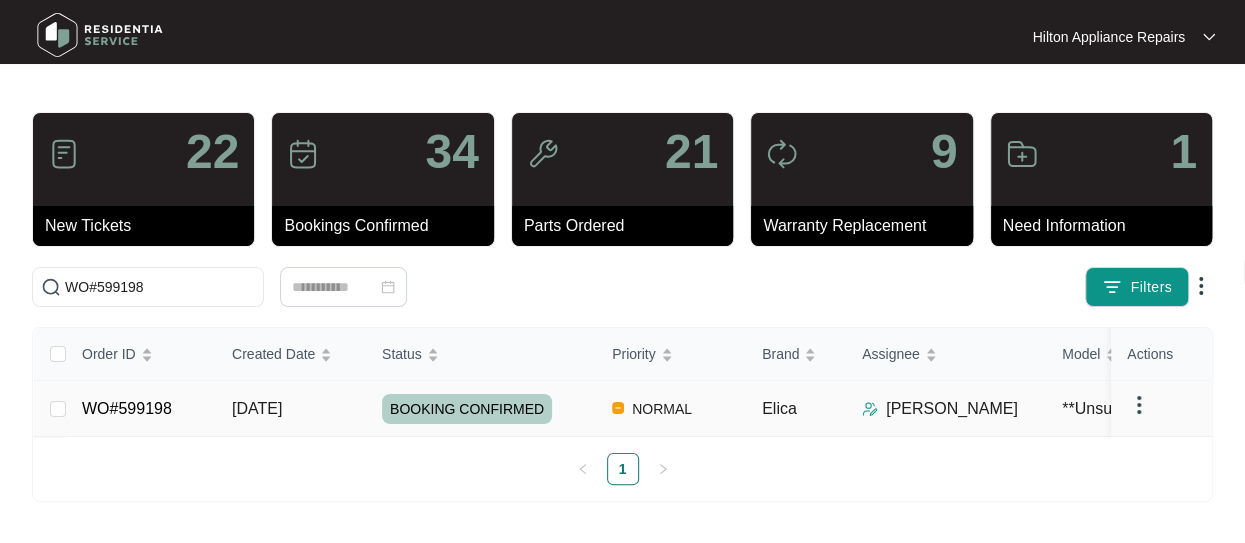 click on "Order ID Created Date Status Priority Brand Assignee Model Customer Name Purchased From Actions                       WO#599198 [DATE] BOOKING CONFIRMED NORMAL [PERSON_NAME] **Unsure of Model** [PERSON_NAME] Retravision 1" at bounding box center [622, 406] 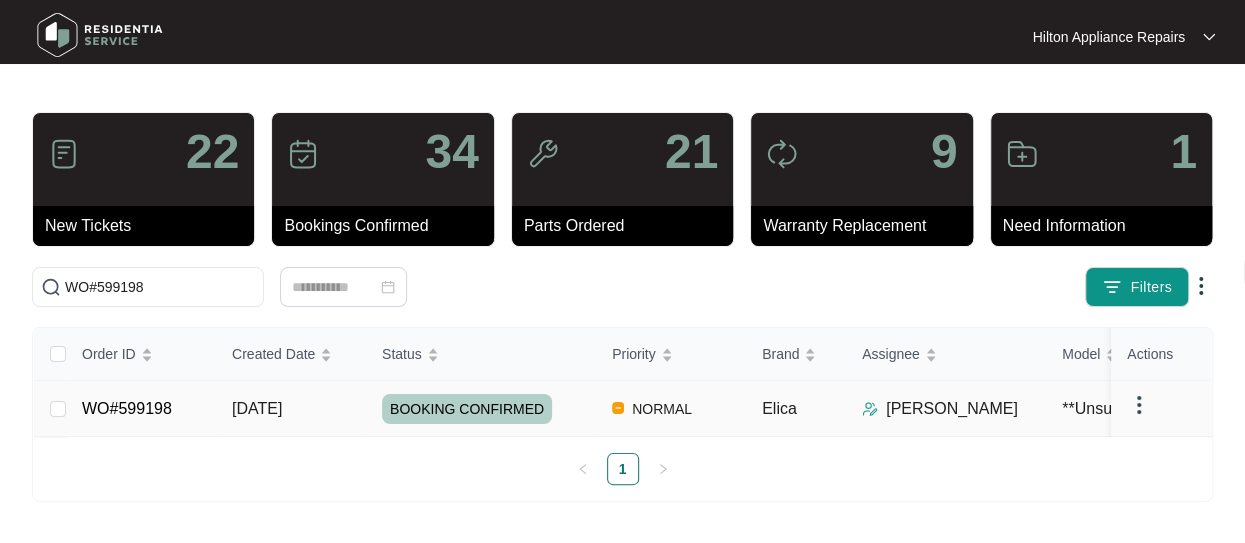 click on "[DATE]" at bounding box center (257, 408) 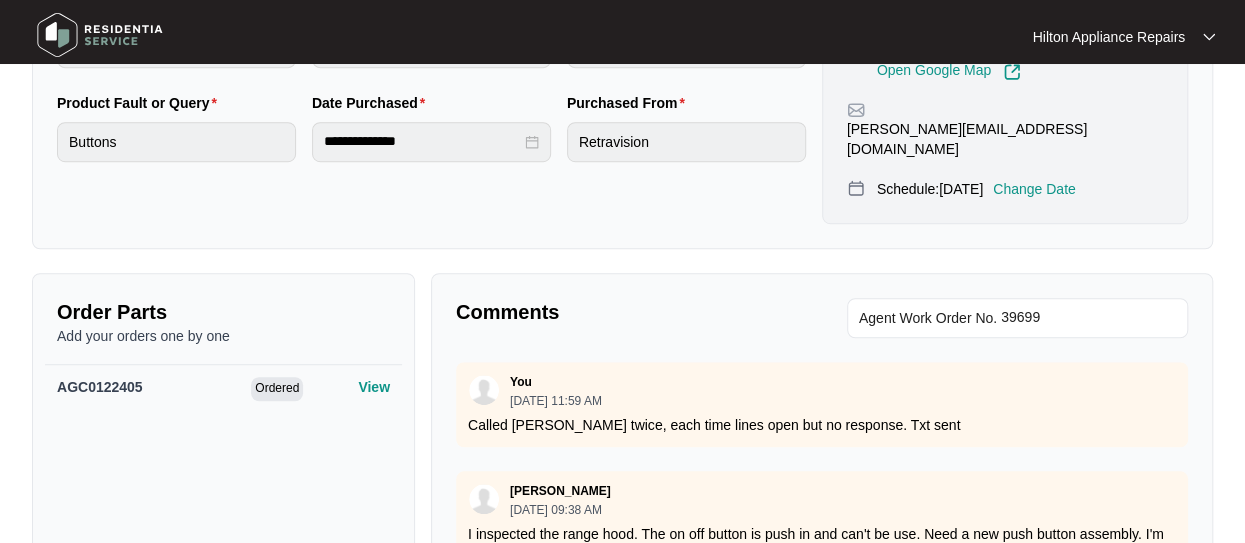 scroll, scrollTop: 700, scrollLeft: 0, axis: vertical 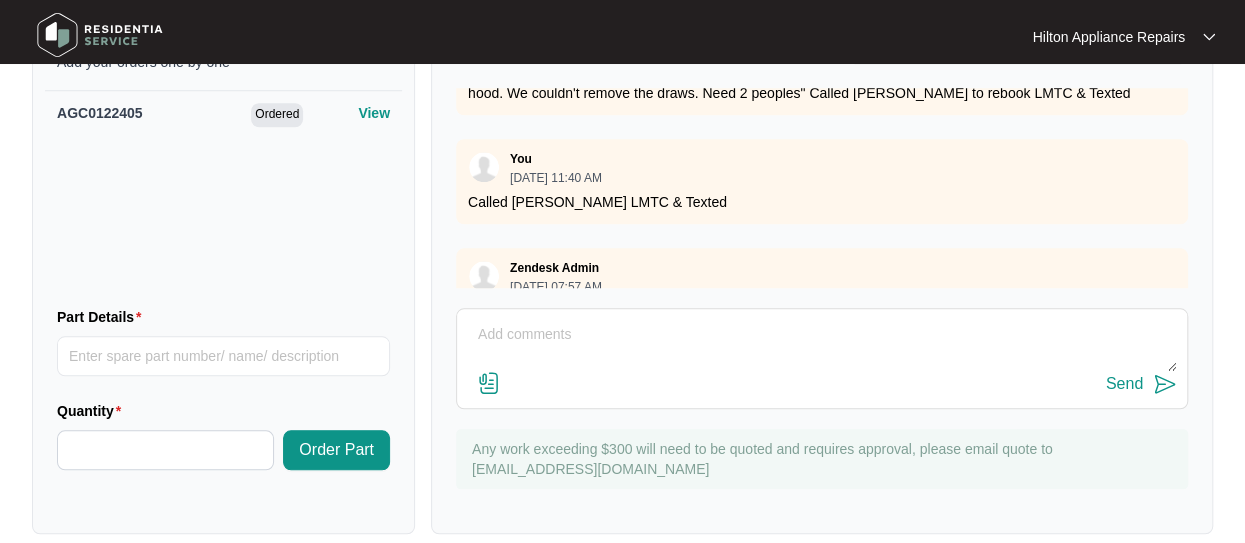 click at bounding box center (822, 345) 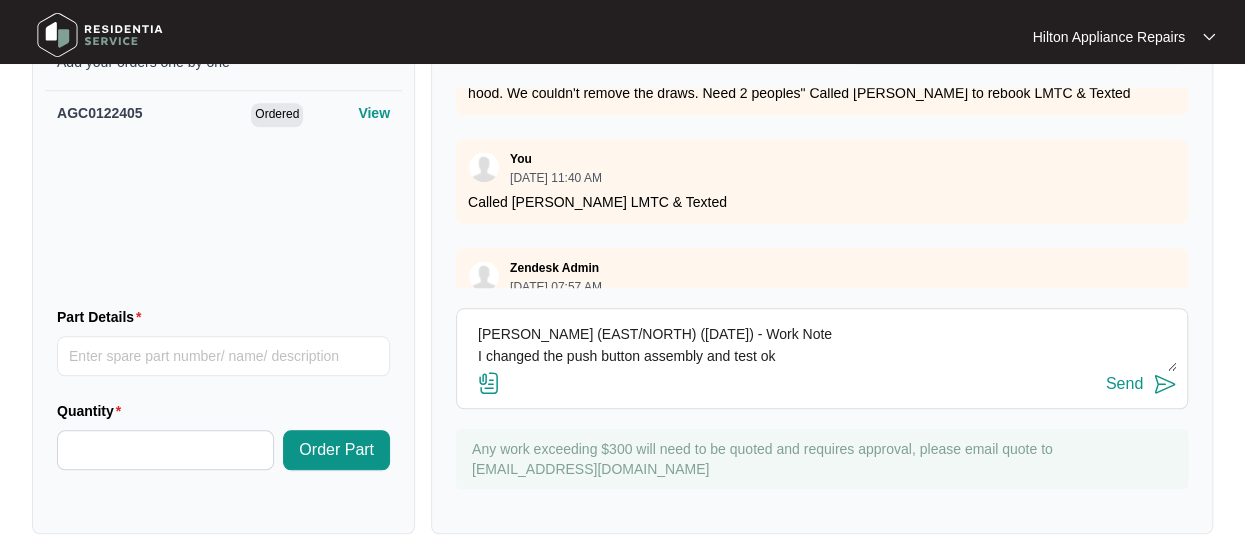 paste on "[PERSON_NAME] (EAST/NORTH) ([DATE]) - Work Note
I changed the push button assembly and test ok" 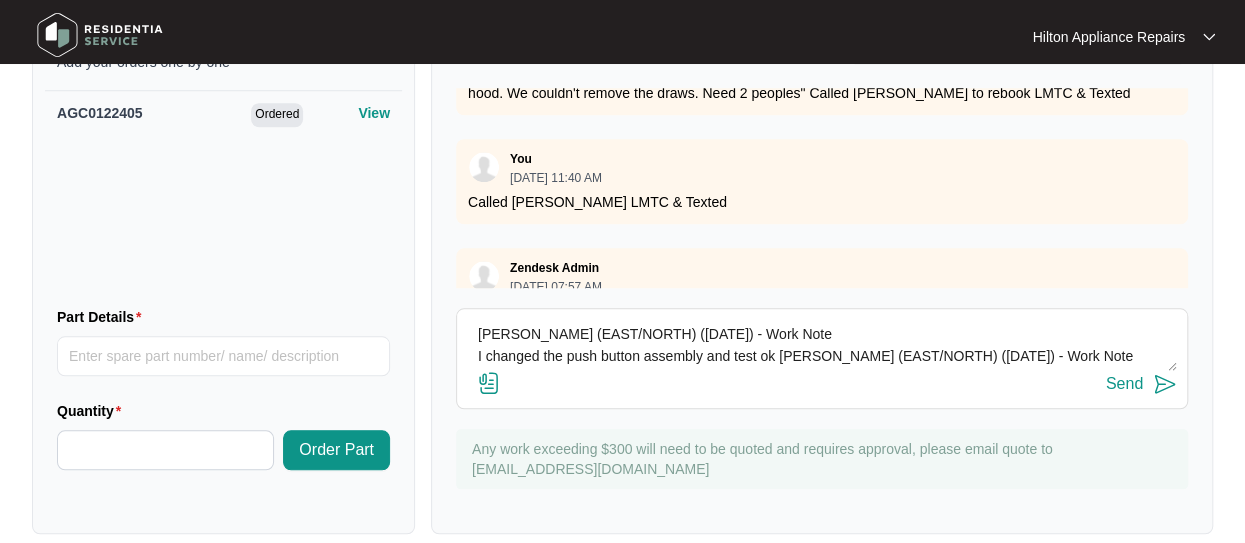scroll, scrollTop: 14, scrollLeft: 0, axis: vertical 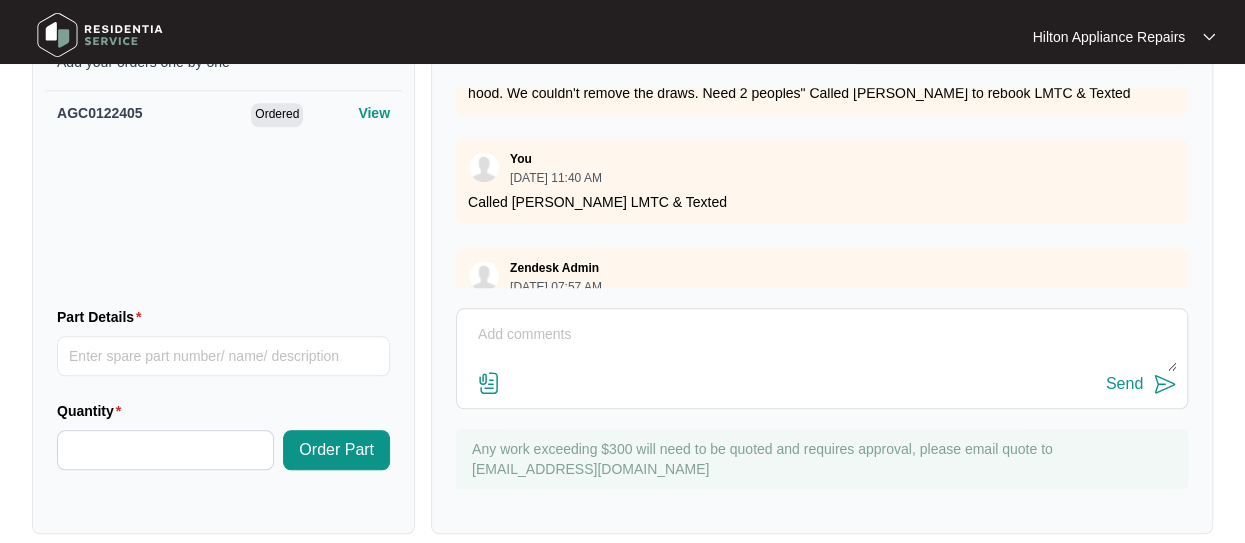 paste on "[PERSON_NAME] (EAST/NORTH) ([DATE]) - Work Note
I changed the push button assembly and test ok" 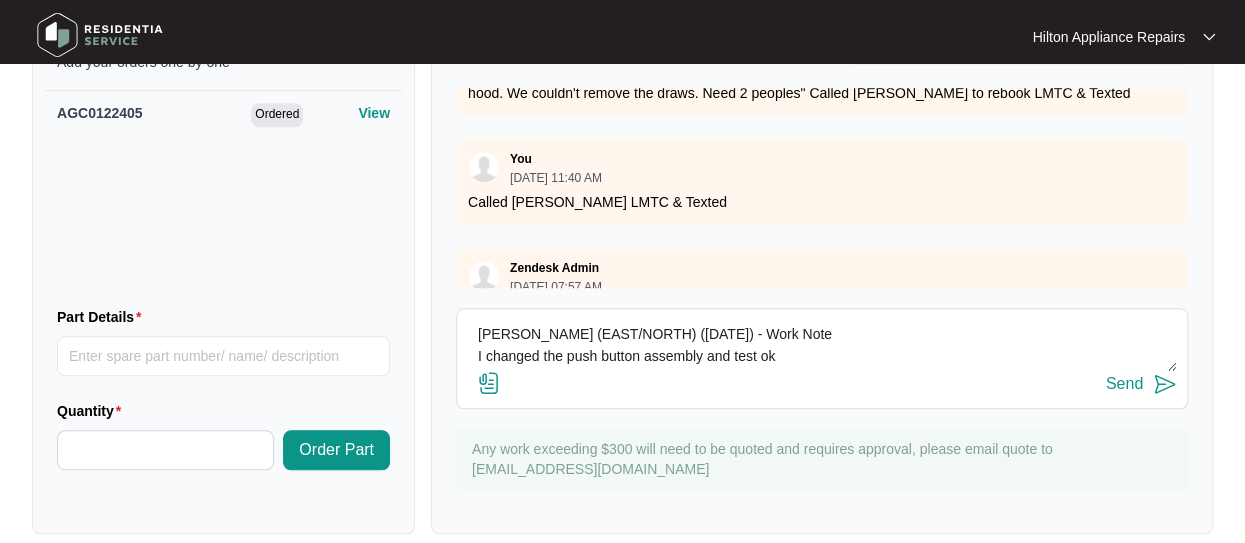 type on "[PERSON_NAME] (EAST/NORTH) ([DATE]) - Work Note
I changed the push button assembly and test ok" 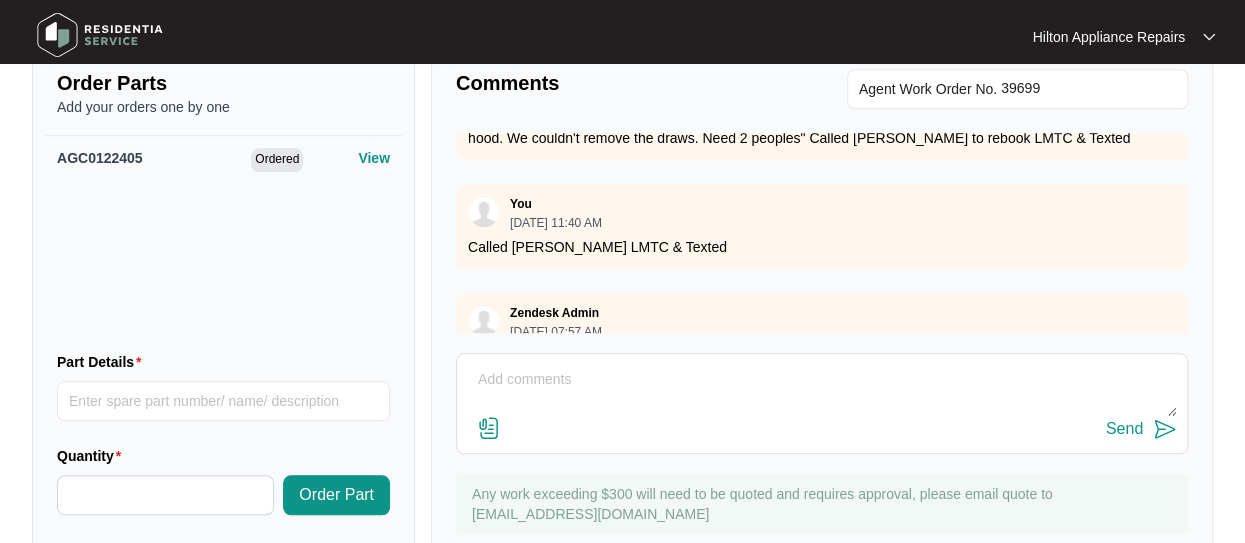 scroll, scrollTop: 858, scrollLeft: 0, axis: vertical 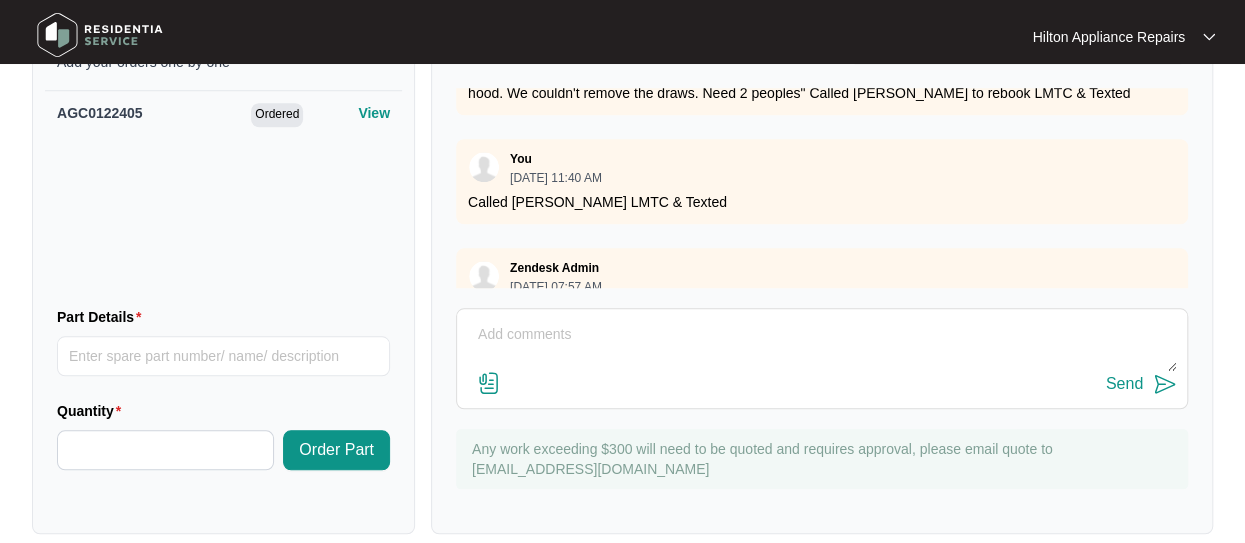 click at bounding box center (489, 383) 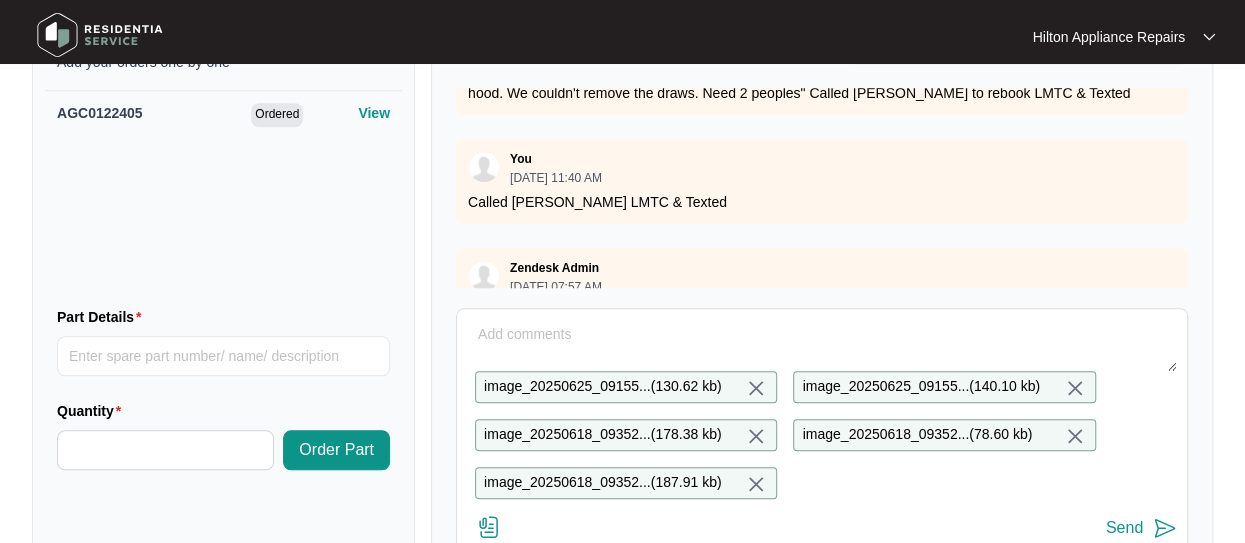click at bounding box center [822, 345] 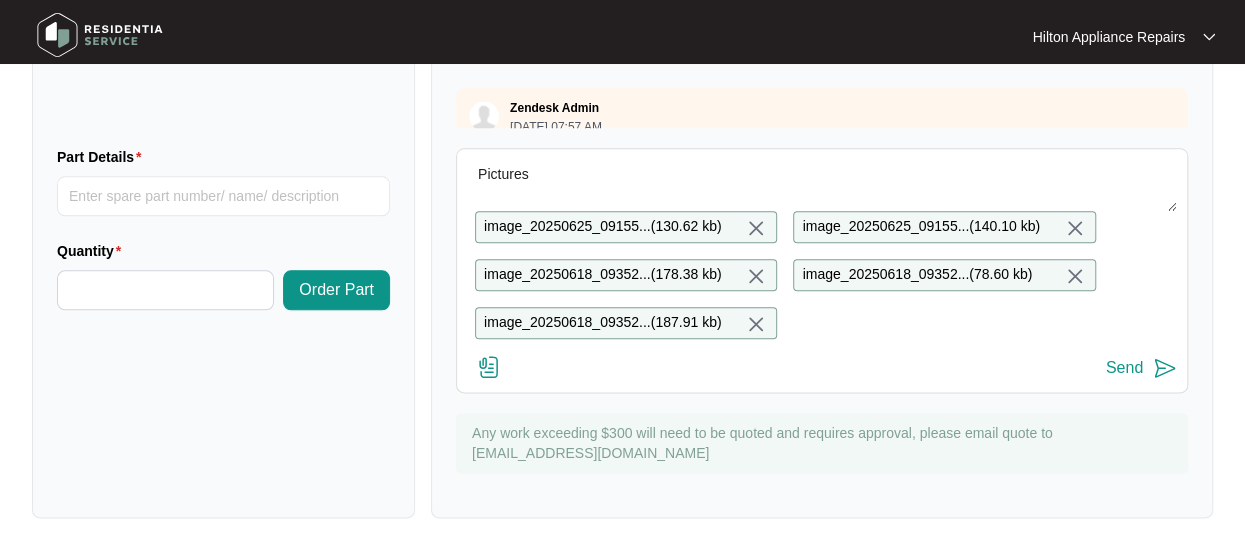 type on "Pictures" 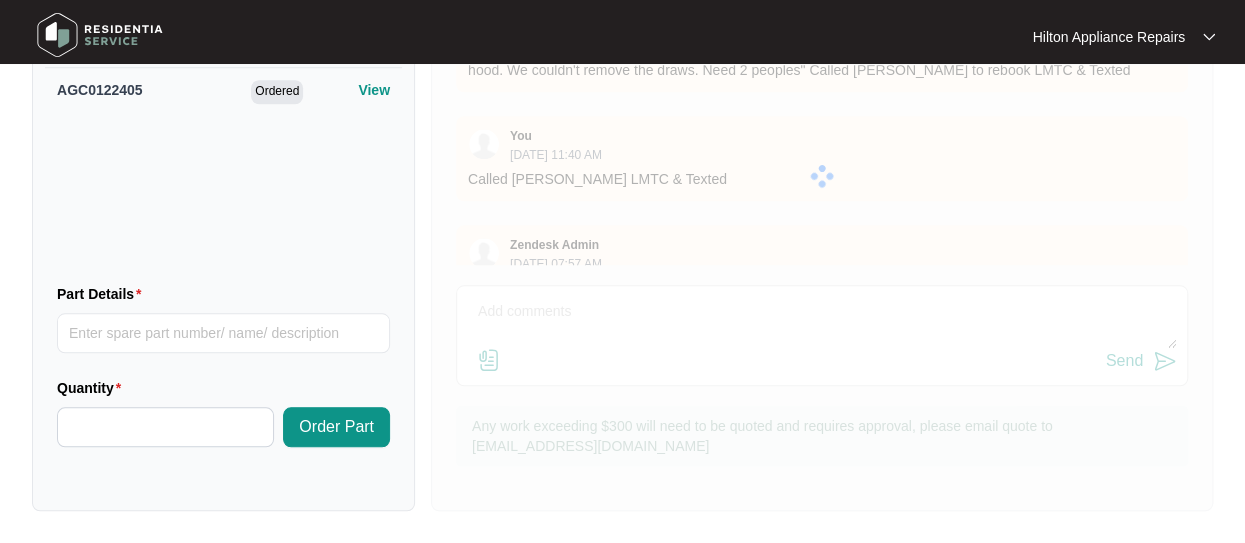 scroll, scrollTop: 858, scrollLeft: 0, axis: vertical 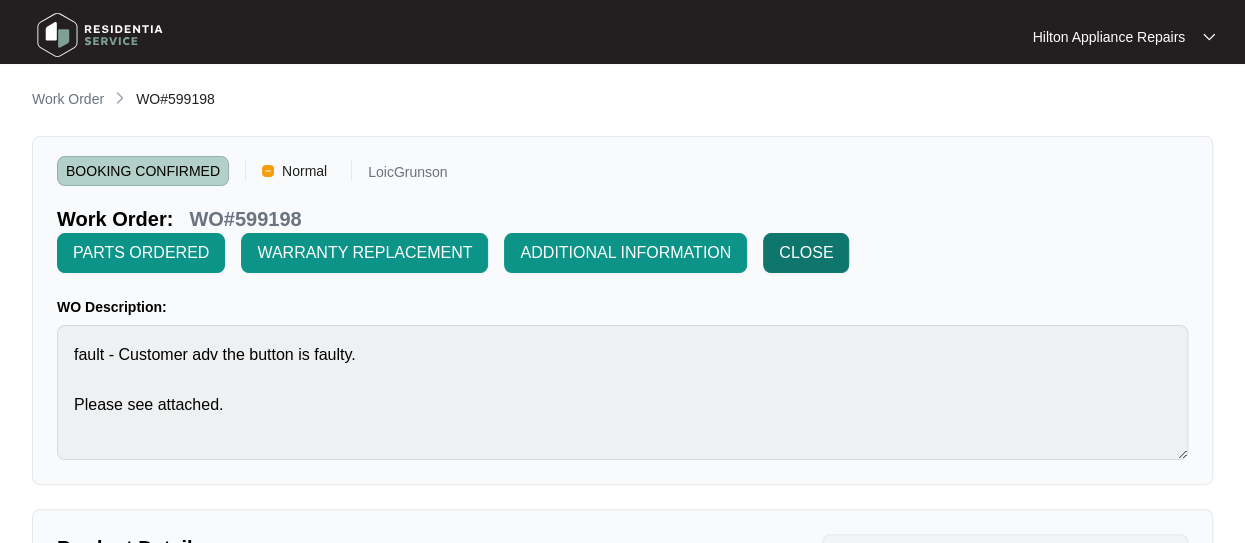 click on "CLOSE" at bounding box center (806, 253) 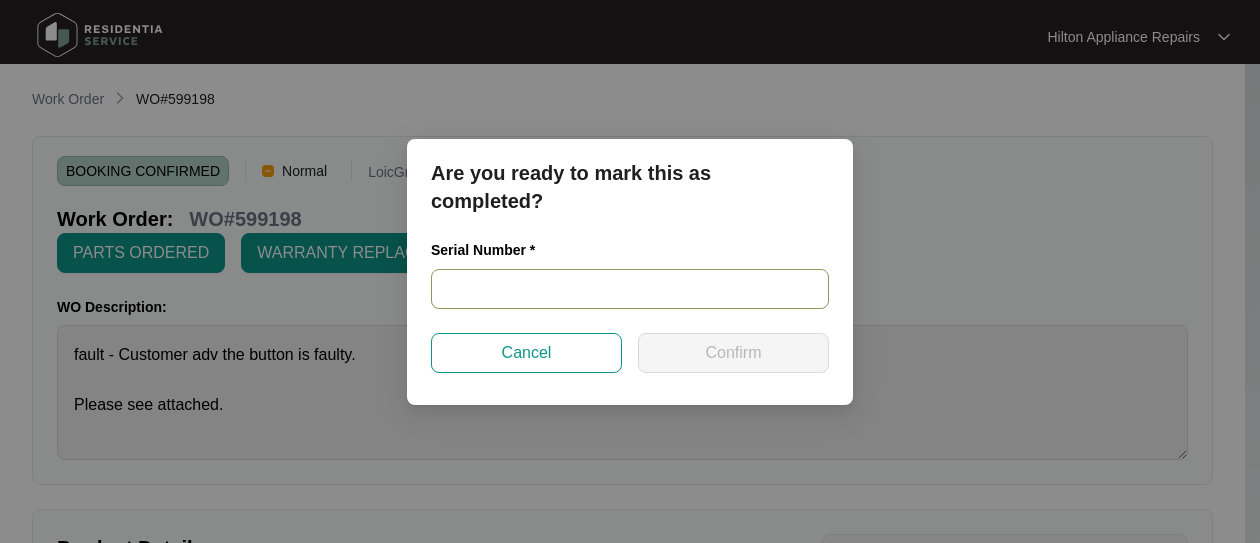 click at bounding box center (630, 289) 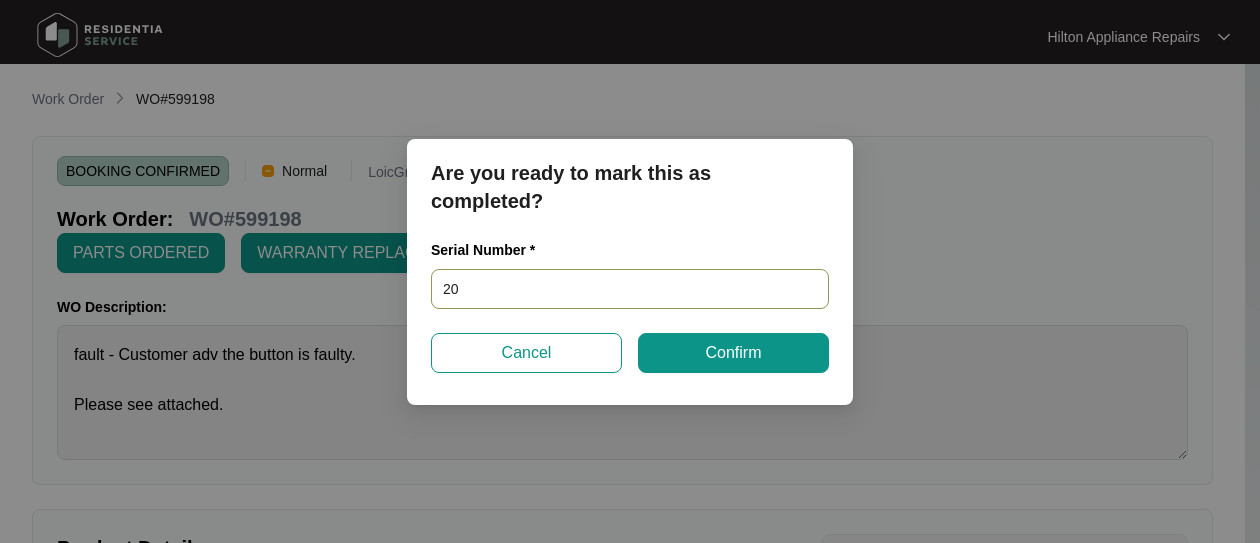 type on "2" 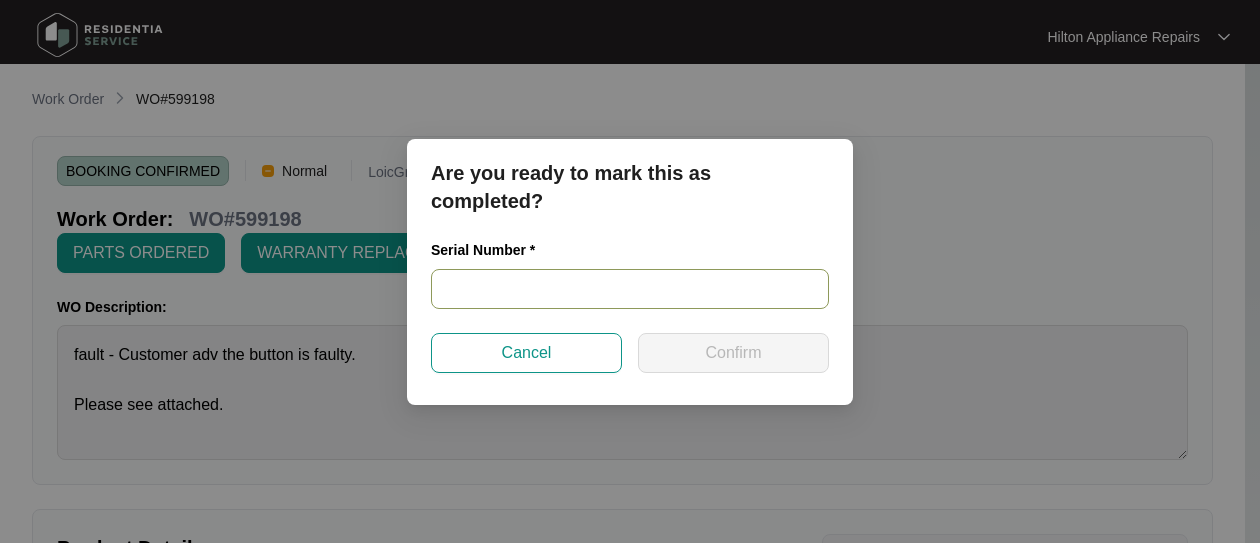 drag, startPoint x: 439, startPoint y: 298, endPoint x: 452, endPoint y: 299, distance: 13.038404 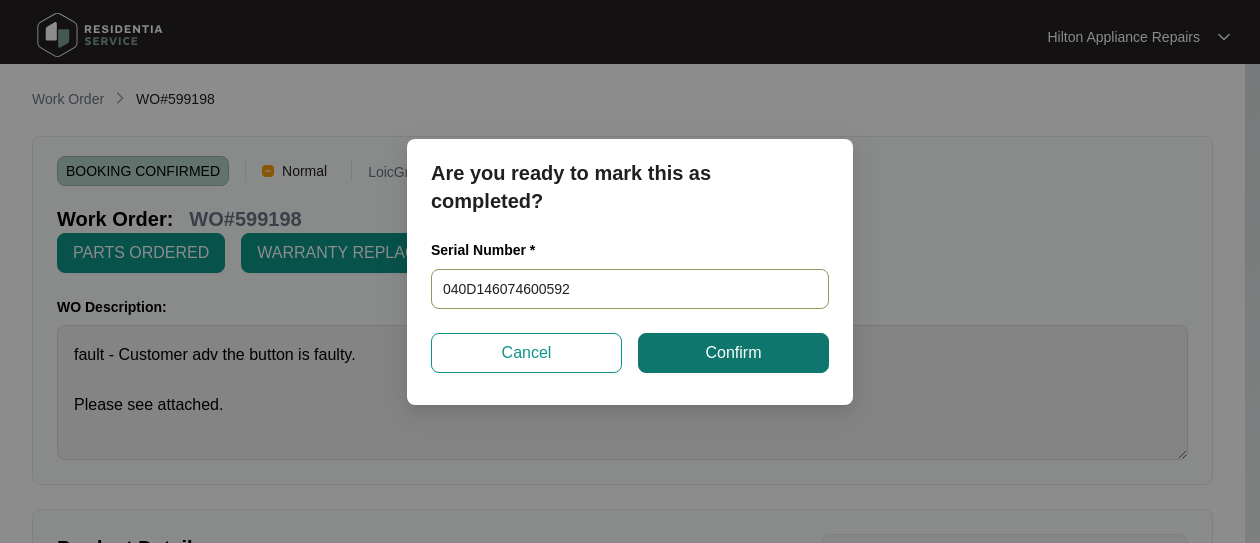 type on "040D146074600592" 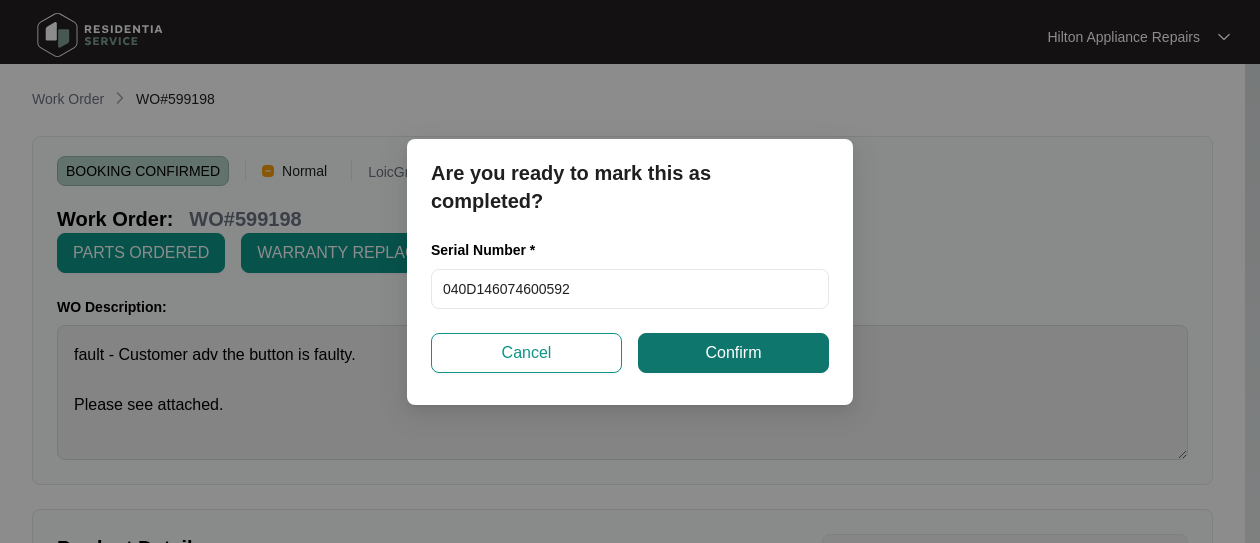 click on "Confirm" at bounding box center [733, 353] 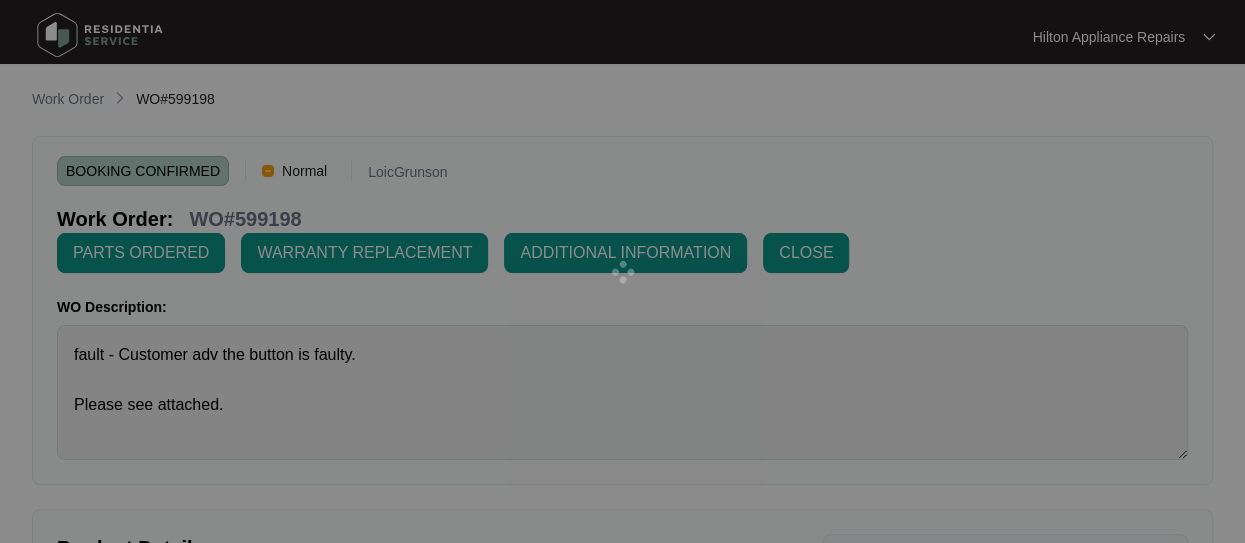 type on "040D146074600592" 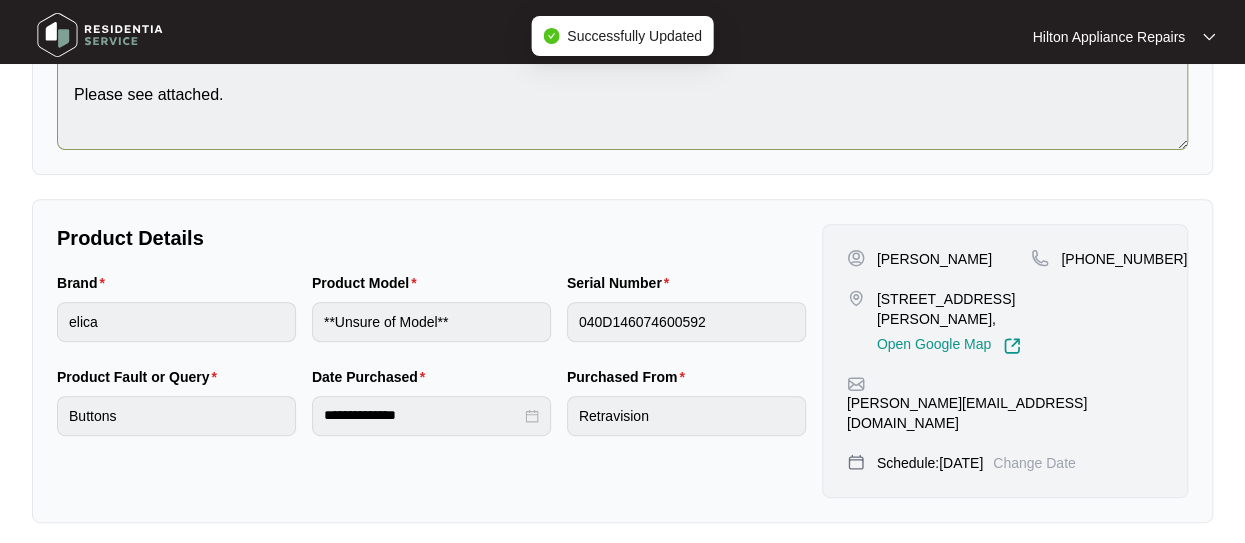 scroll, scrollTop: 300, scrollLeft: 0, axis: vertical 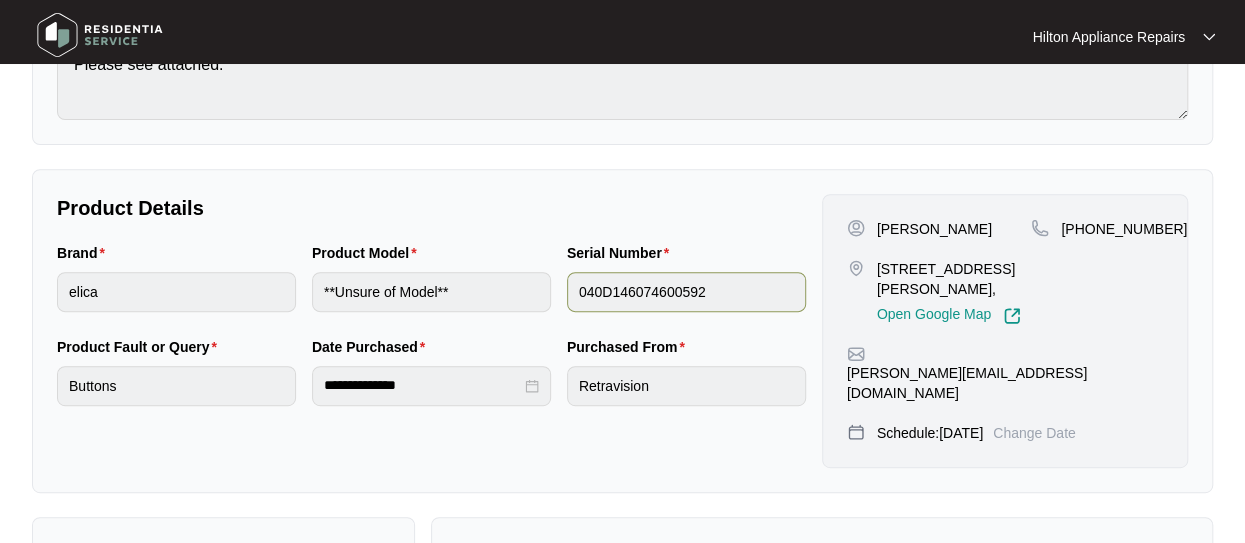 type 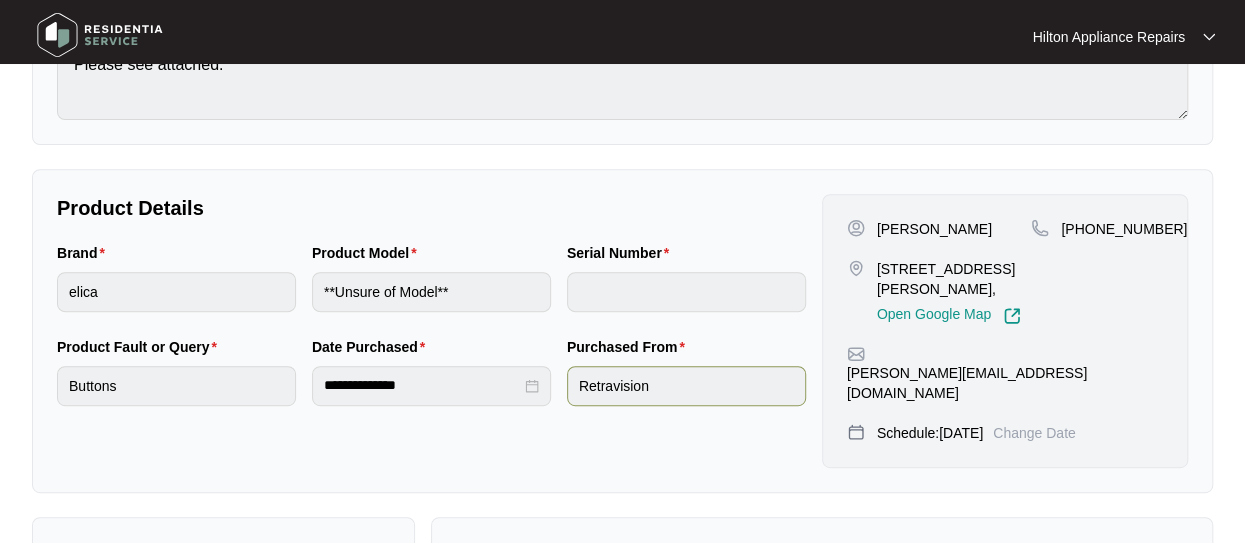 scroll, scrollTop: 586, scrollLeft: 0, axis: vertical 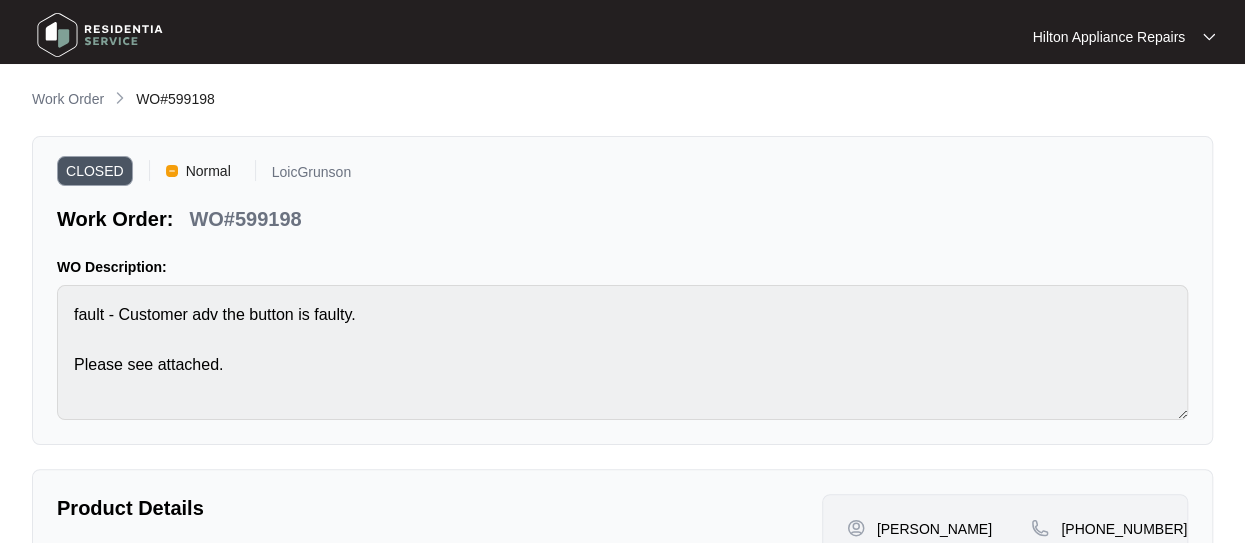 drag, startPoint x: 56, startPoint y: 106, endPoint x: 68, endPoint y: 101, distance: 13 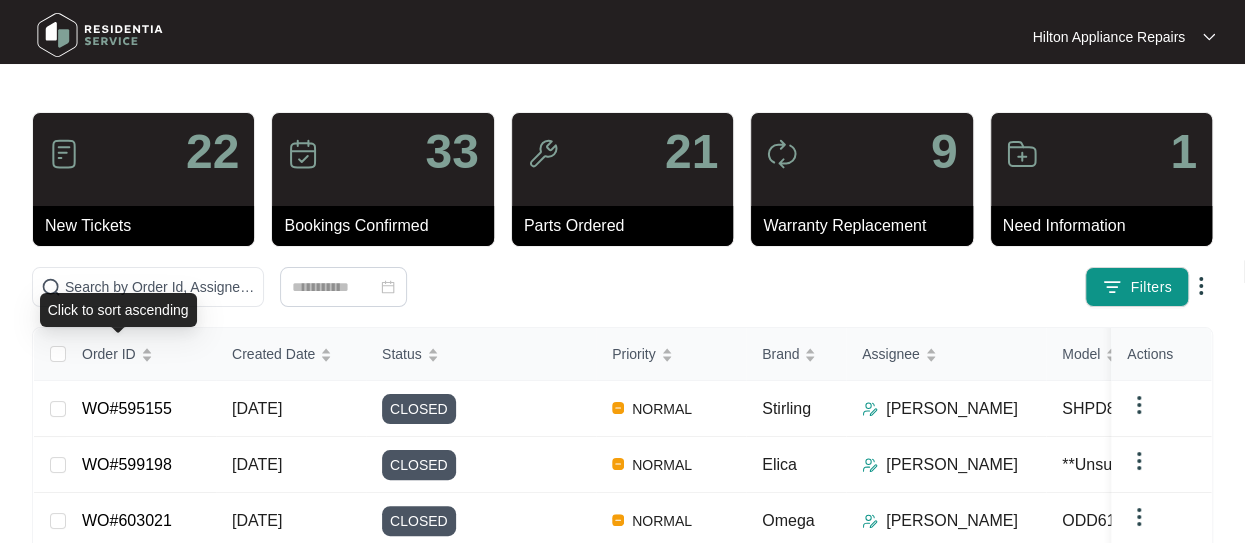 click on "Click to sort ascending" at bounding box center [118, 310] 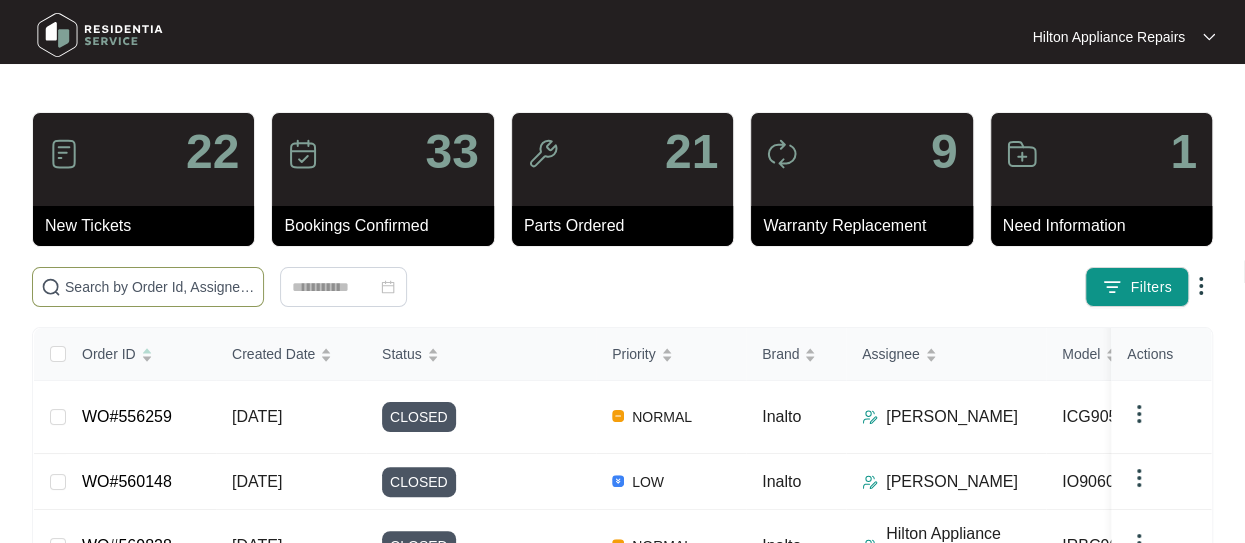 click at bounding box center (160, 287) 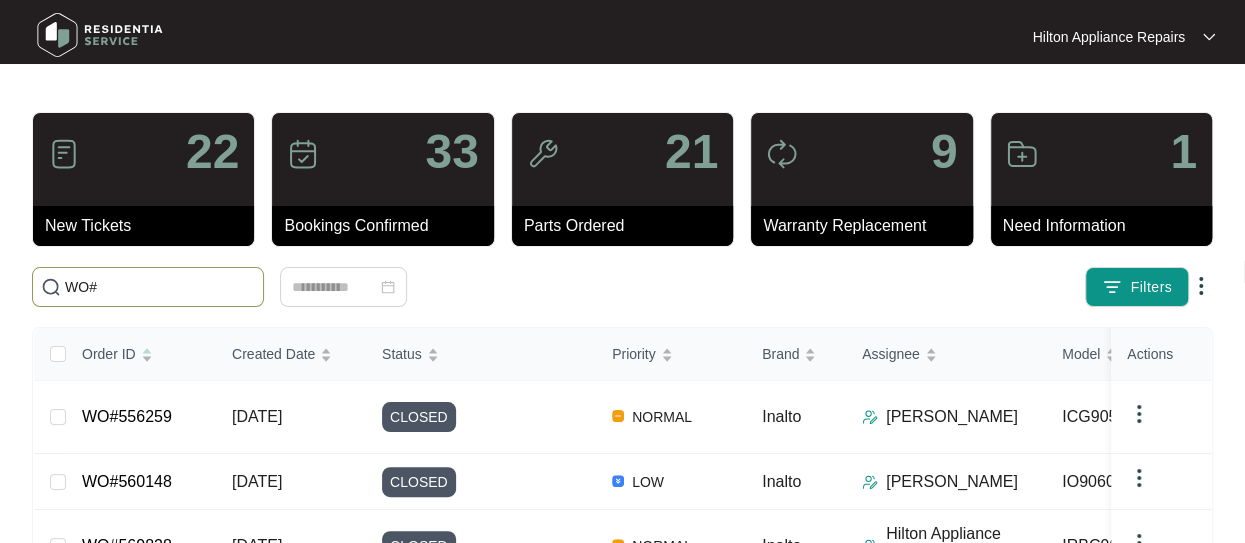 paste on "Attended property to supply and replace gas rail cock to wok burner on 5 burner S/S cooktop. Upon replacement set high and low burner pressures and tested" 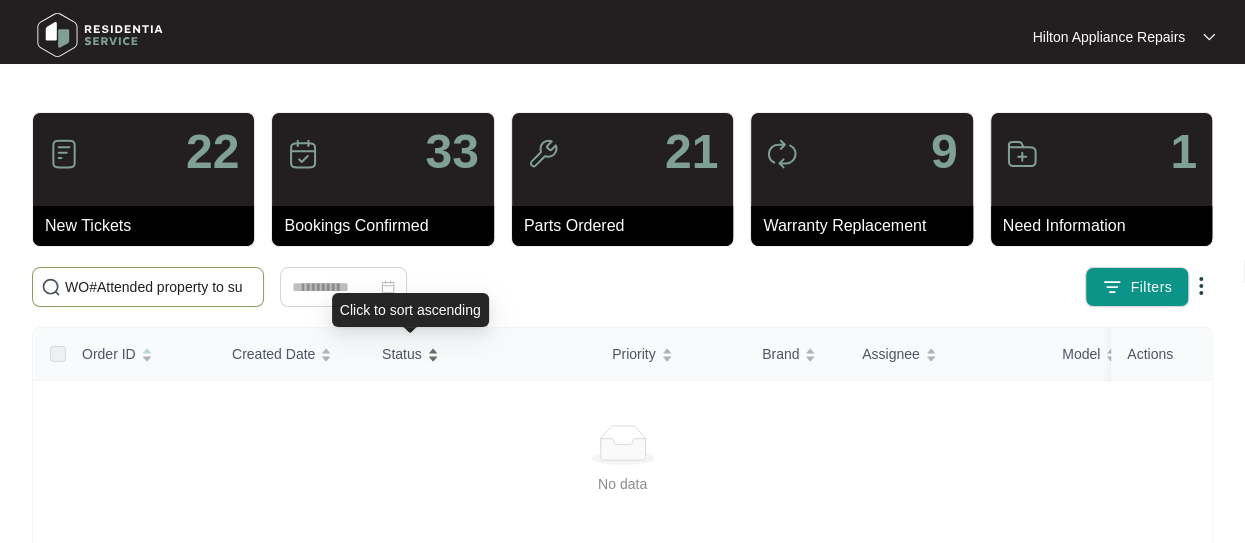 scroll, scrollTop: 0, scrollLeft: 0, axis: both 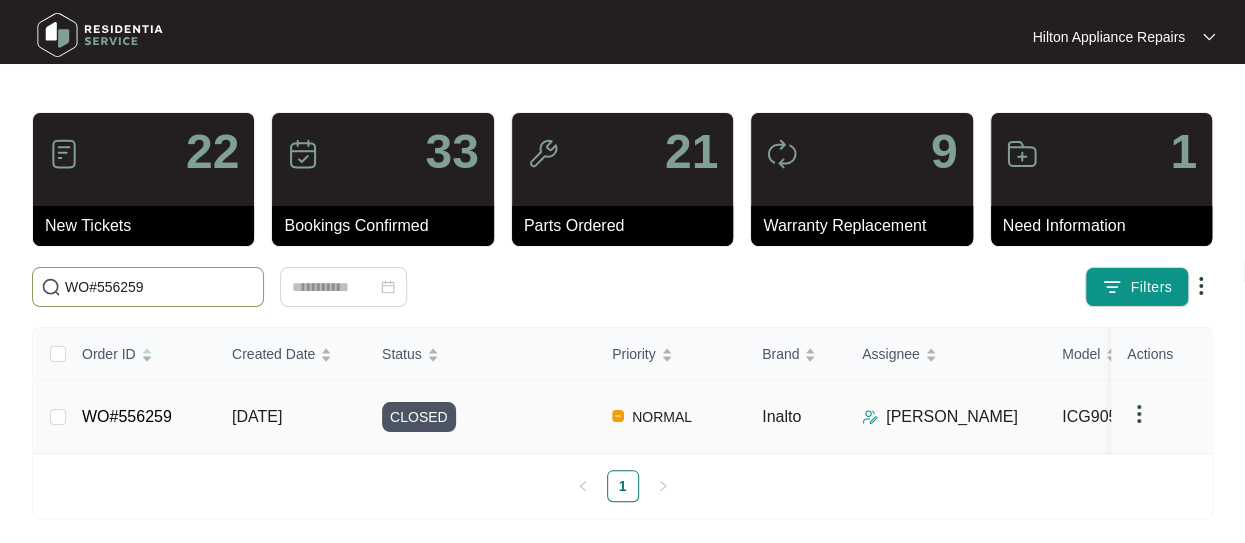 type on "WO#556259" 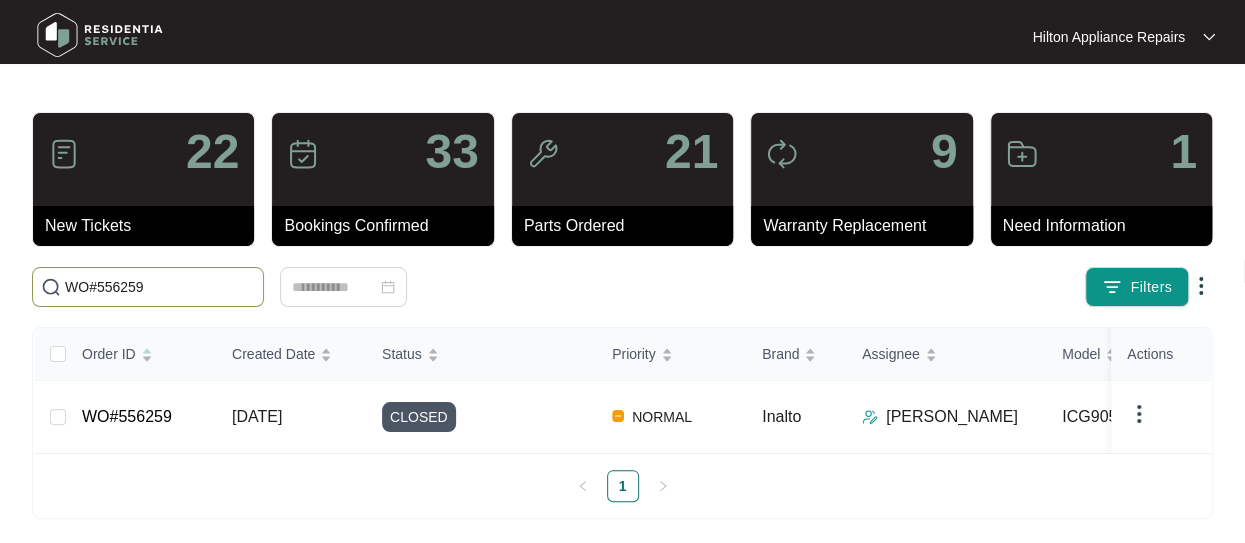 click on "WO#556259" at bounding box center (160, 287) 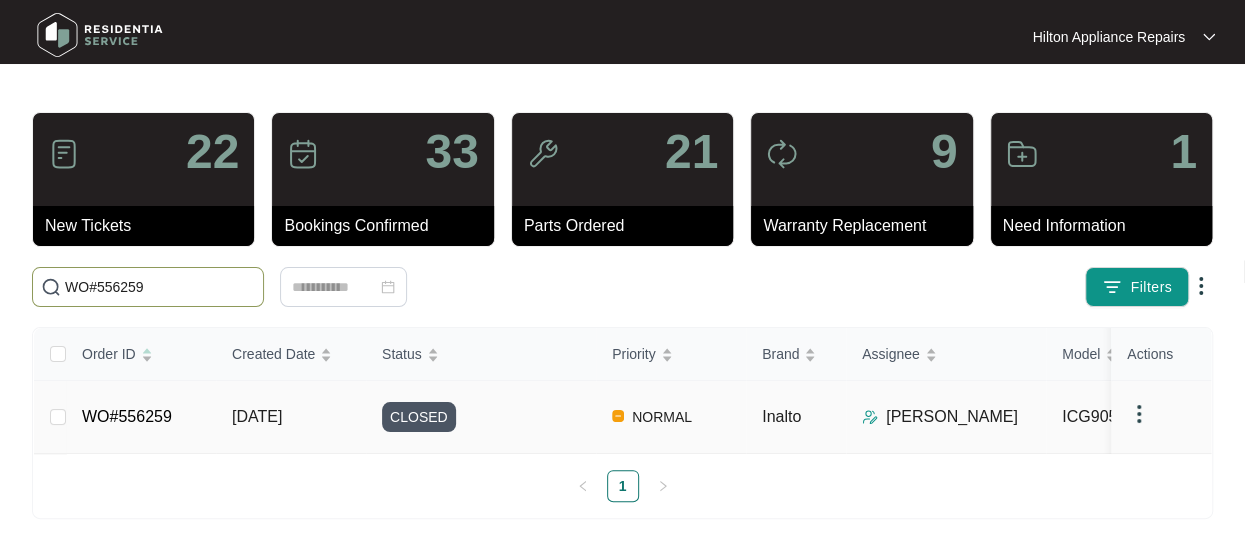click on "[DATE]" at bounding box center [257, 416] 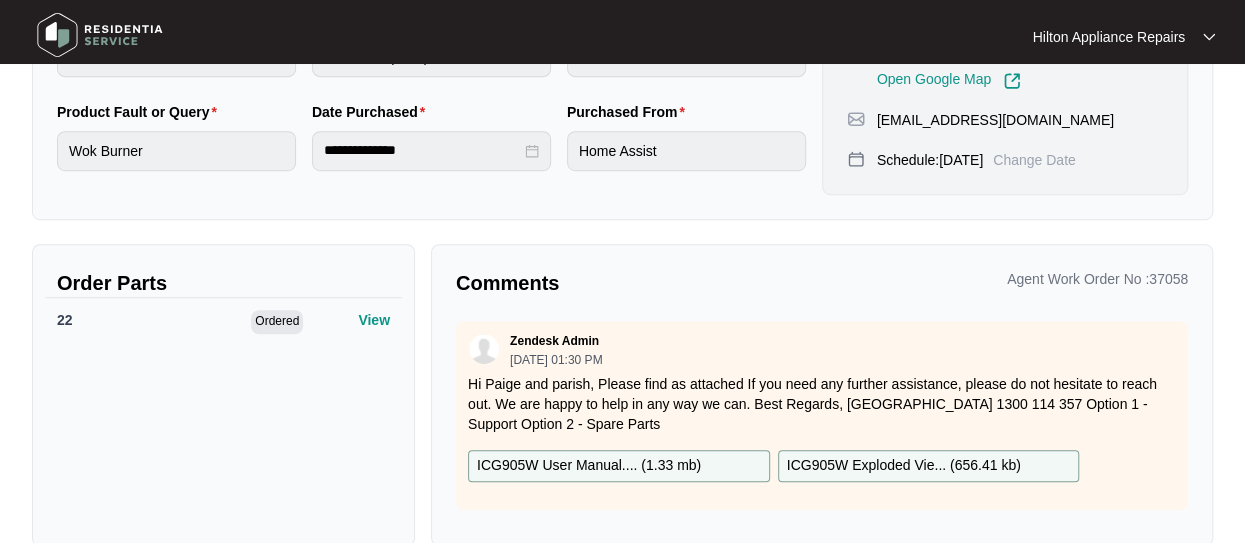 scroll, scrollTop: 586, scrollLeft: 0, axis: vertical 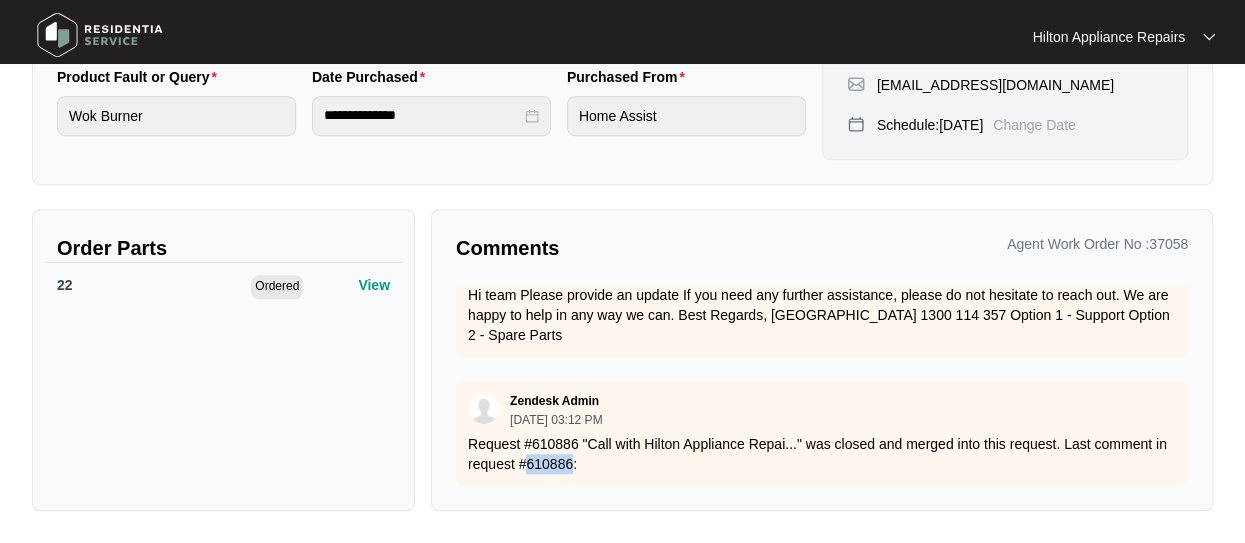 drag, startPoint x: 584, startPoint y: 454, endPoint x: 540, endPoint y: 448, distance: 44.407207 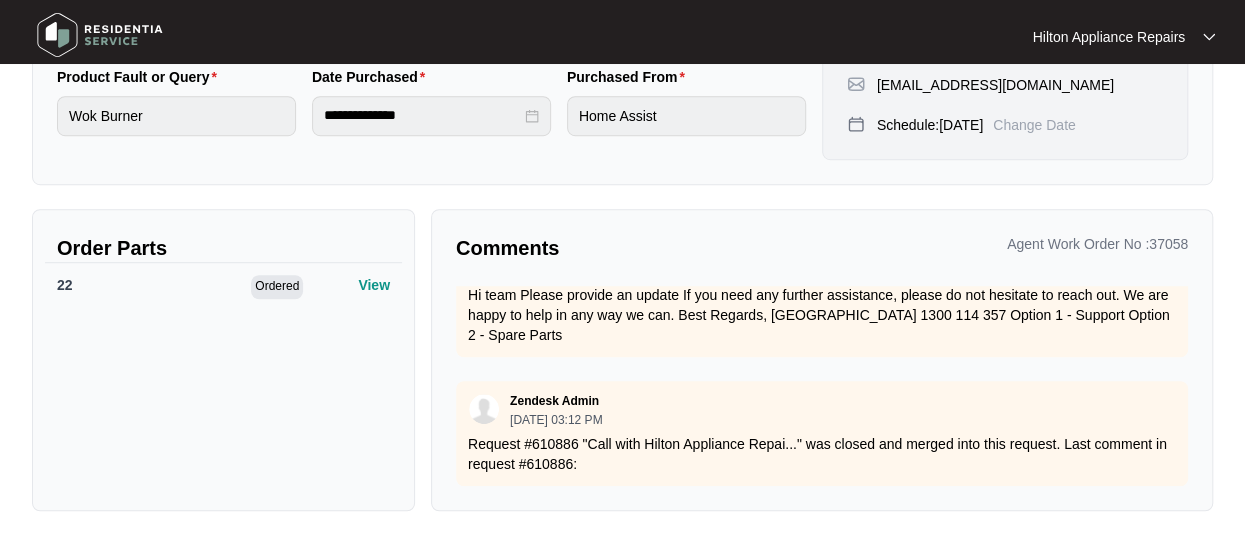 click on "Request #610886 "Call with Hilton Appliance Repai..." was closed and merged into this request. Last comment in request #610886:" at bounding box center (822, 454) 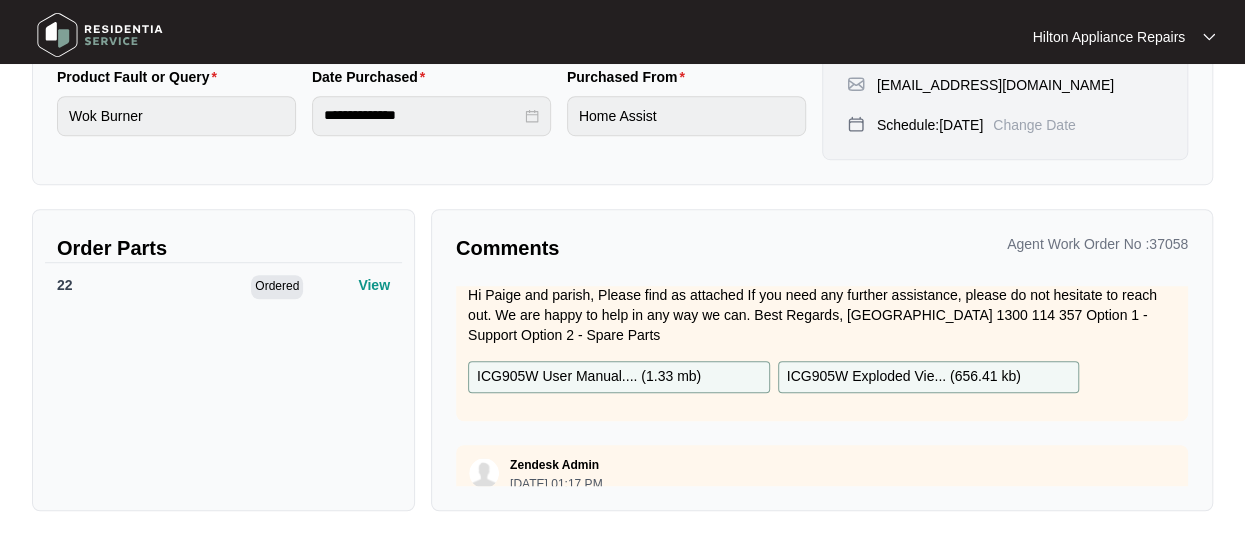 scroll, scrollTop: 0, scrollLeft: 0, axis: both 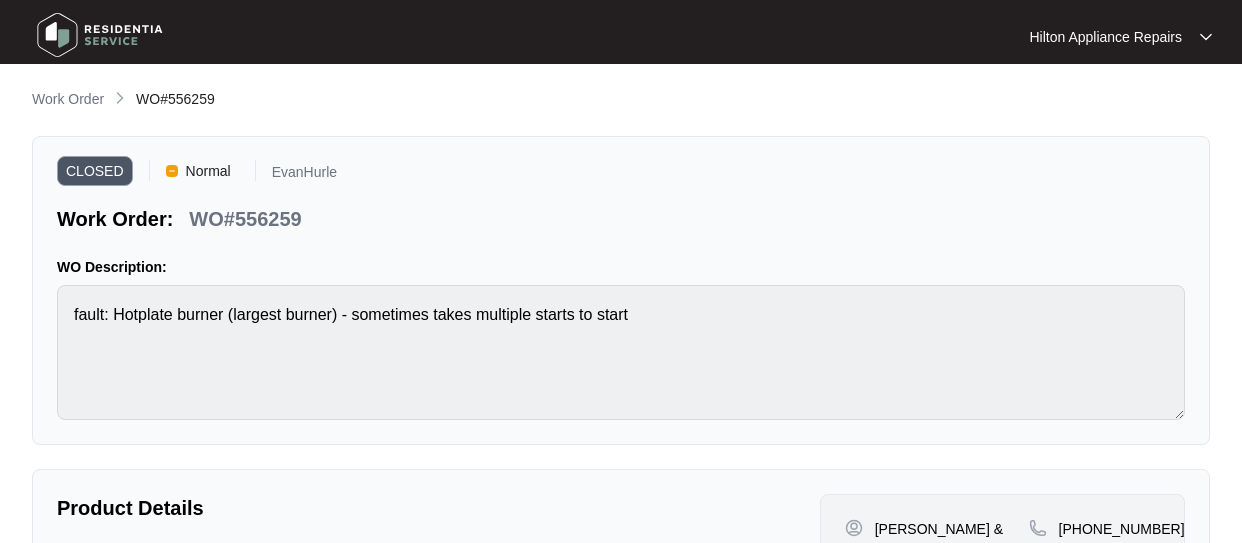 click on "Work Order" at bounding box center (68, 99) 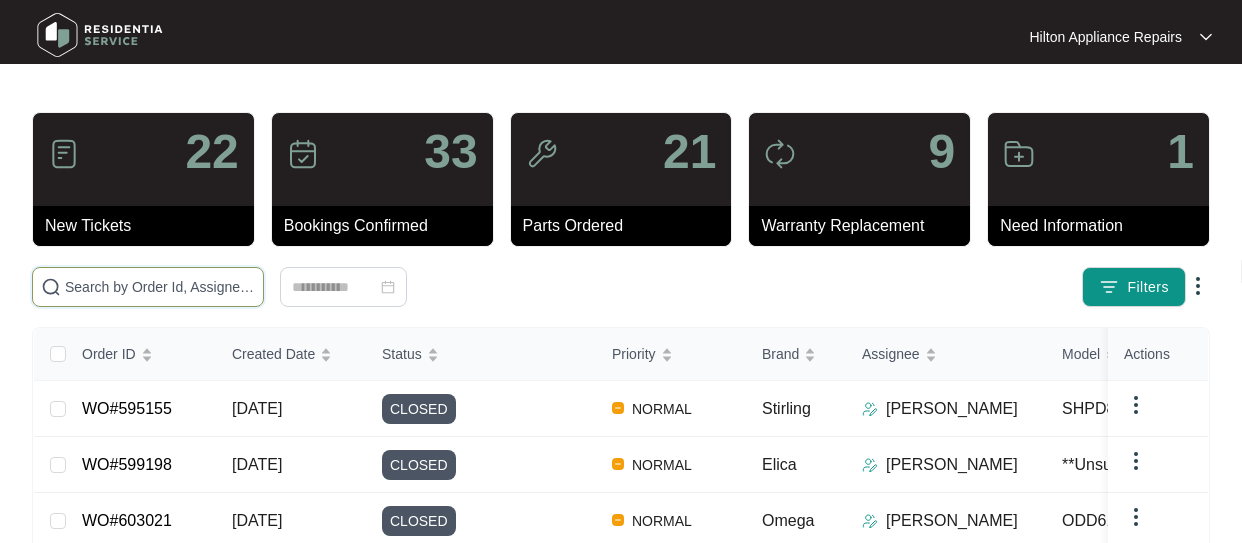 click at bounding box center (160, 287) 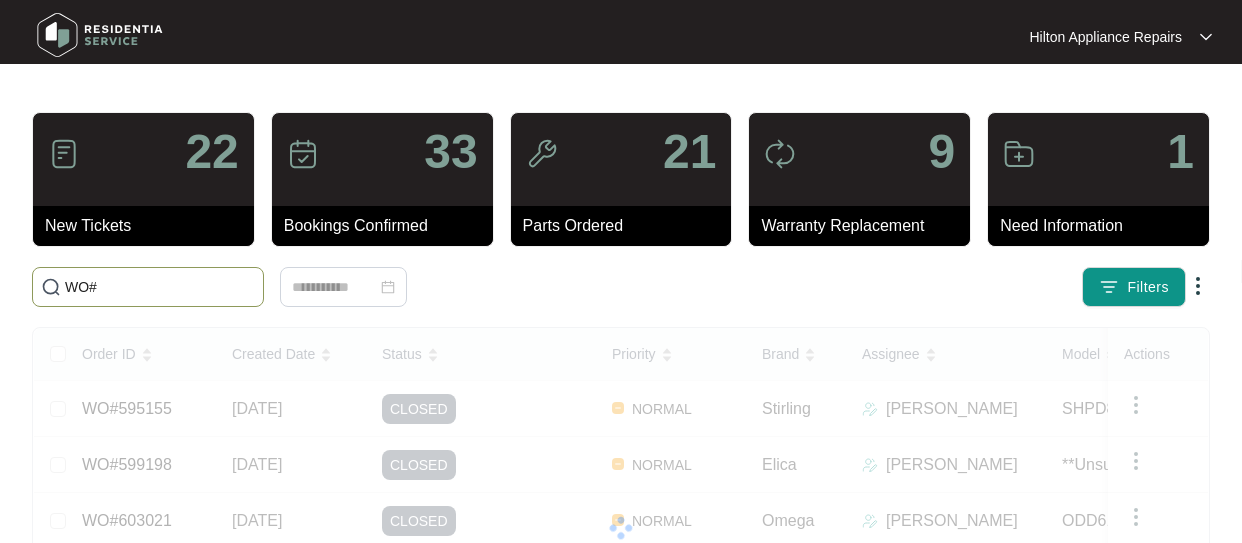paste on "577935" 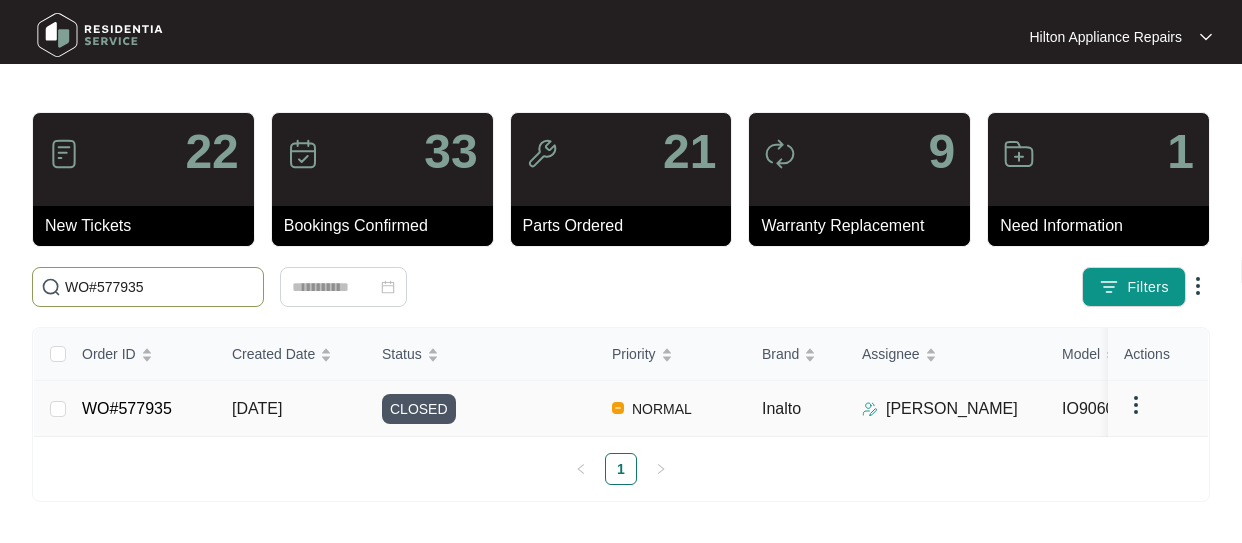 type on "WO#577935" 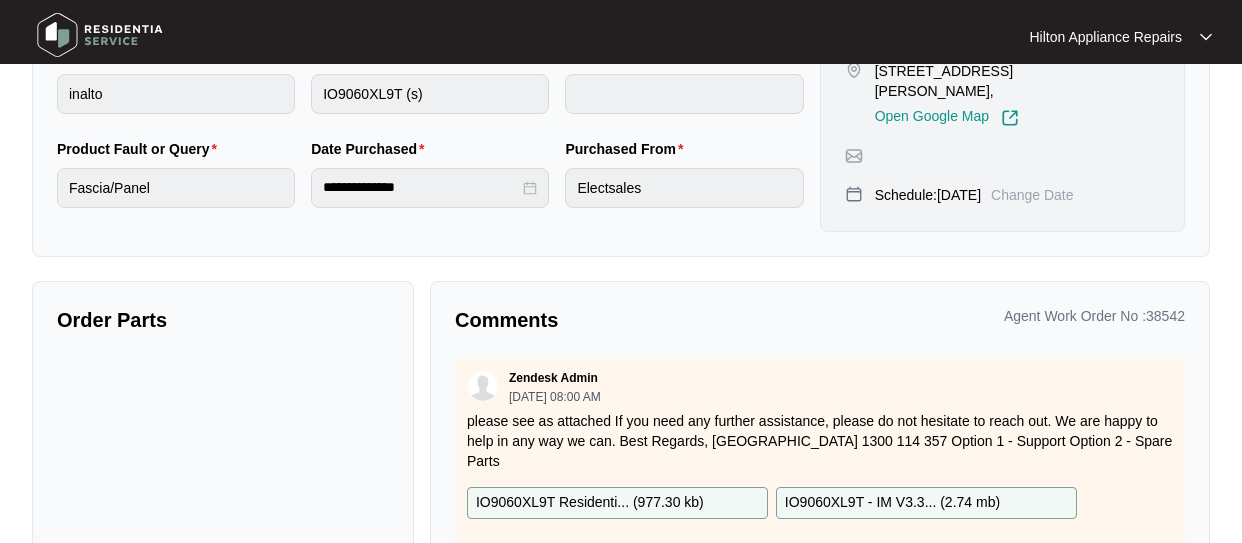 scroll, scrollTop: 584, scrollLeft: 0, axis: vertical 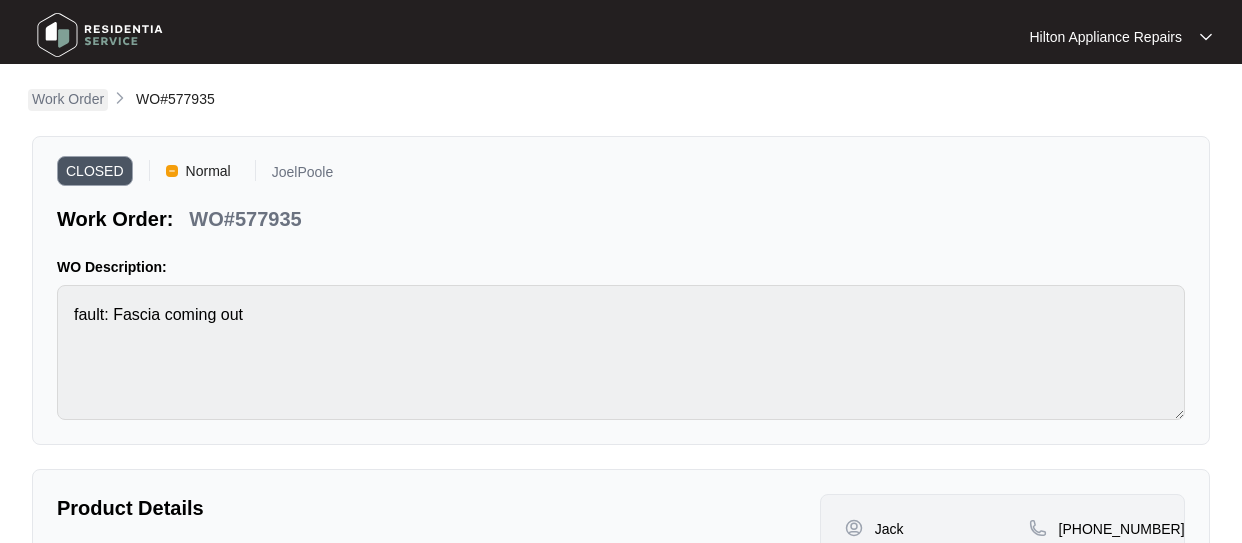 click on "Work Order" at bounding box center [68, 99] 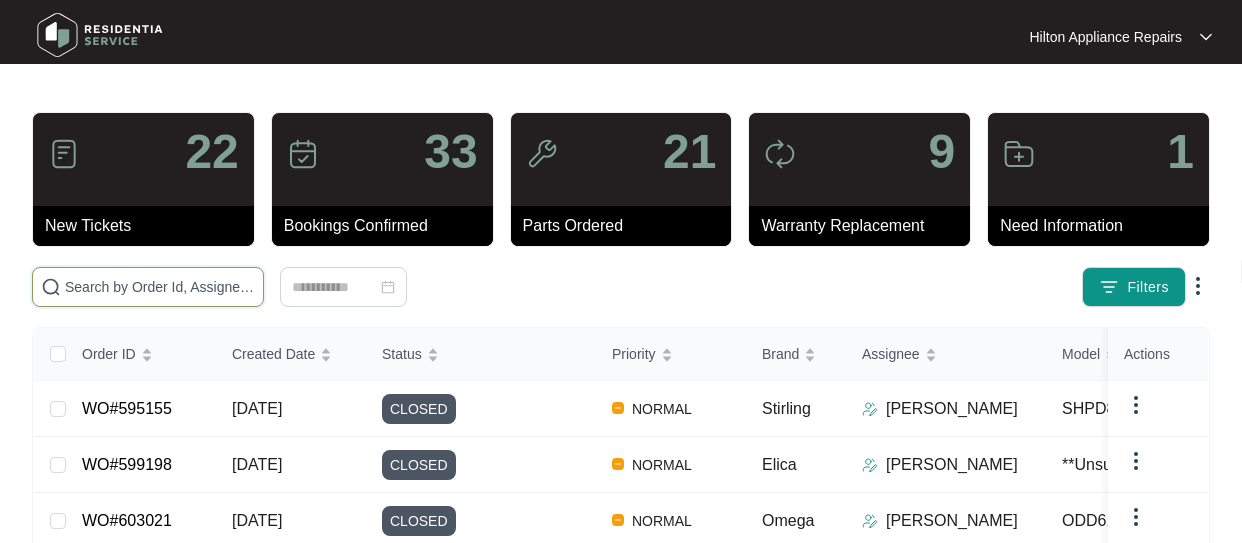 click at bounding box center [160, 287] 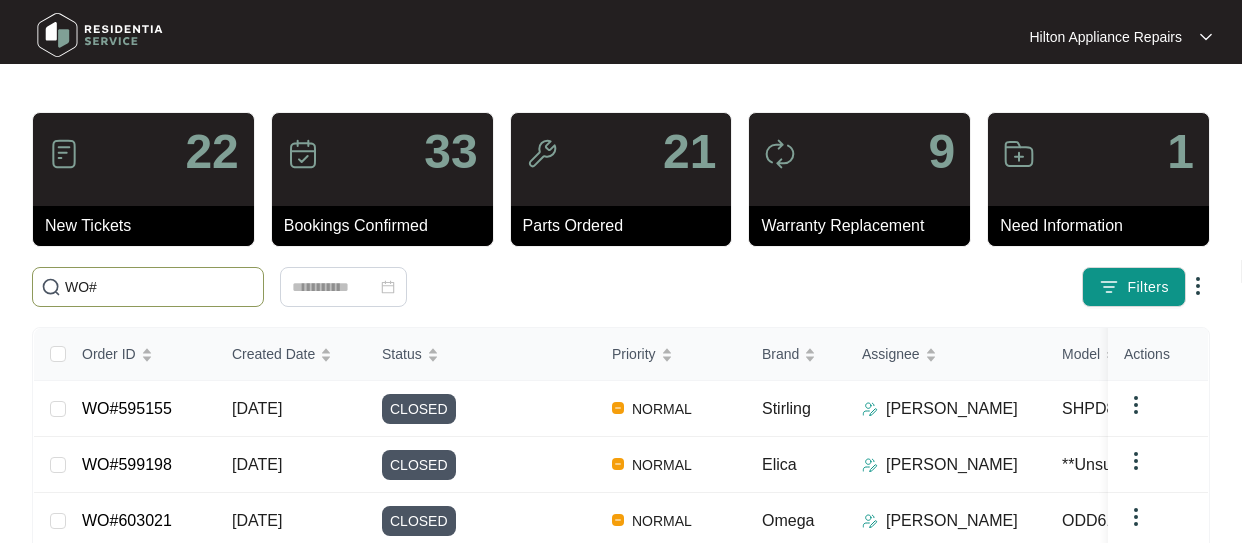 paste on "594775" 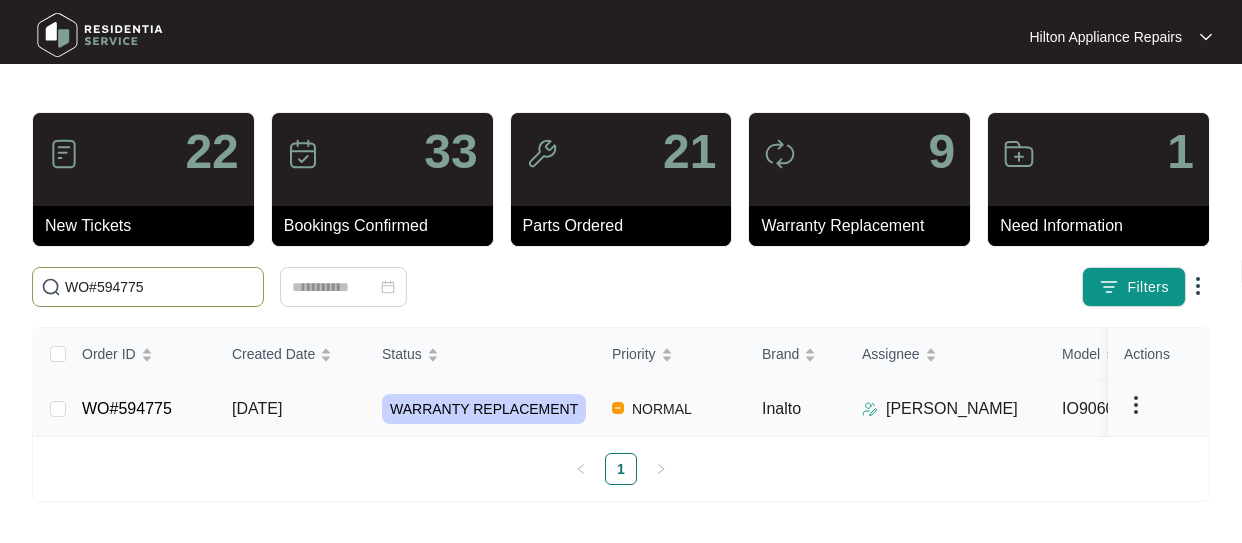 type on "WO#594775" 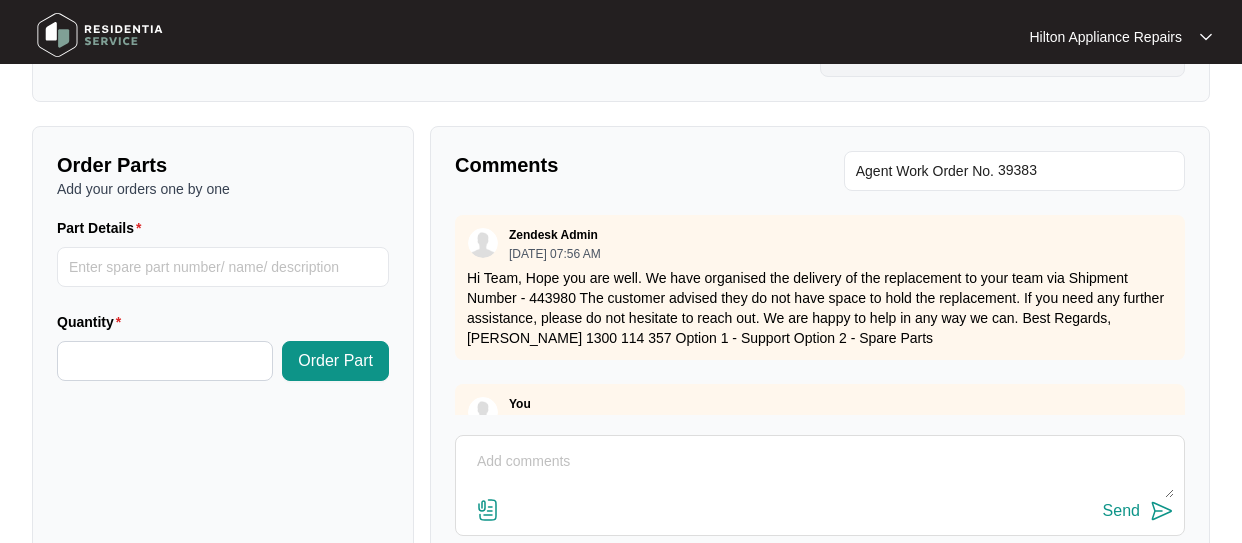 scroll, scrollTop: 700, scrollLeft: 0, axis: vertical 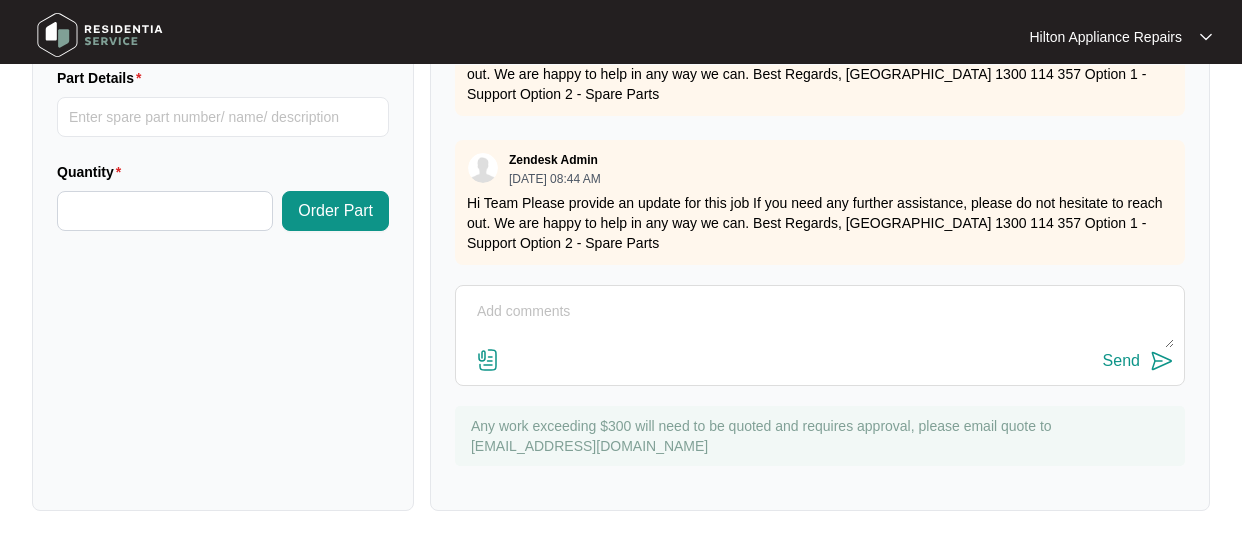 click at bounding box center [820, 322] 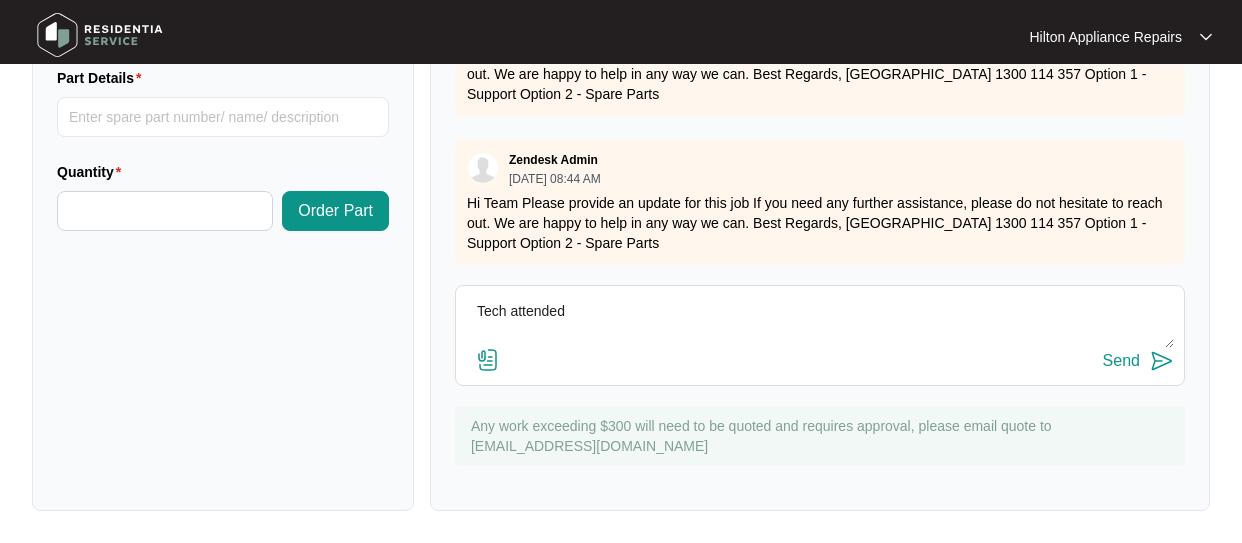 drag, startPoint x: 590, startPoint y: 311, endPoint x: 476, endPoint y: 321, distance: 114.43776 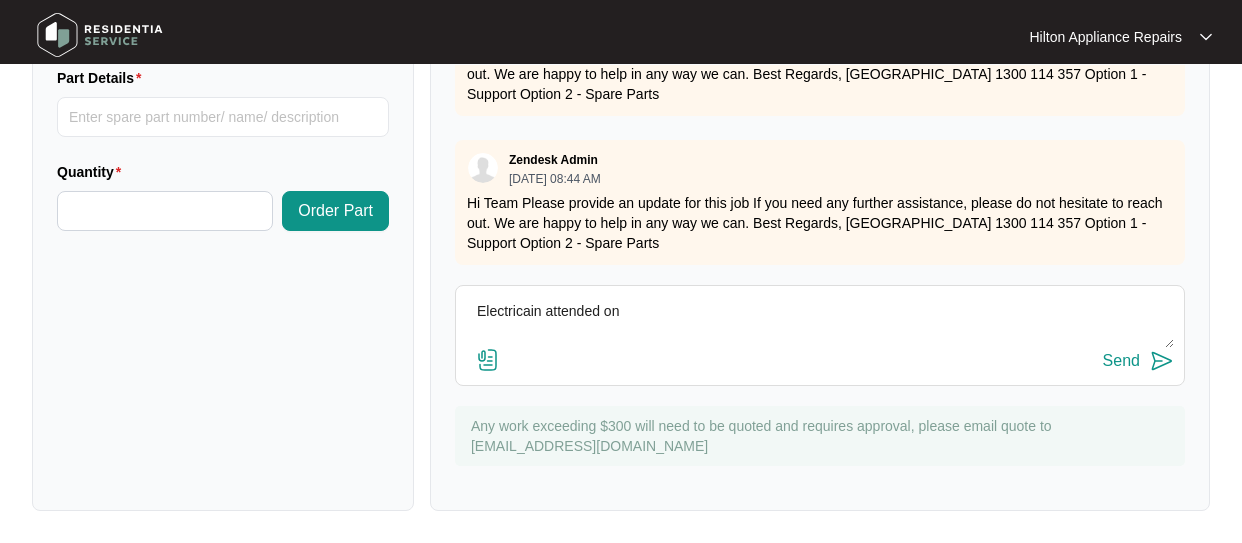 click on "Electricain attended on" at bounding box center (820, 322) 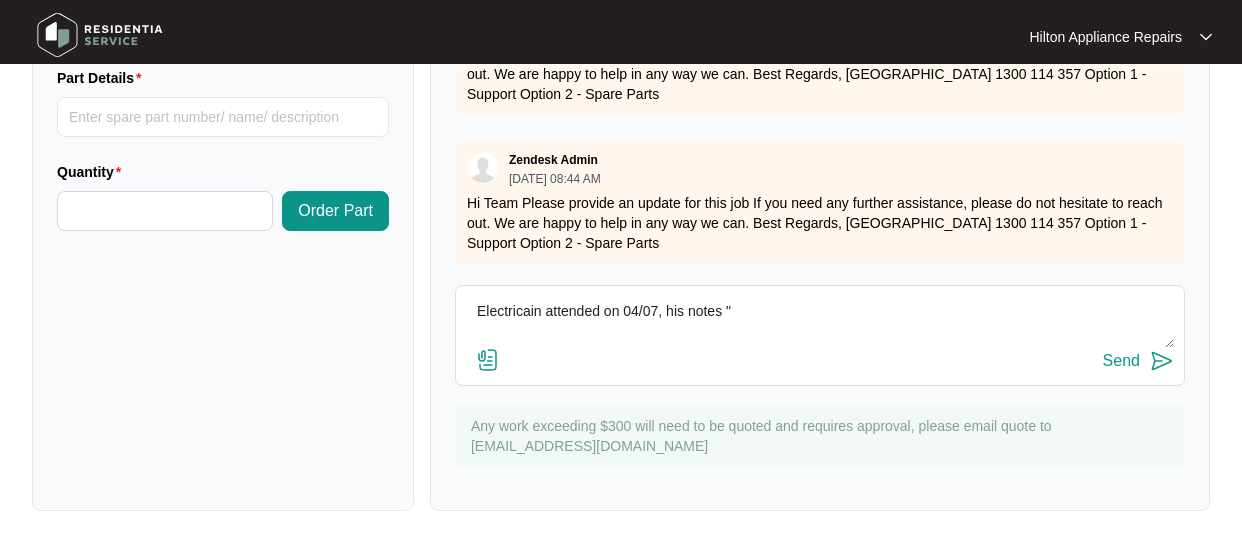paste on "[PERSON_NAME] (NORTH) ([DATE]) - Work Note
Disconnect existing oven
Supply and install oven
Test for correct functionality
Dispose of old appliance and rubbish" 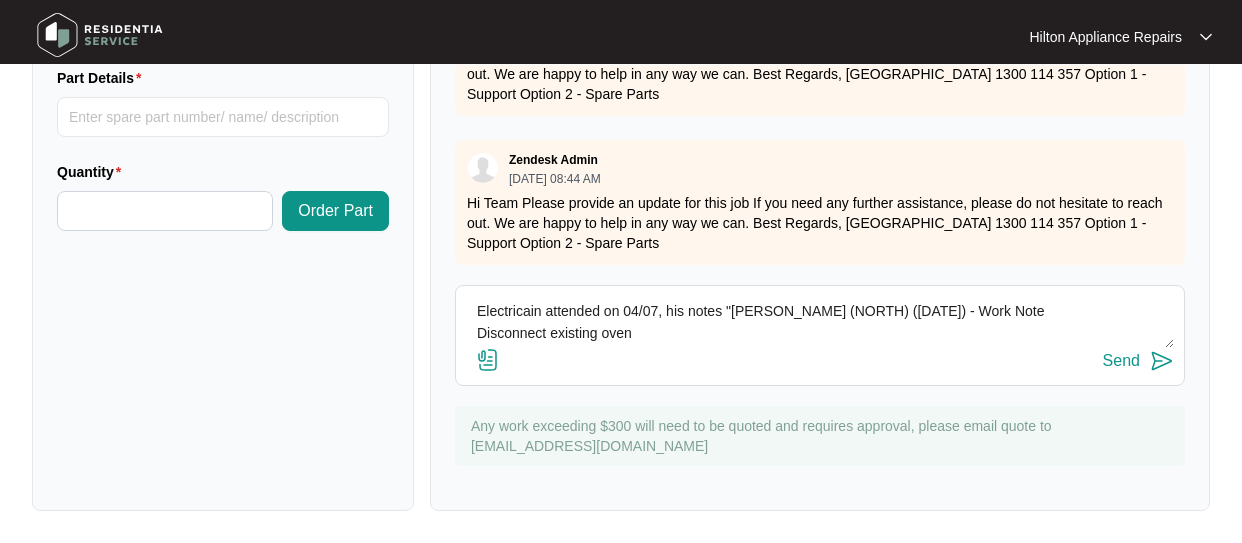 scroll, scrollTop: 58, scrollLeft: 0, axis: vertical 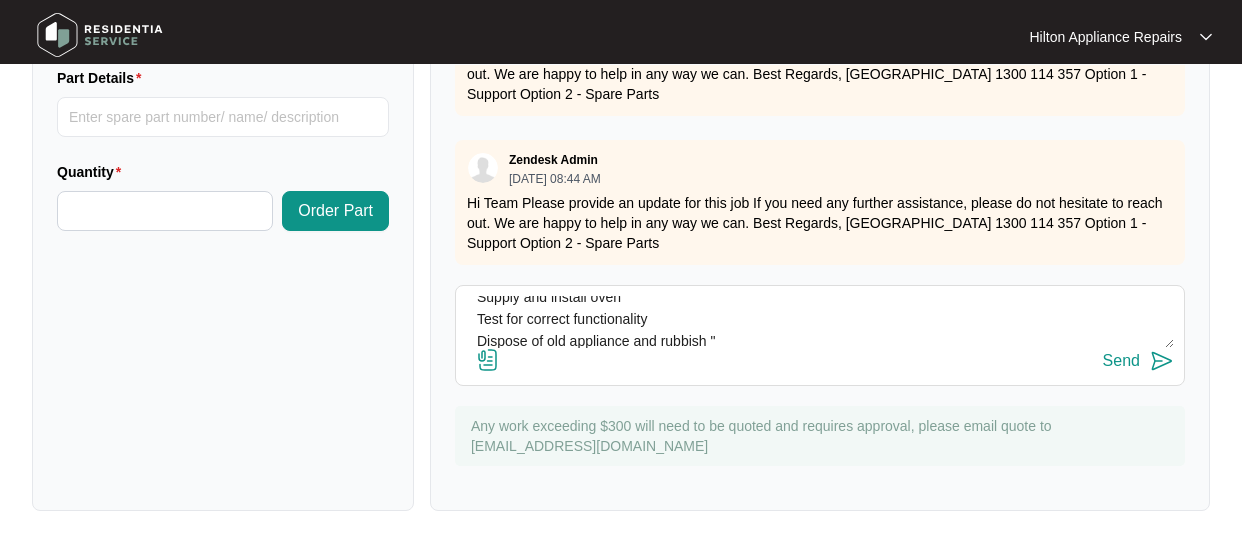 type on "Electricain attended on 04/07, his notes "[PERSON_NAME] (NORTH) ([DATE]) - Work Note
Disconnect existing oven
Supply and install oven
Test for correct functionality
Dispose of old appliance and rubbish "" 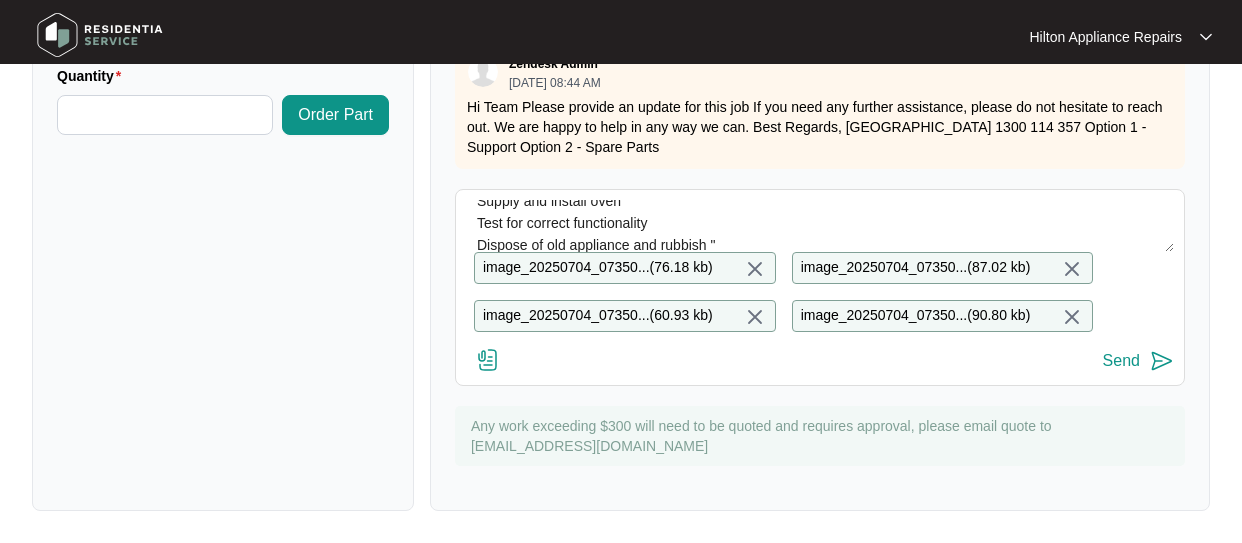 scroll, scrollTop: 970, scrollLeft: 0, axis: vertical 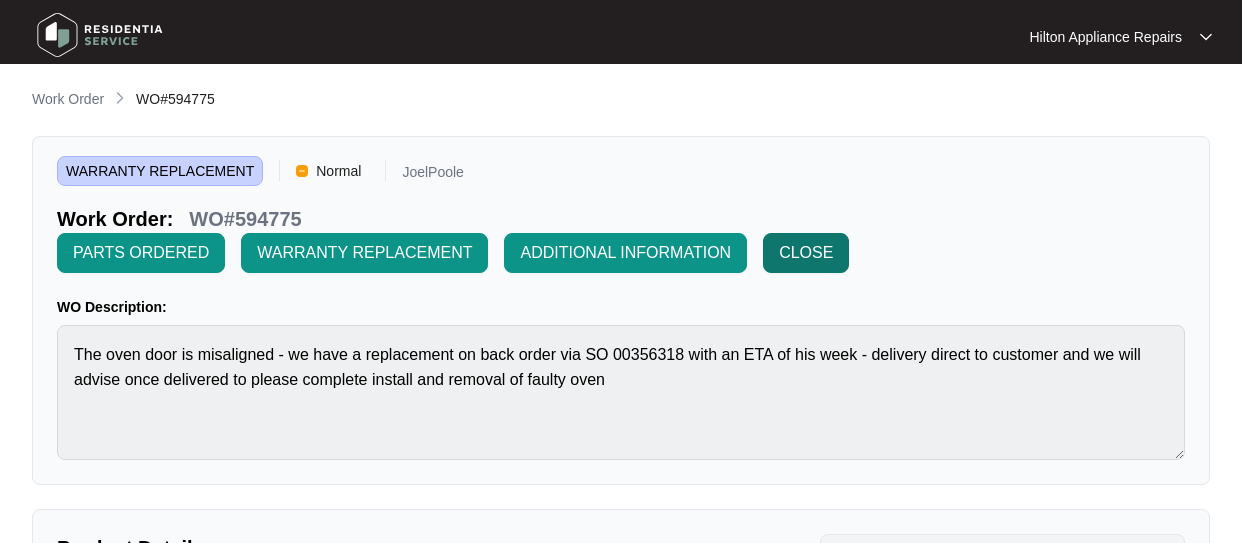 click on "CLOSE" at bounding box center (806, 253) 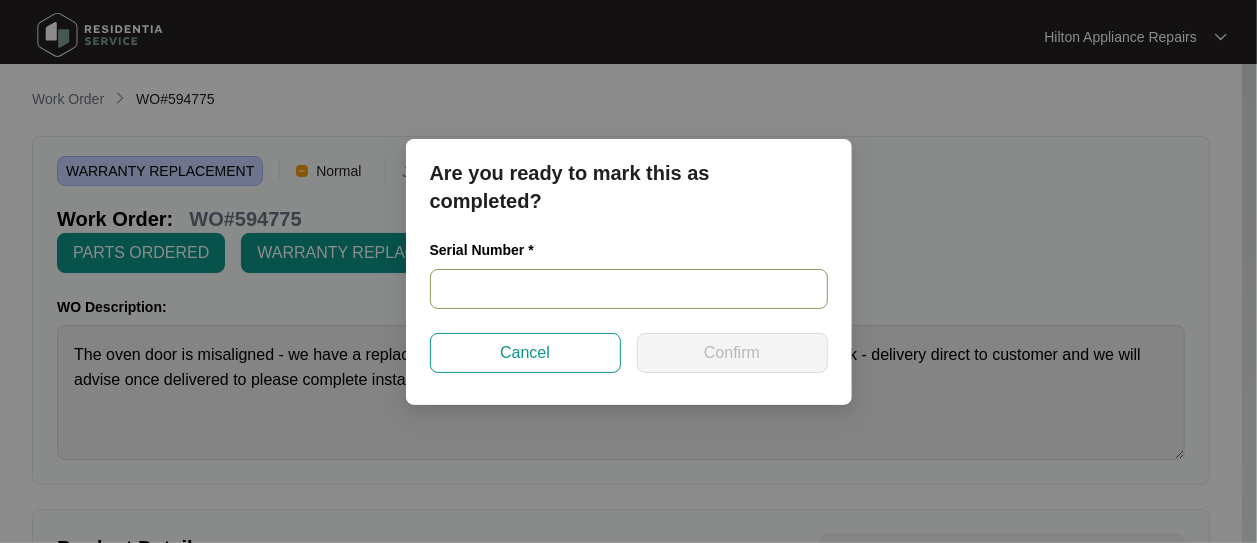 drag, startPoint x: 481, startPoint y: 291, endPoint x: 603, endPoint y: 288, distance: 122.03688 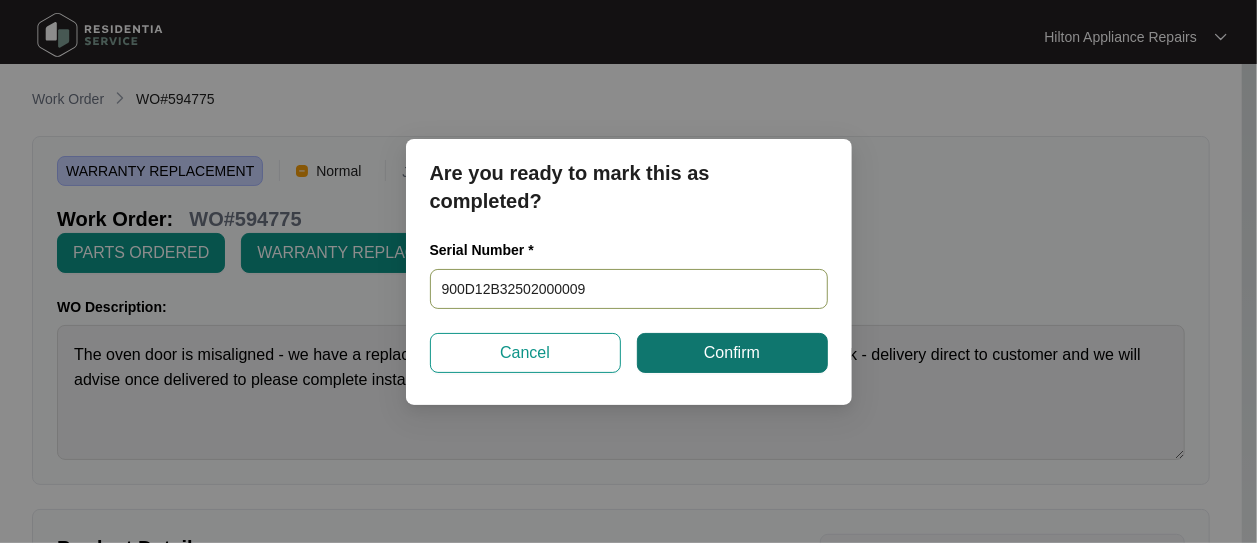 type on "900D12B32502000009" 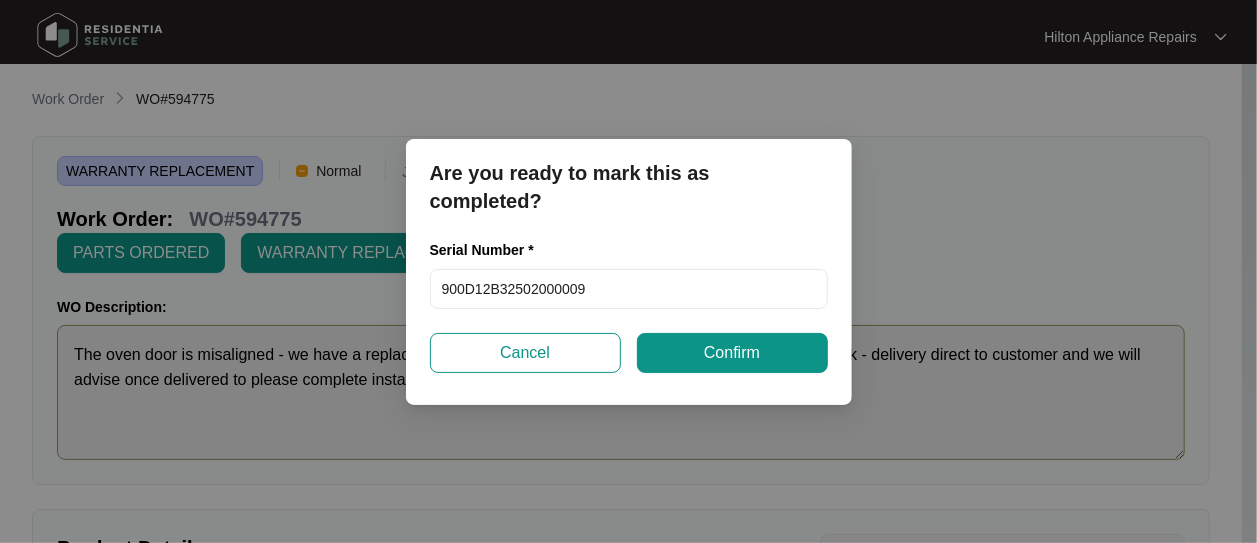 click on "Confirm" at bounding box center [732, 353] 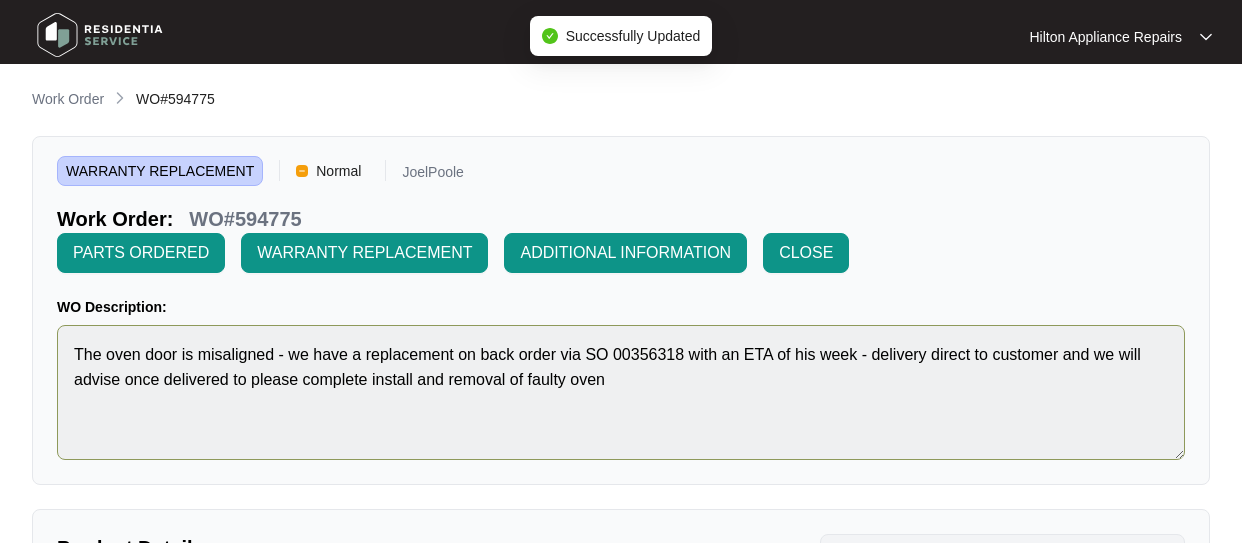 type on "900D12B32502000009" 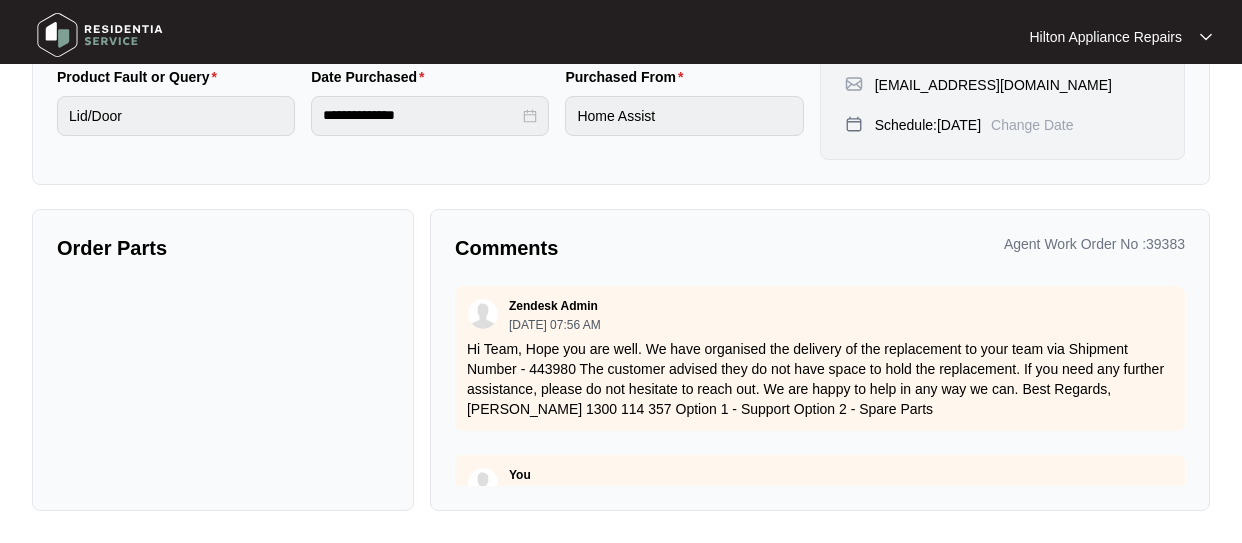 scroll, scrollTop: 586, scrollLeft: 0, axis: vertical 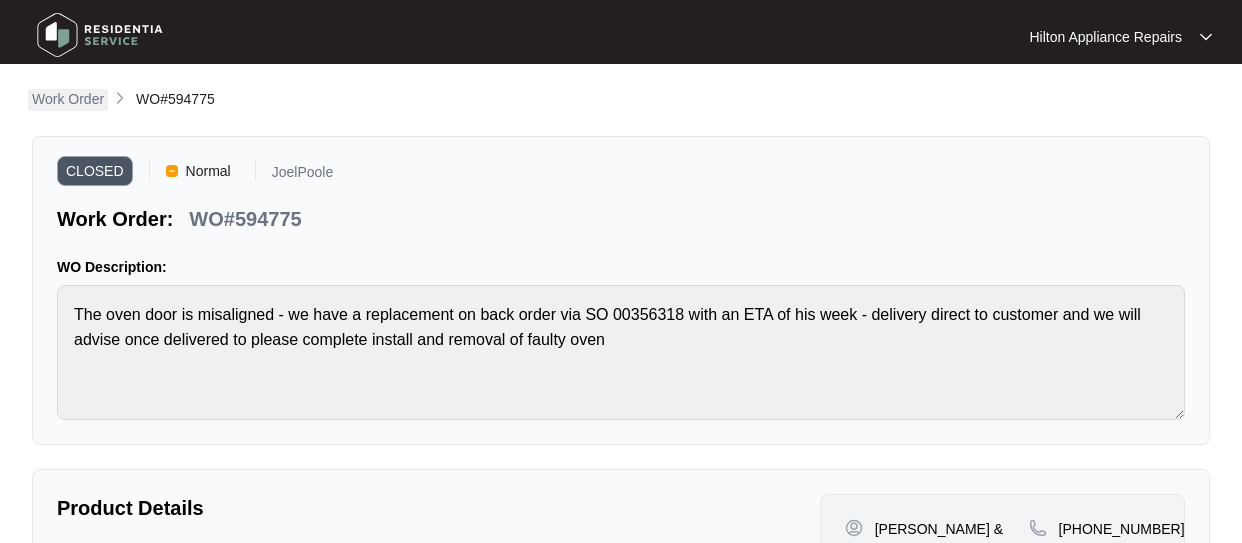 click on "Work Order" at bounding box center [68, 99] 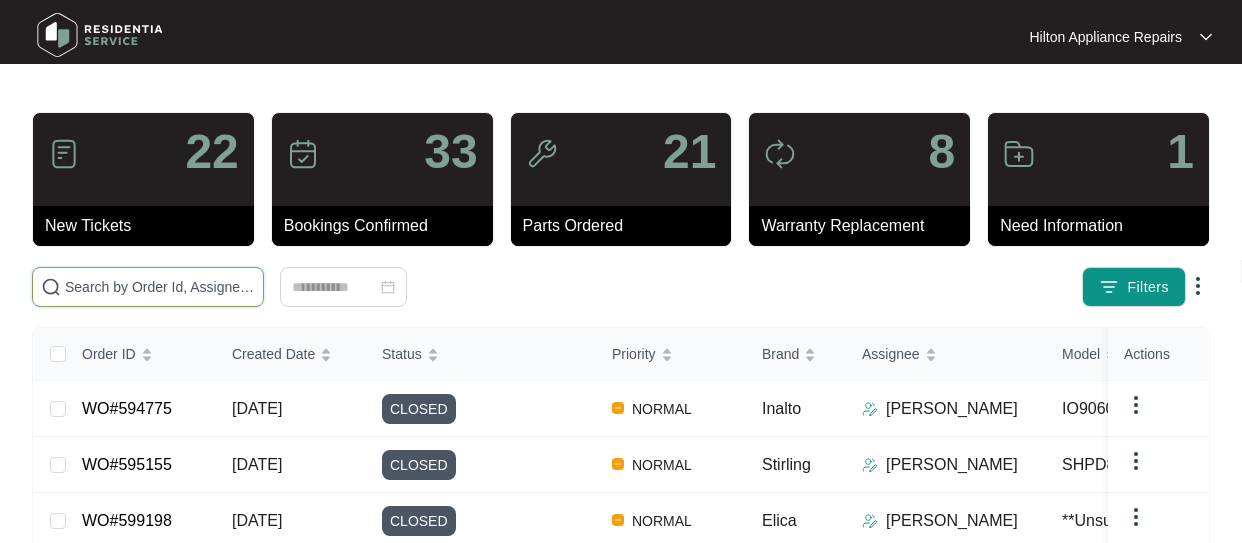 click at bounding box center (160, 287) 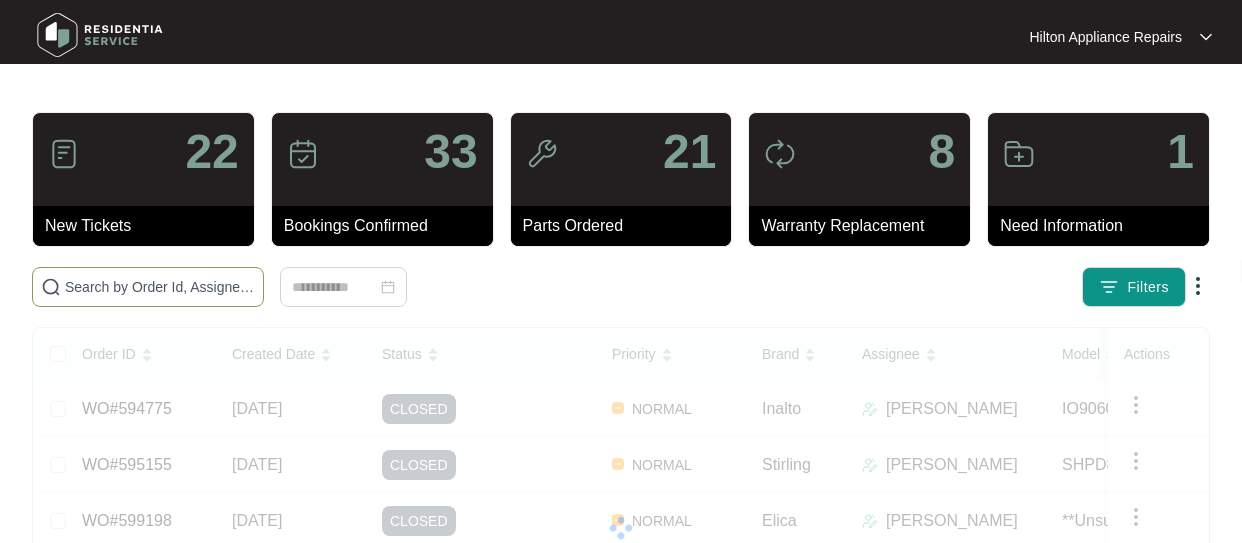 paste on "WO#604232" 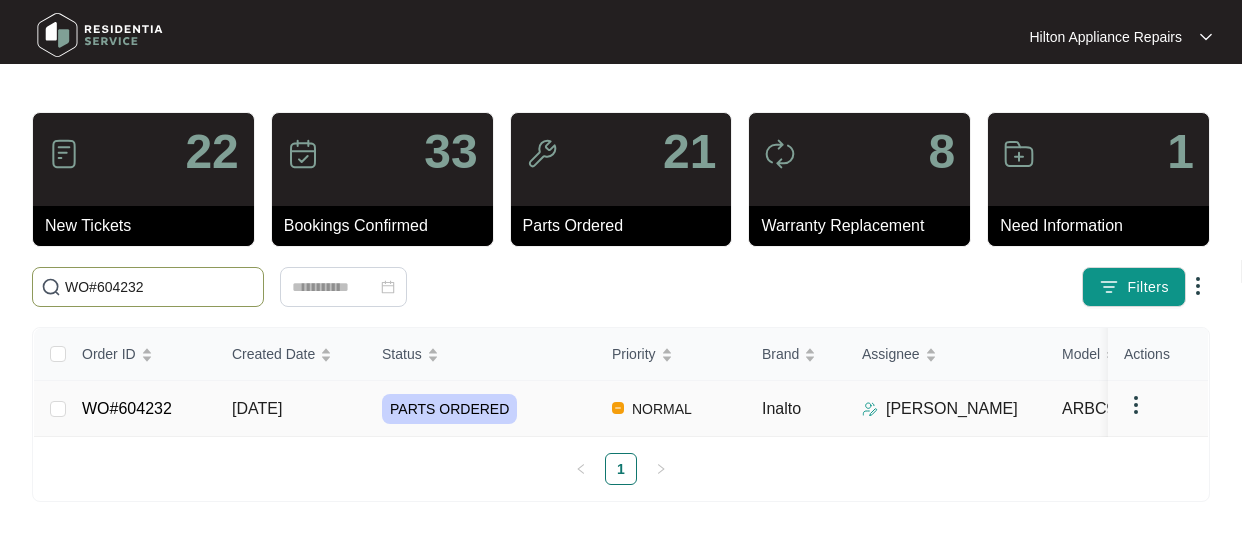 type on "WO#604232" 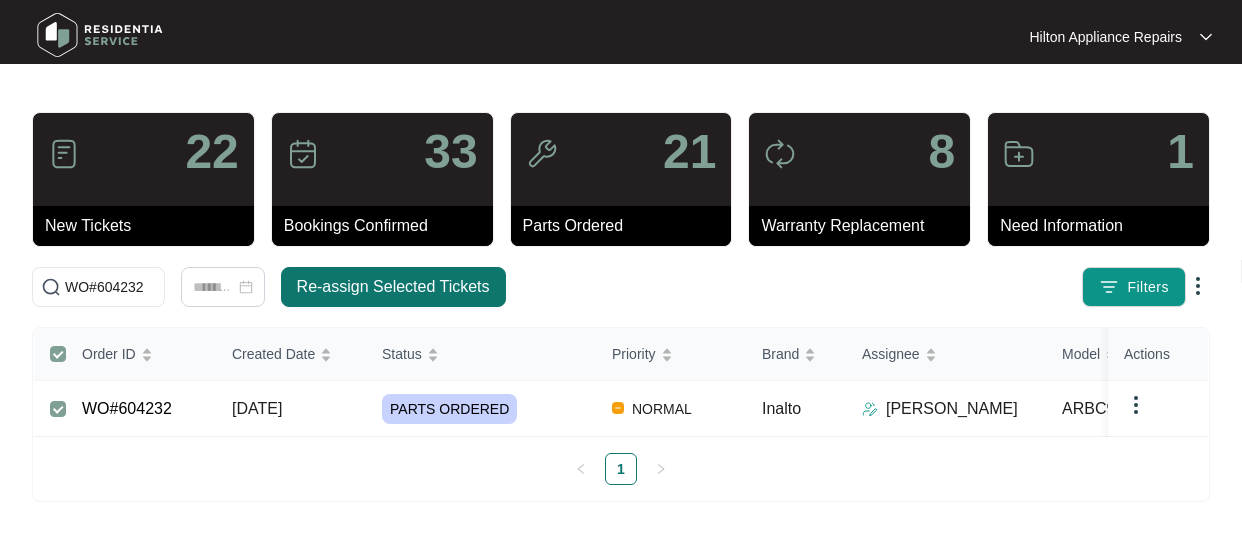 click on "Re-assign Selected Tickets" at bounding box center (393, 287) 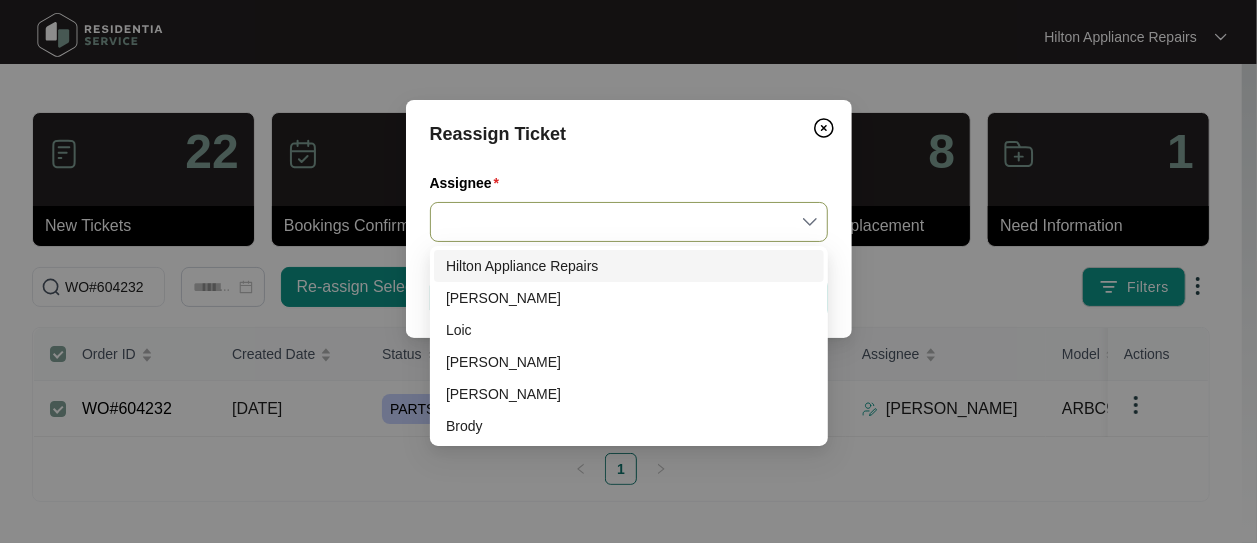 click on "Assignee" at bounding box center [629, 222] 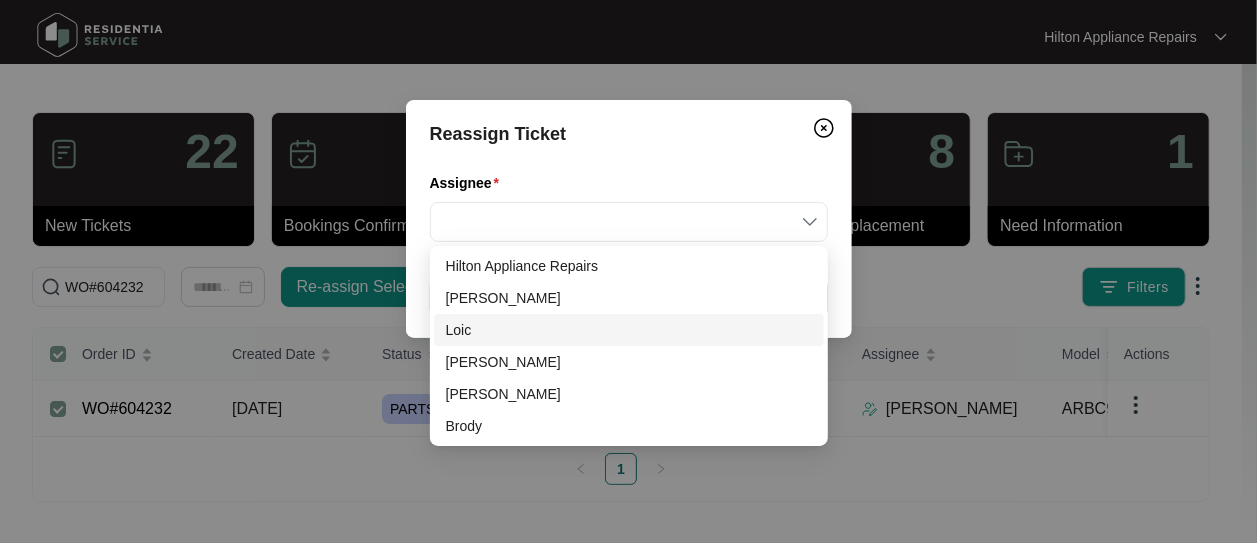 click on "Loic" at bounding box center (629, 330) 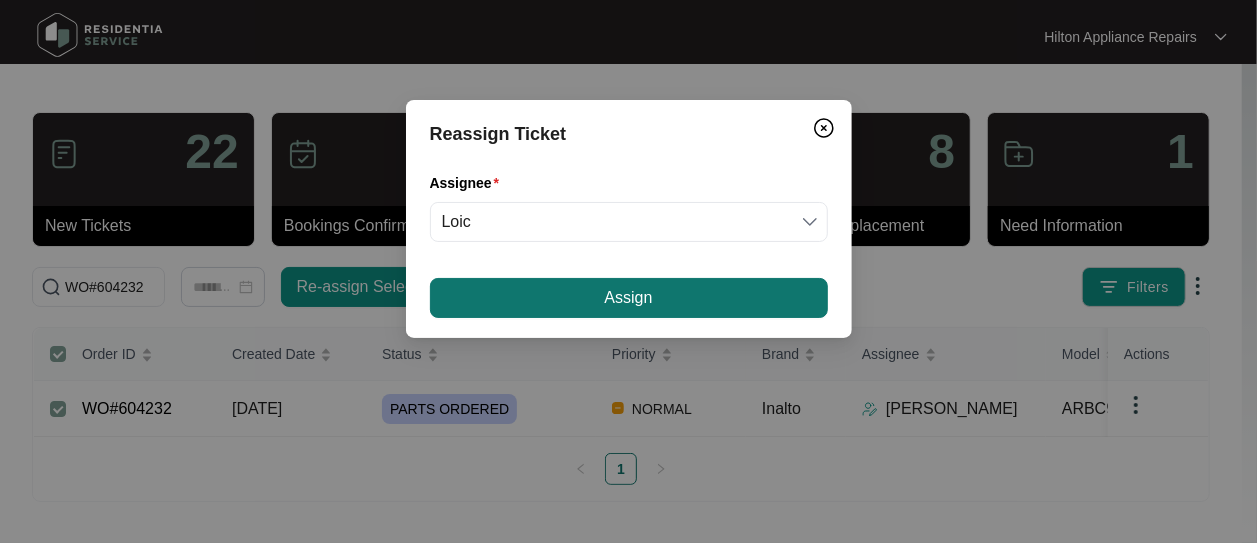 click on "Assign" at bounding box center (629, 298) 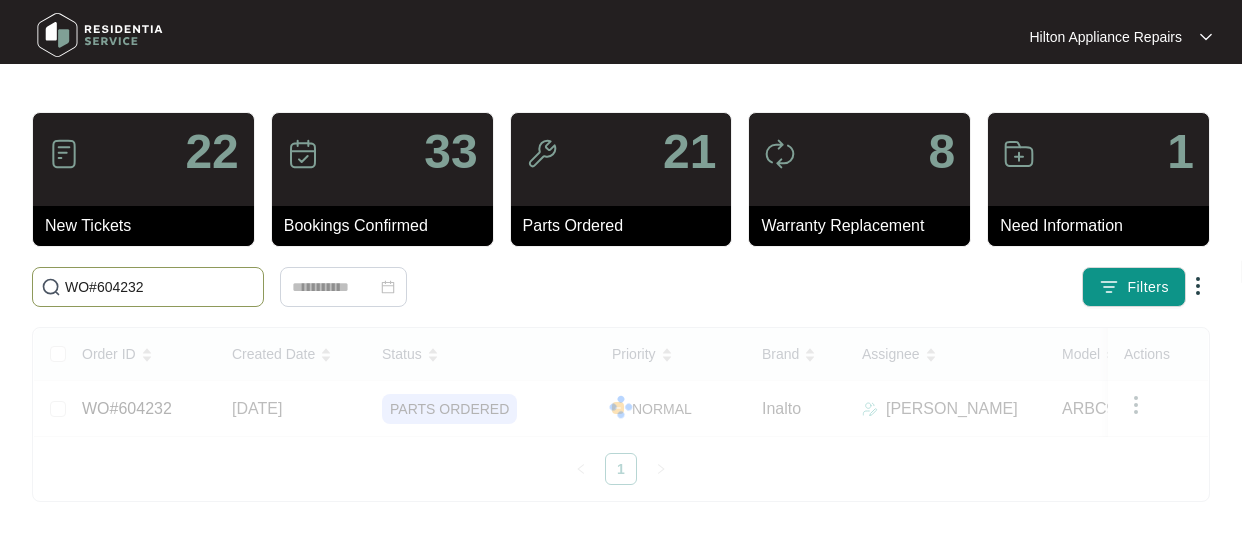 drag, startPoint x: 194, startPoint y: 283, endPoint x: 14, endPoint y: 266, distance: 180.801 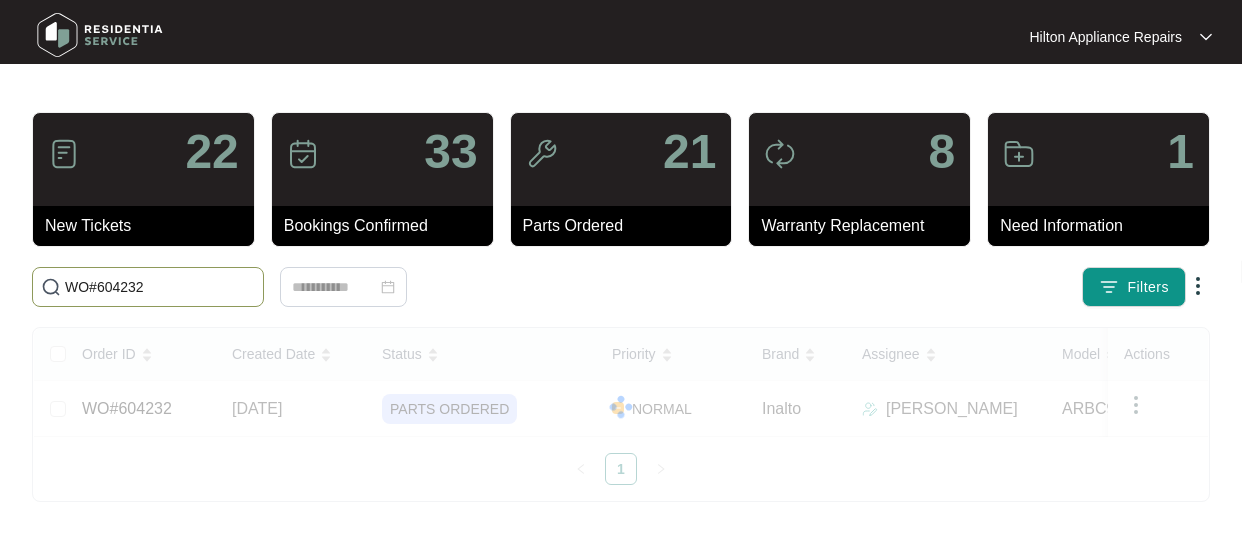 click on "22 New Tickets 33 Bookings Confirmed 21 Parts Ordered 8 Warranty Replacement 1 Need Information WO#604232   Filters Order ID Created Date Status Priority Brand Assignee Model Customer Name Purchased From Actions                       WO#604232 [DATE] PARTS ORDERED NORMAL Inalto Loic Grunson ARBC90TPS (s+co) [PERSON_NAME] Electsales  1" at bounding box center [621, 271] 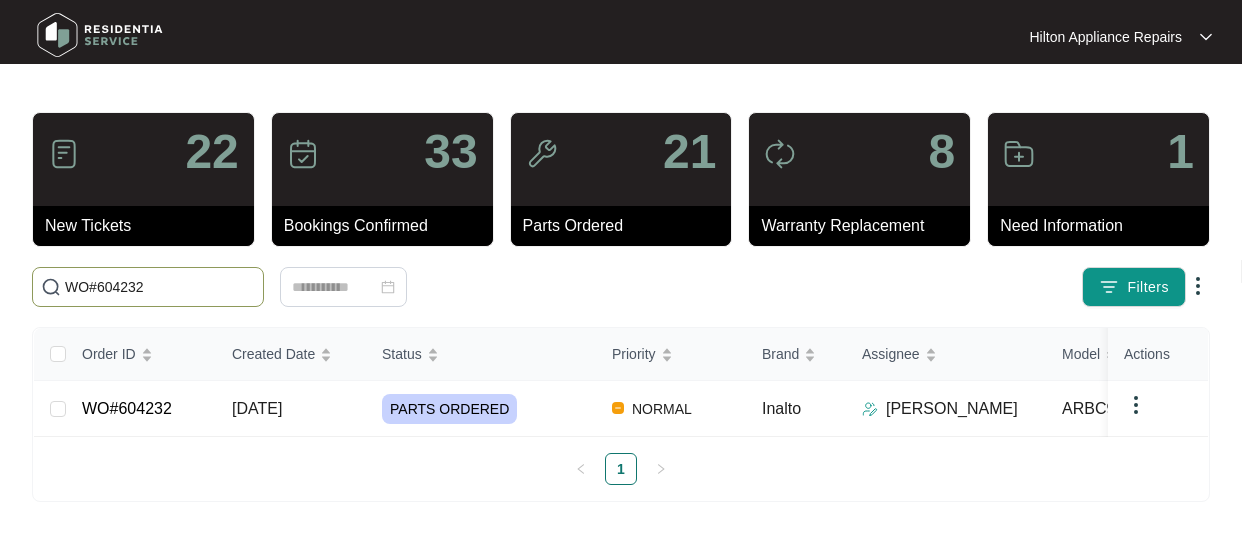 click on "WO#604232" at bounding box center [148, 287] 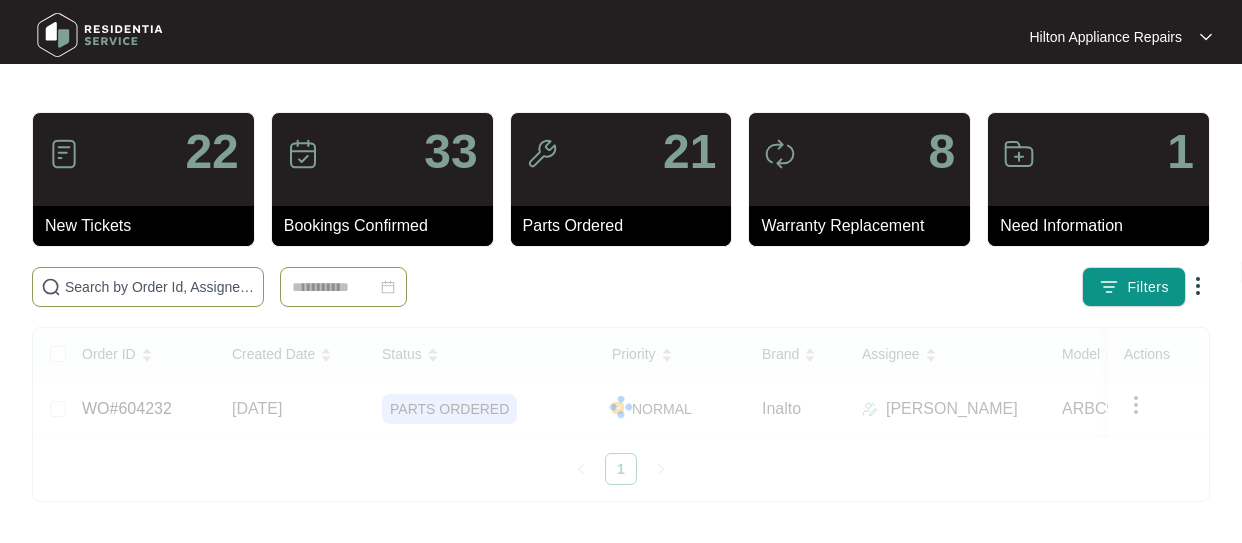 paste on "WO#608304" 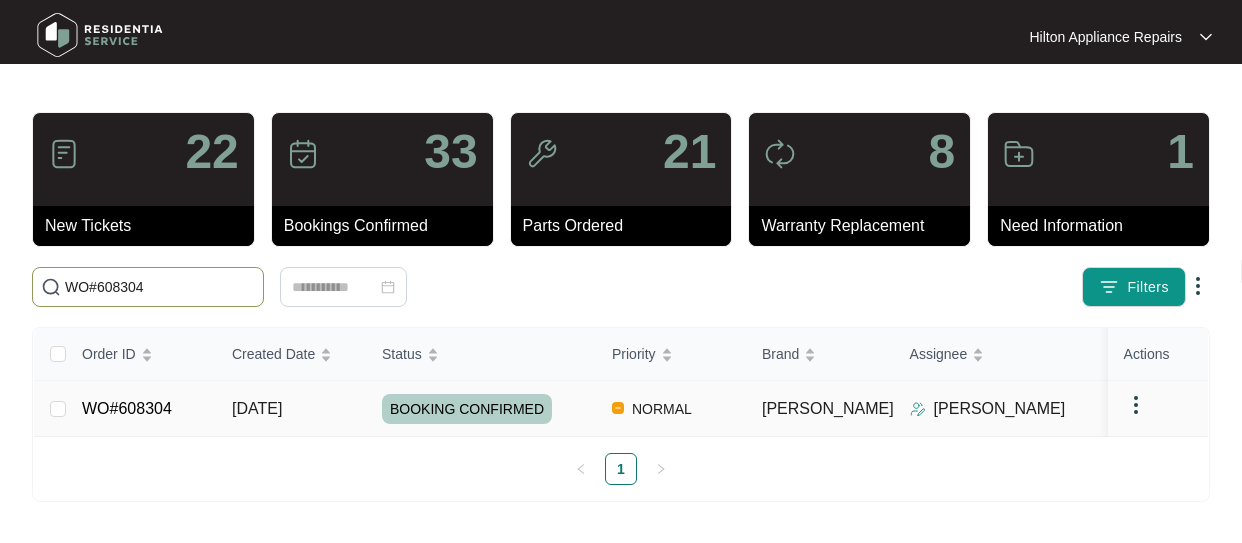 type on "WO#608304" 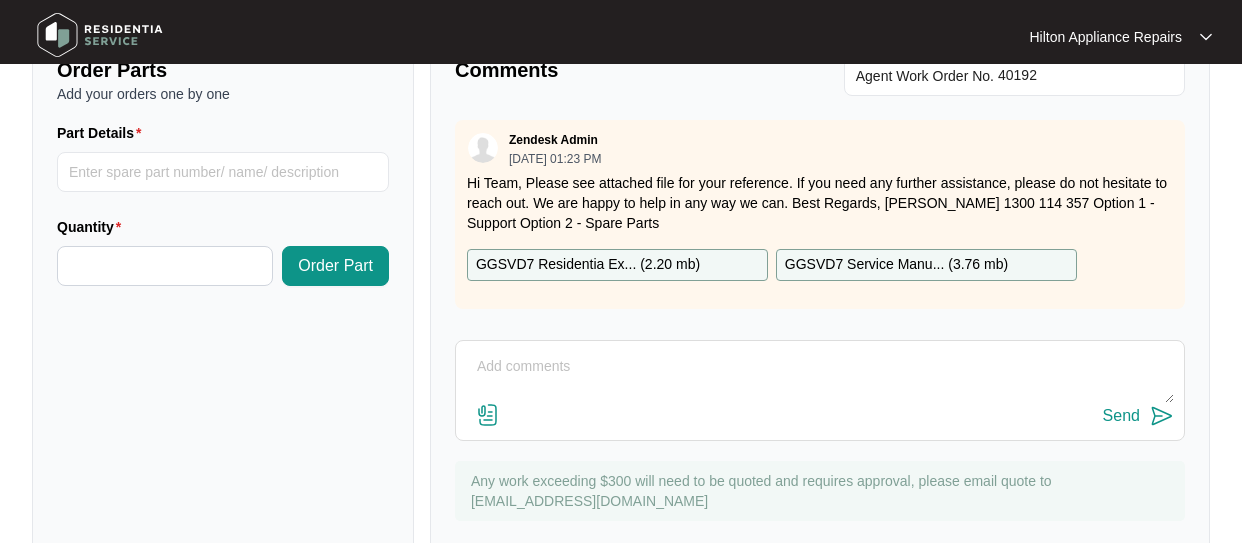 scroll, scrollTop: 800, scrollLeft: 0, axis: vertical 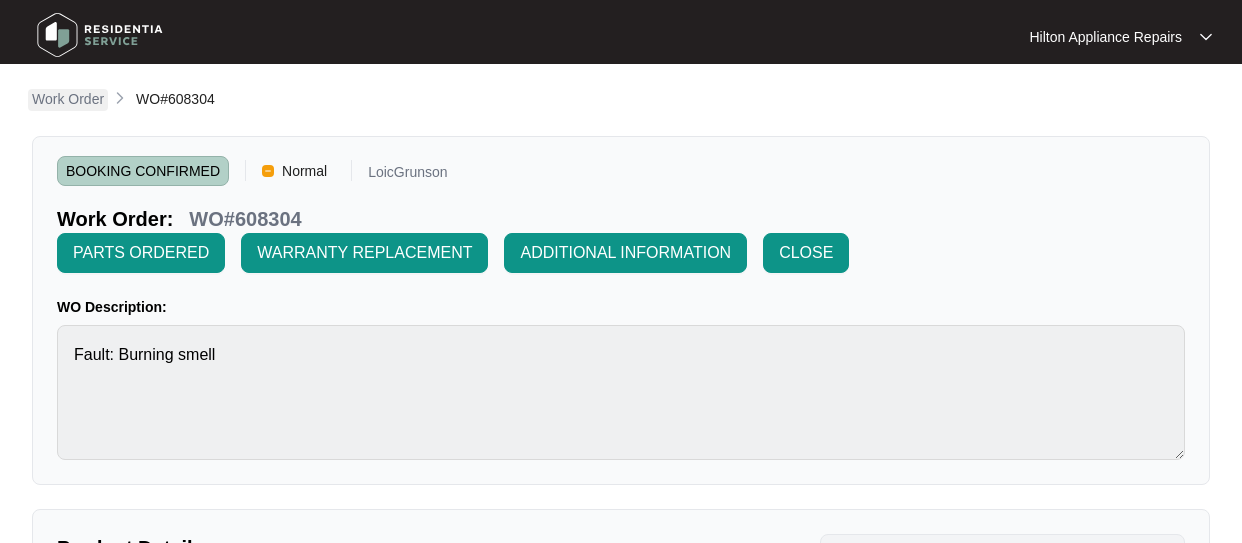 click on "Work Order" at bounding box center [68, 99] 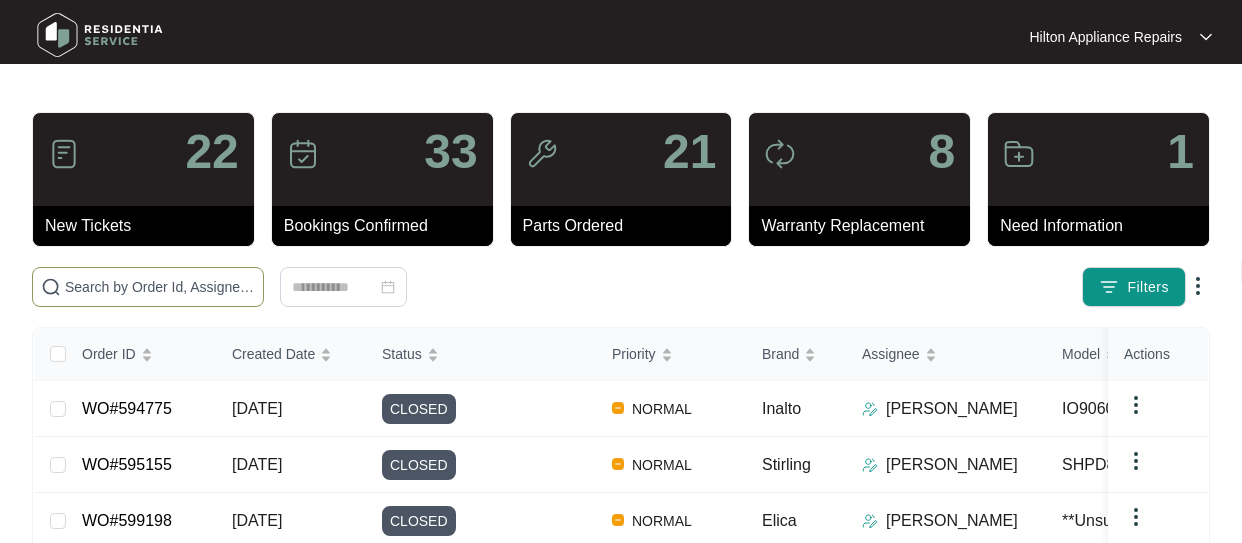click at bounding box center [160, 287] 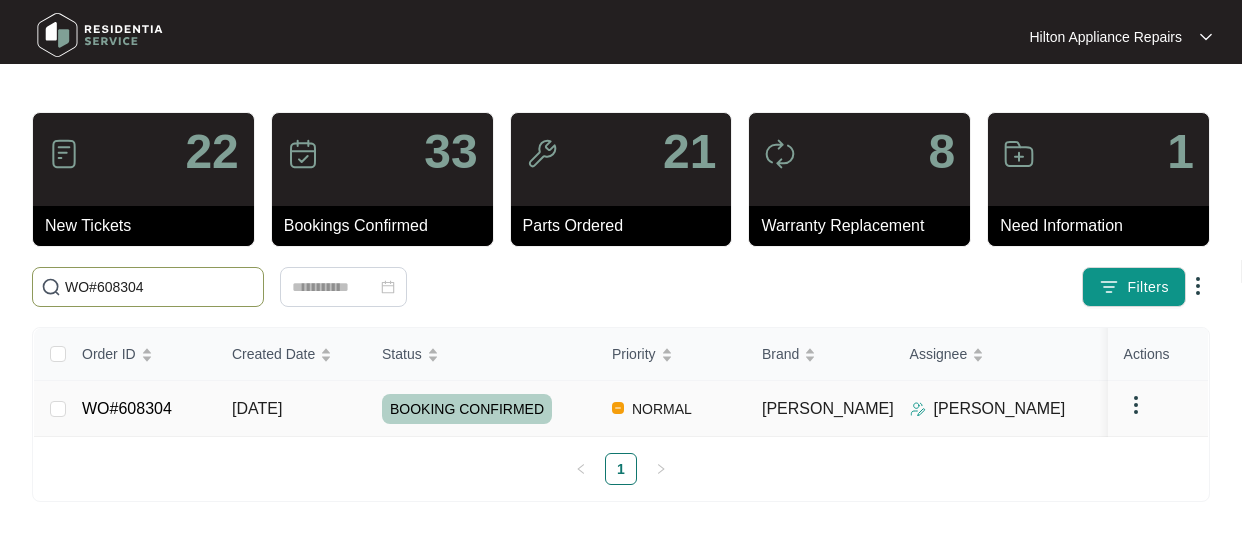 type on "WO#608304" 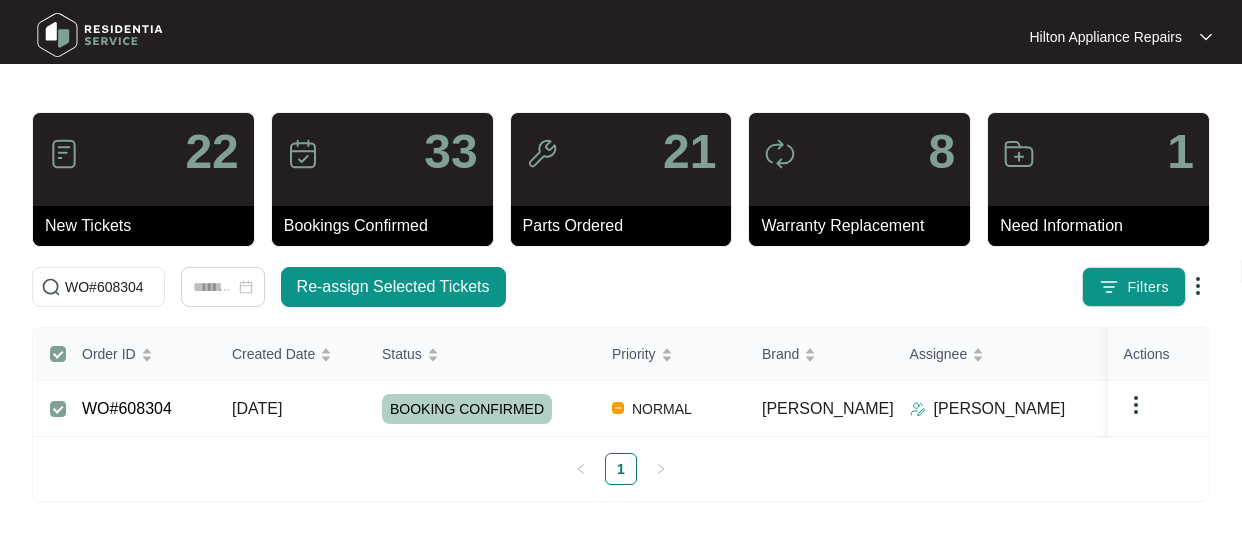 click on "WO#608304   Re-assign Selected Tickets" at bounding box center (343, 287) 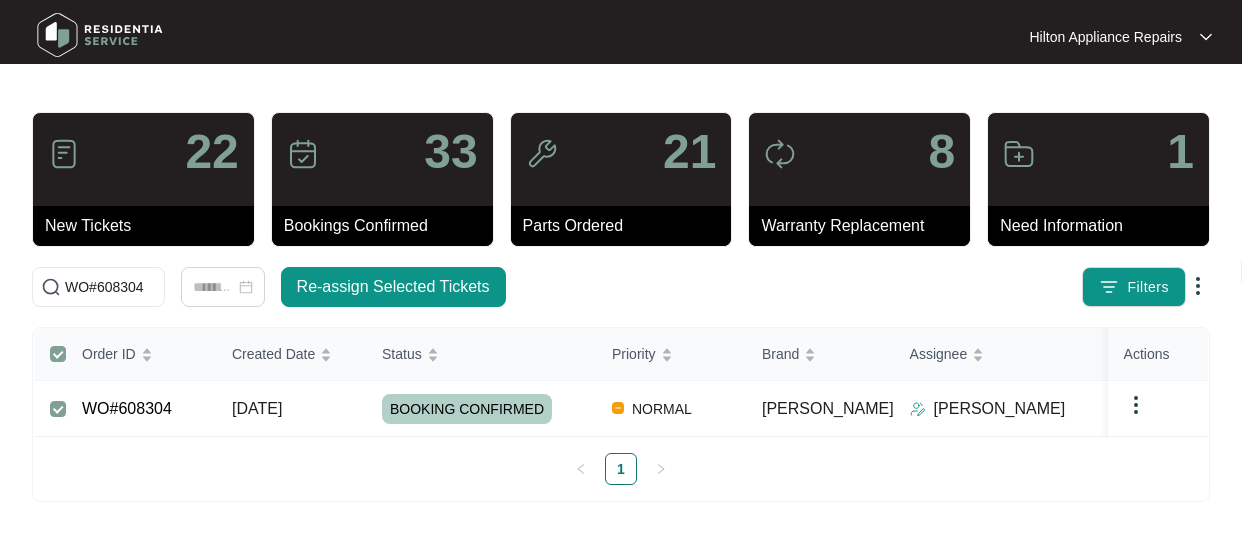 click on "Order ID Created Date Status Priority Brand Assignee Model Customer Name Purchased From Actions                       WO#608304 [DATE] BOOKING CONFIRMED NORMAL [PERSON_NAME] Grunson GGSVD7 (s)  [PERSON_NAME] The Good Guys  1" at bounding box center [621, 414] 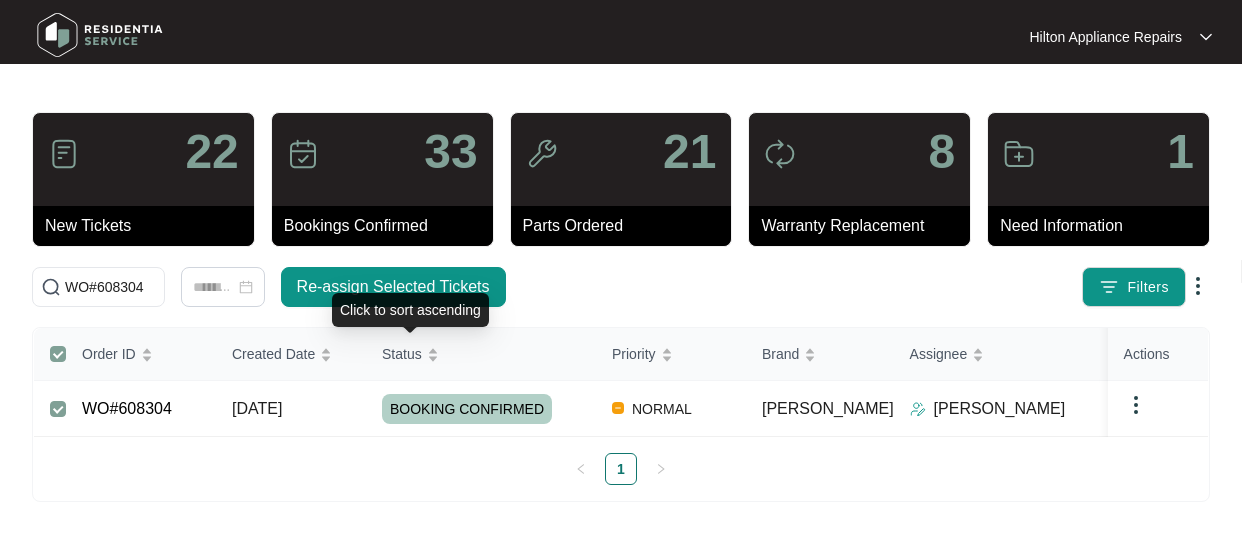 click on "WO#608304   Re-assign Selected Tickets" at bounding box center (343, 287) 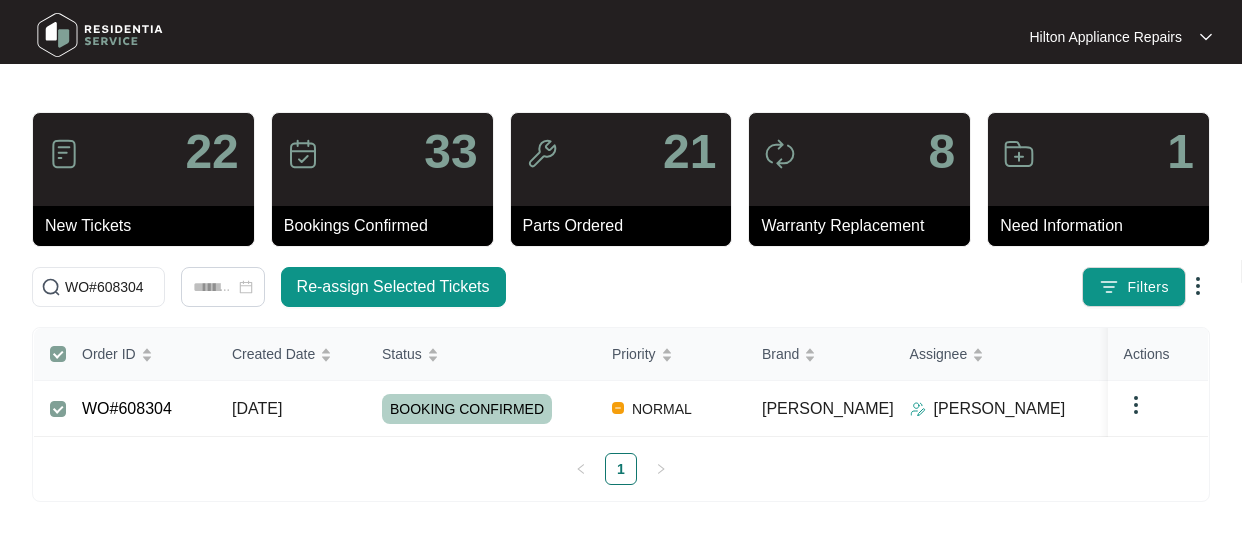 click on "[DATE]" at bounding box center (257, 408) 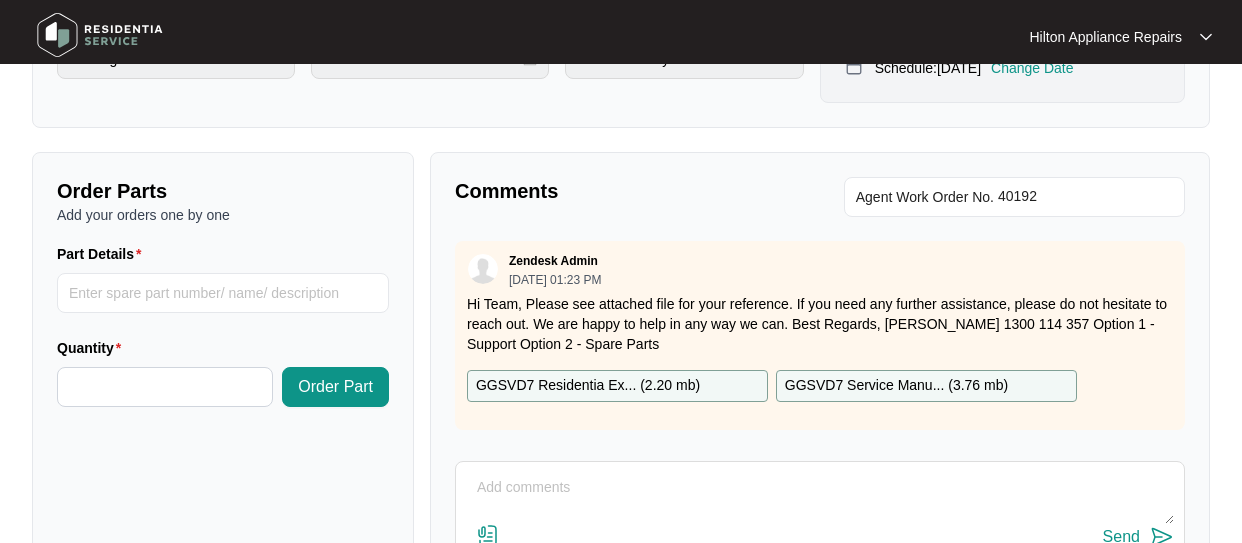 scroll, scrollTop: 800, scrollLeft: 0, axis: vertical 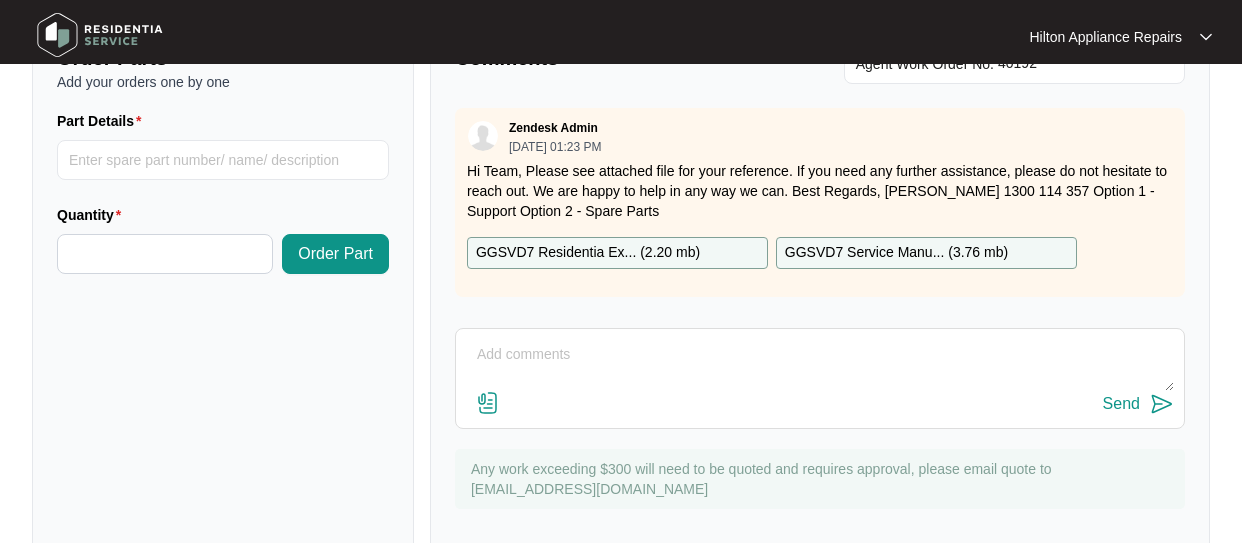 drag, startPoint x: 544, startPoint y: 352, endPoint x: 560, endPoint y: 356, distance: 16.492422 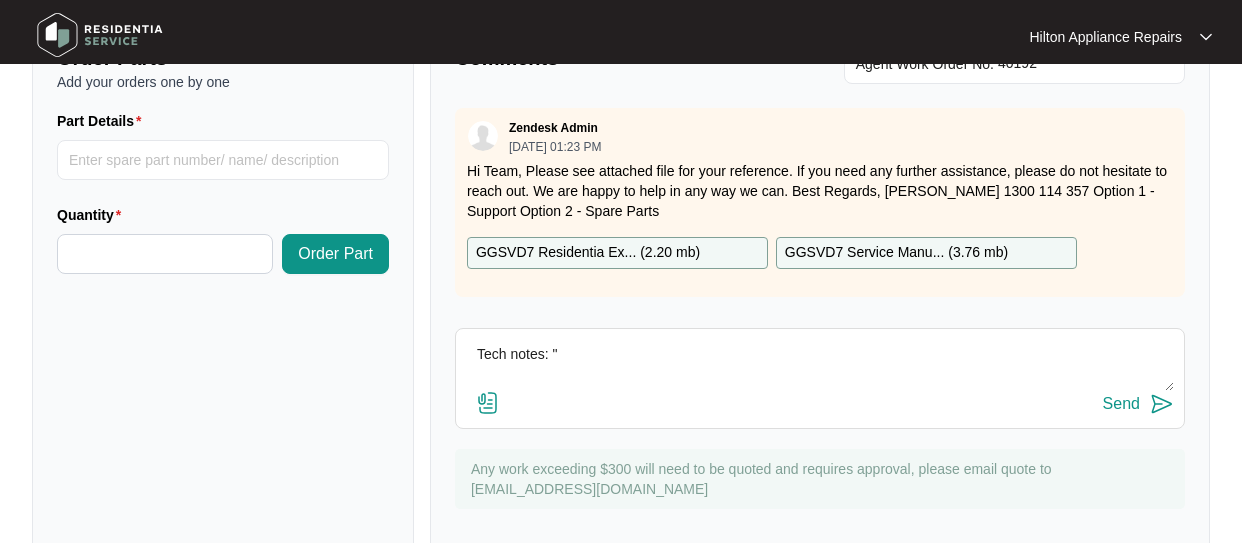 paste on "[PERSON_NAME] (EAST/NORTH) ([DATE]) - Work Note
The dryer is working correctly. The smell is coming from dust on the heating element" 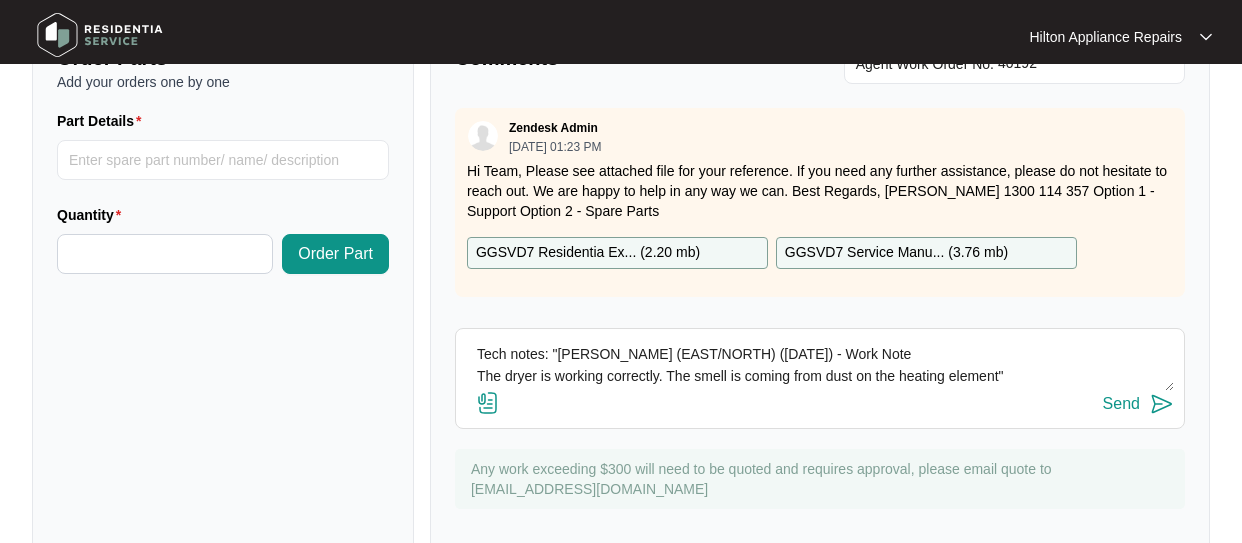 type on "Tech notes: "[PERSON_NAME] (EAST/NORTH) ([DATE]) - Work Note
The dryer is working correctly. The smell is coming from dust on the heating element"" 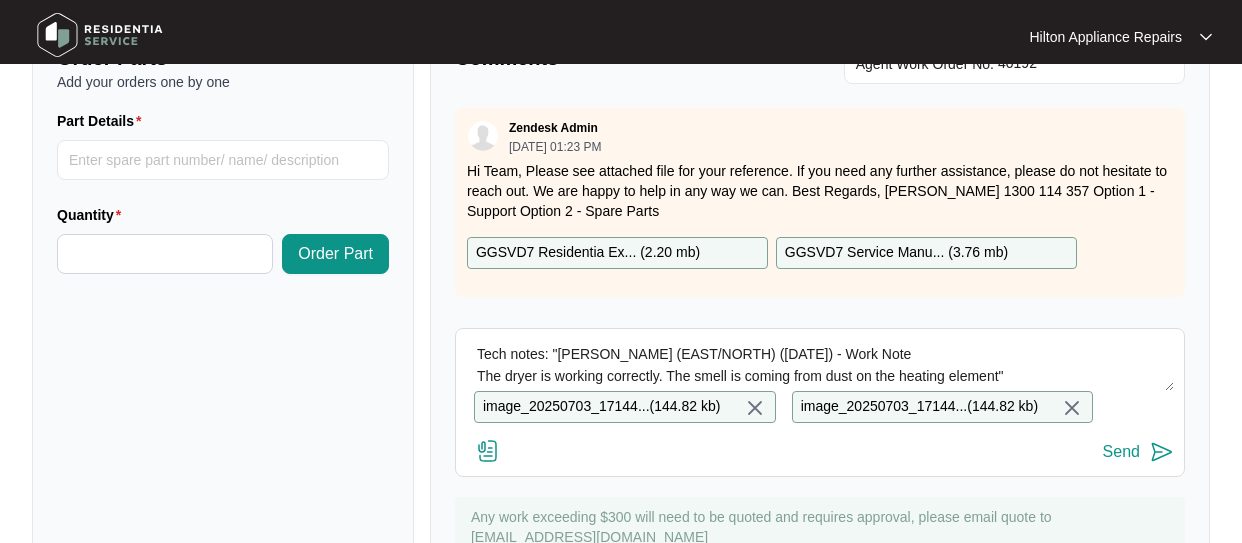 click on "Send" at bounding box center [1121, 452] 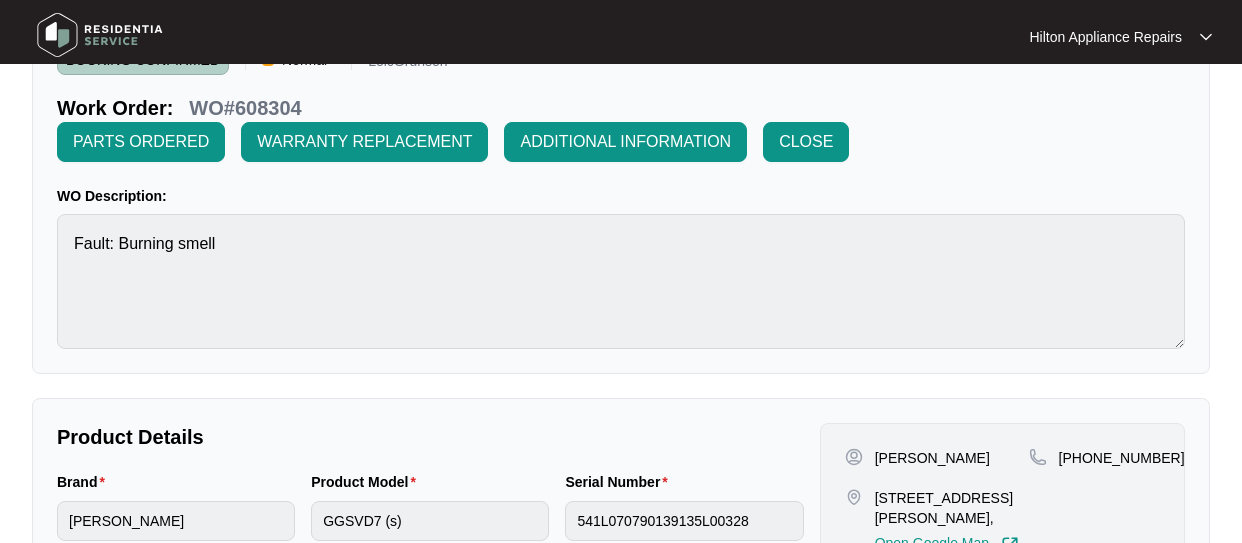 scroll, scrollTop: 0, scrollLeft: 0, axis: both 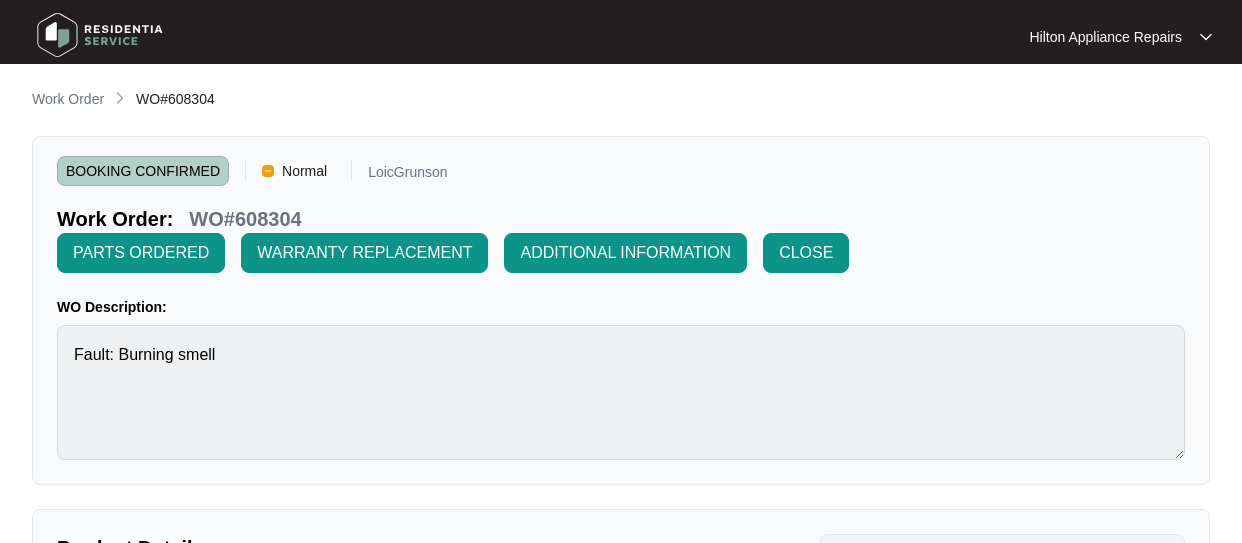 drag, startPoint x: 67, startPoint y: 96, endPoint x: 14, endPoint y: 120, distance: 58.18075 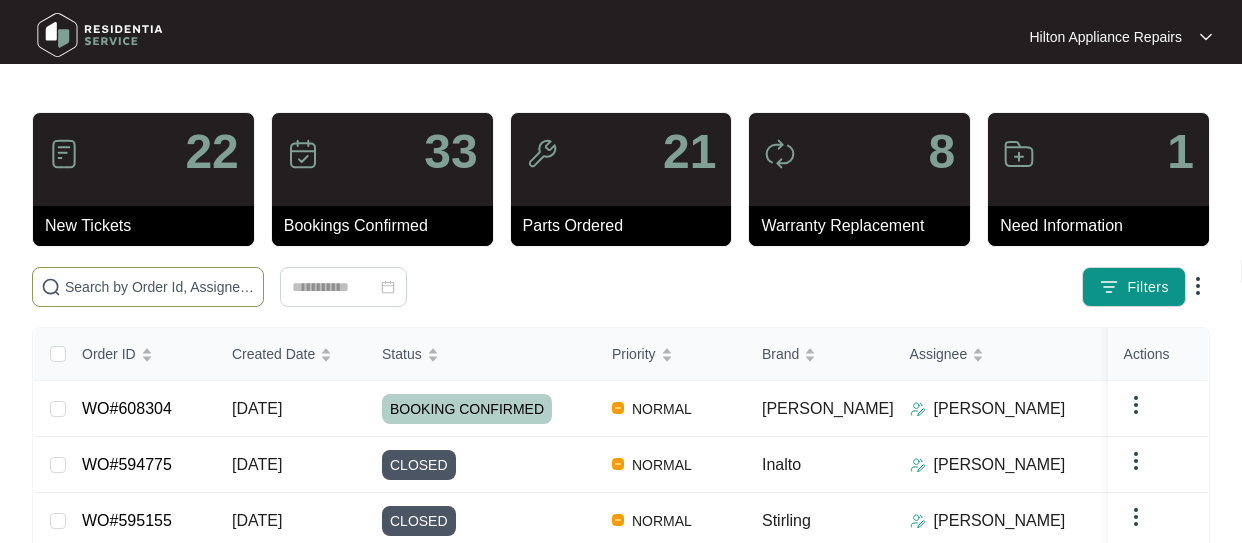 click at bounding box center [160, 287] 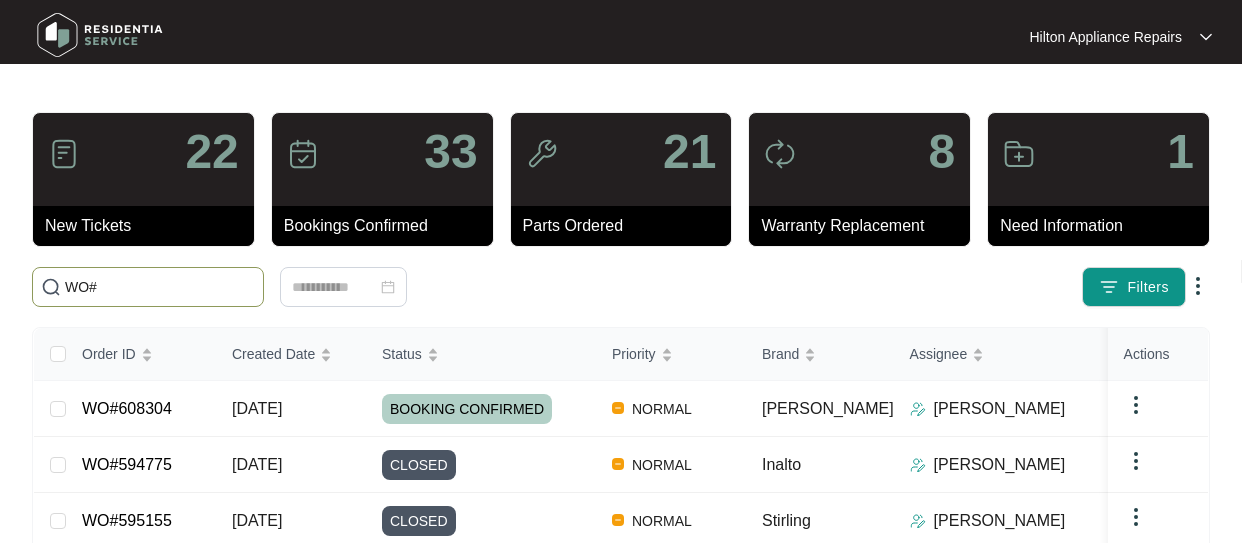 paste on "607527" 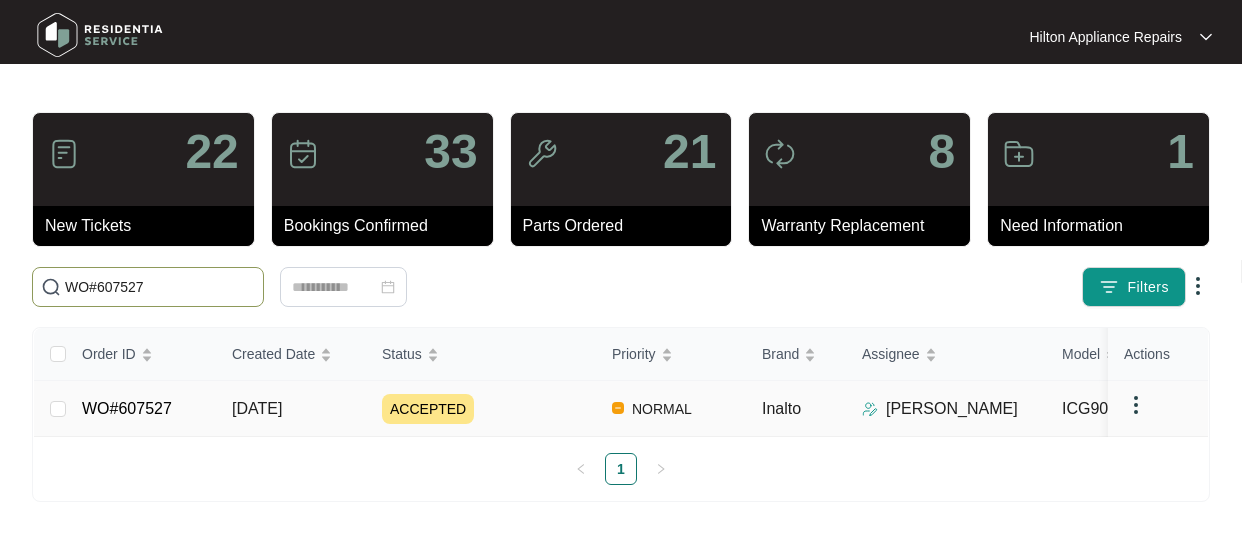 type on "WO#607527" 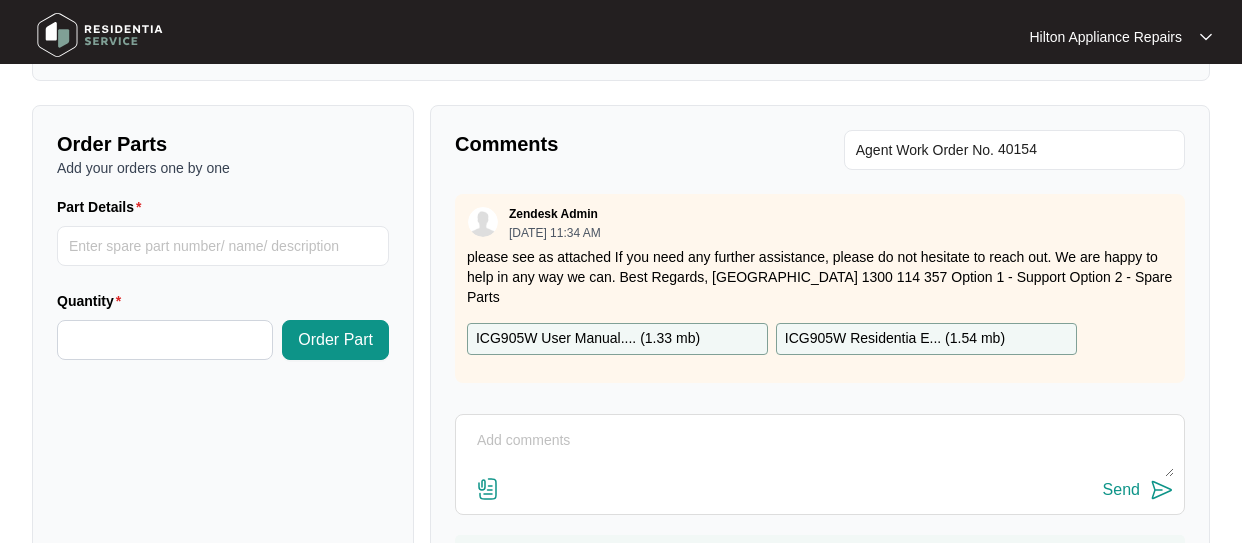 scroll, scrollTop: 799, scrollLeft: 0, axis: vertical 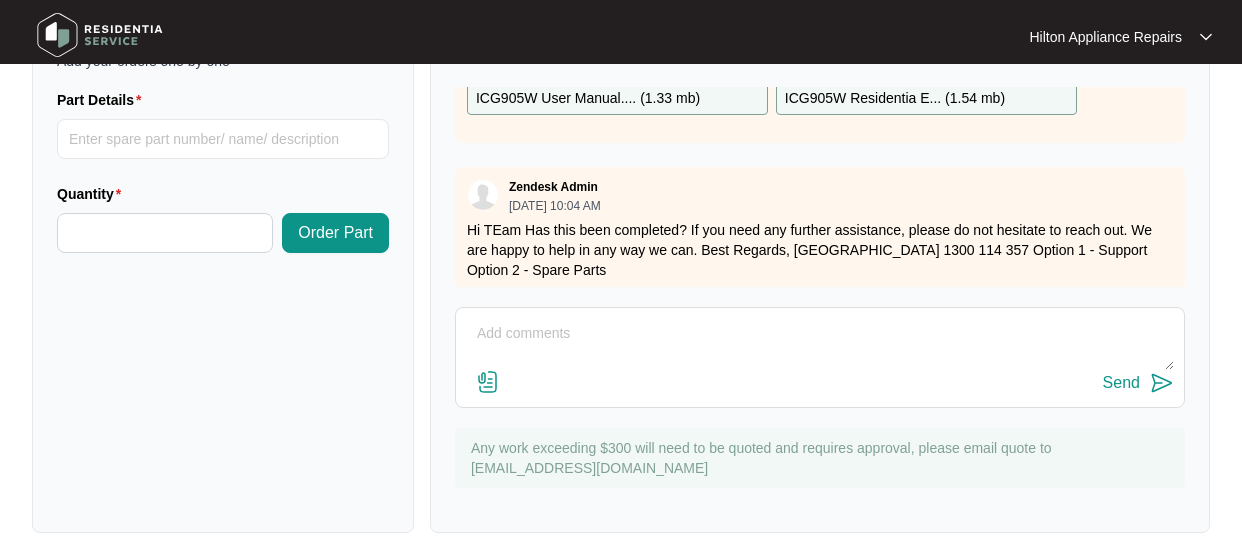 click at bounding box center (820, 344) 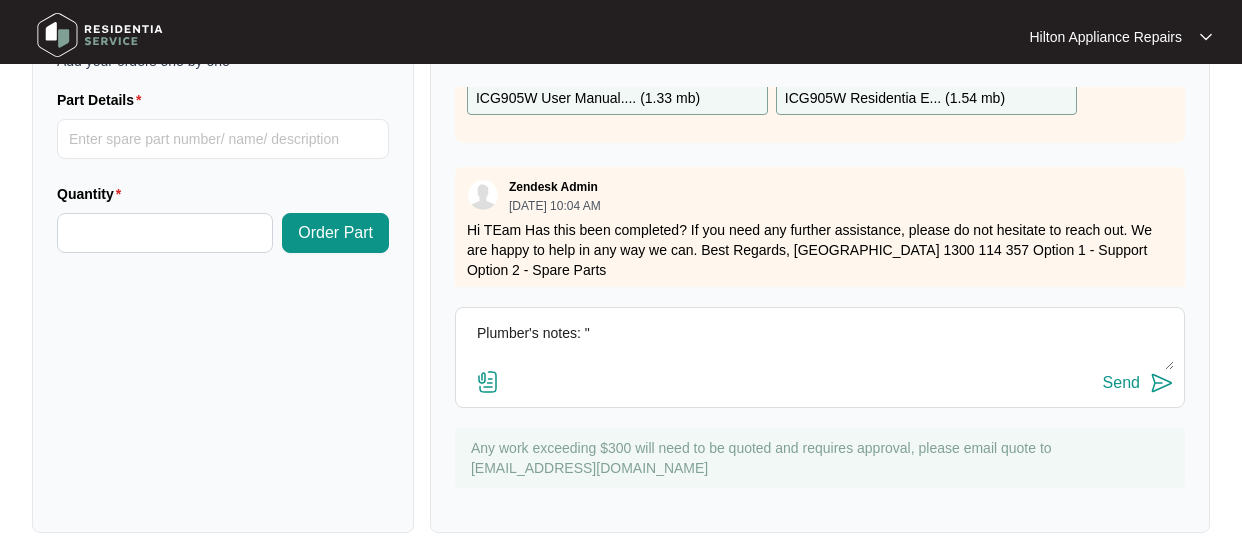 paste on "Plumber notes
Start 0900
Finish 0930
Attended property for gas cooktop not igniting. Upon investigation found cooktop to have no ignition spark to any of the burners.
Checked power socket (GPO) under benchtop and found it to have no power when electric power tool was plugged in
Used extension cable and plugged in cooktop to separate power point anbove benchtop and found cooktop to have all ignitions to work perfectly.
Plugged in extension lead to power point to island bench and found no power to cooktop
Indicating issue with certain power points and not with cooktop.
Went to switch board and found circuit breaker to be turned to off position. Switched circuit breaker on and tested power point and found power restored.
Checked cooktop and found all power restored.
ISSUE WAS NOT WITH COOKTOP BUT WITH CIRCUIT BREAKER." 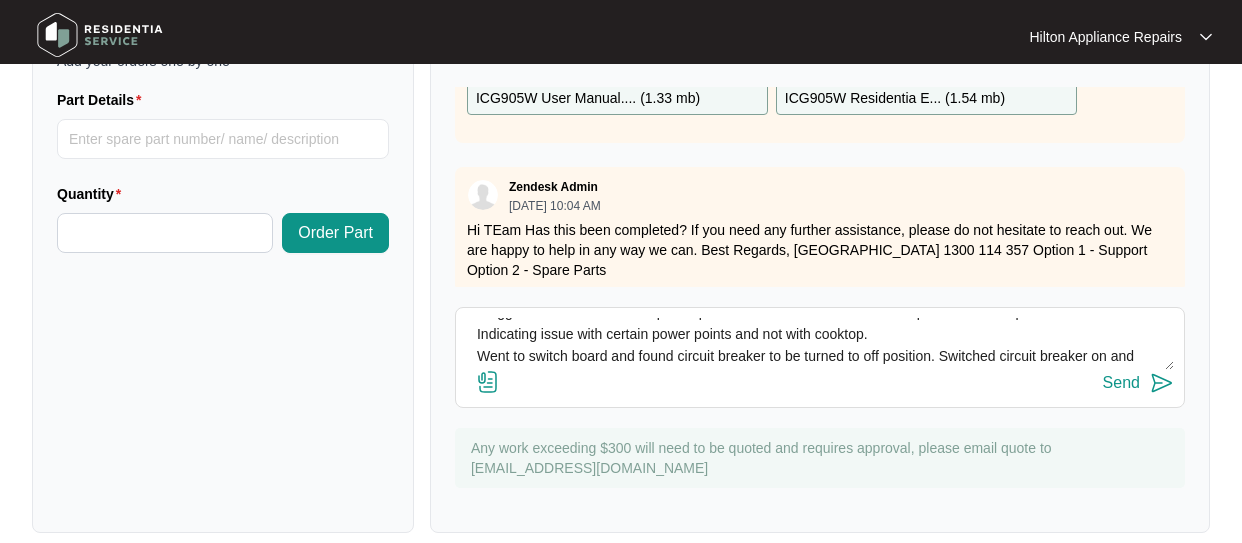 scroll, scrollTop: 178, scrollLeft: 0, axis: vertical 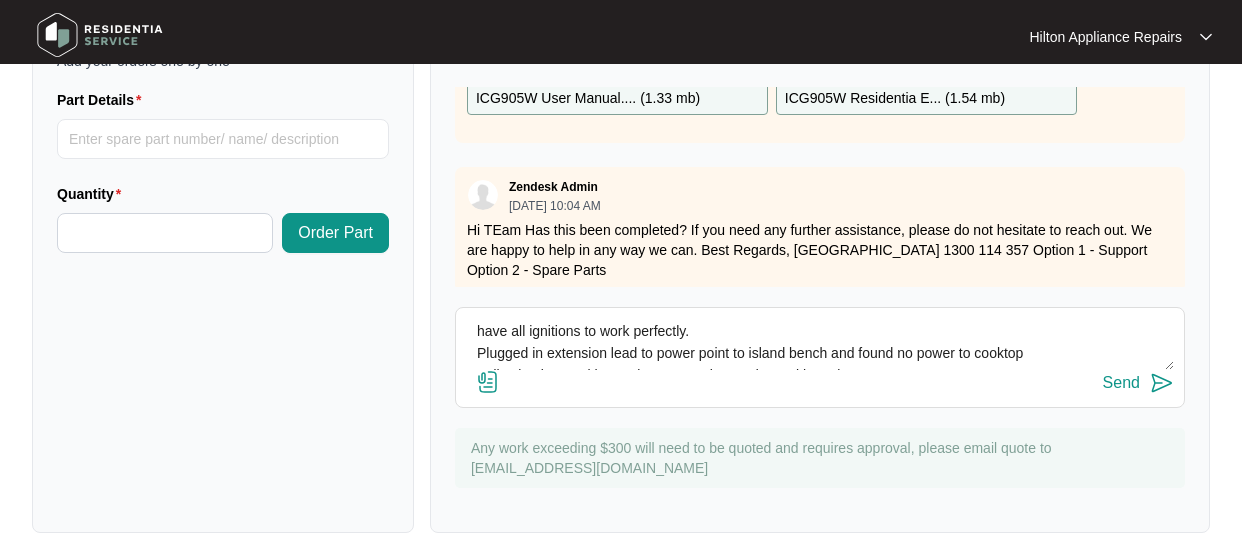 type on "Plumber's notes: "Plumber notes
Start 0900
Finish 0930
Attended property for gas cooktop not igniting. Upon investigation found cooktop to have no ignition spark to any of the burners.
Checked power socket (GPO) under benchtop and found it to have no power when electric power tool was plugged in
Used extension cable and plugged in cooktop to separate power point anbove benchtop and found cooktop to have all ignitions to work perfectly.
Plugged in extension lead to power point to island bench and found no power to cooktop
Indicating issue with certain power points and not with cooktop.
Went to switch board and found circuit breaker to be turned to off position. Switched circuit breaker on and tested power point and found power restored.
Checked cooktop and found all power restored.
ISSUE WAS NOT WITH COOKTOP BUT WITH CIRCUIT BREAKER."" 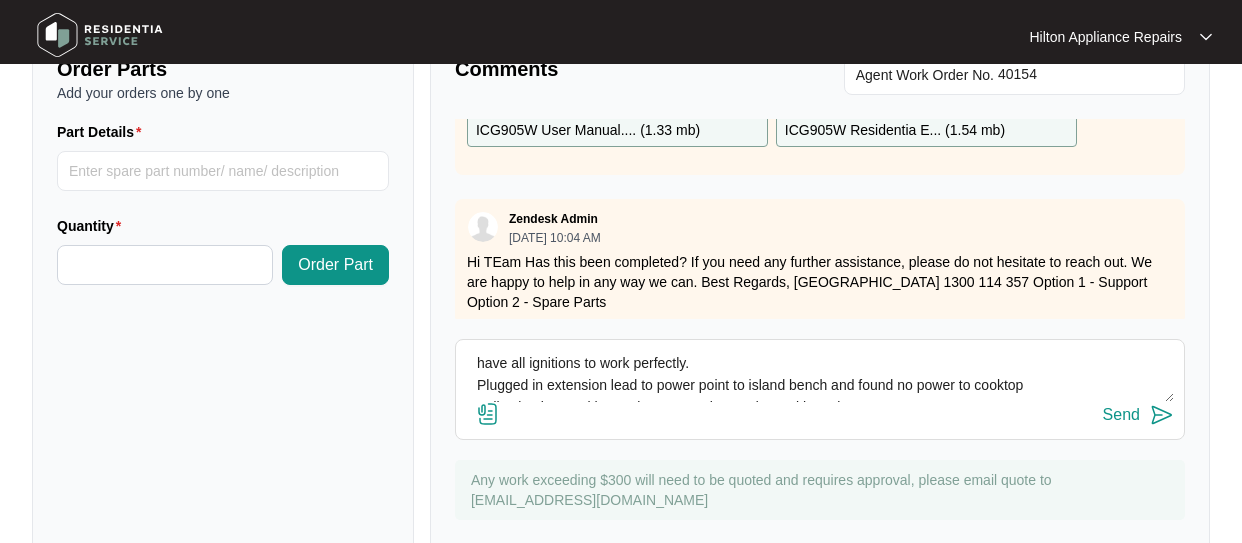 scroll, scrollTop: 799, scrollLeft: 0, axis: vertical 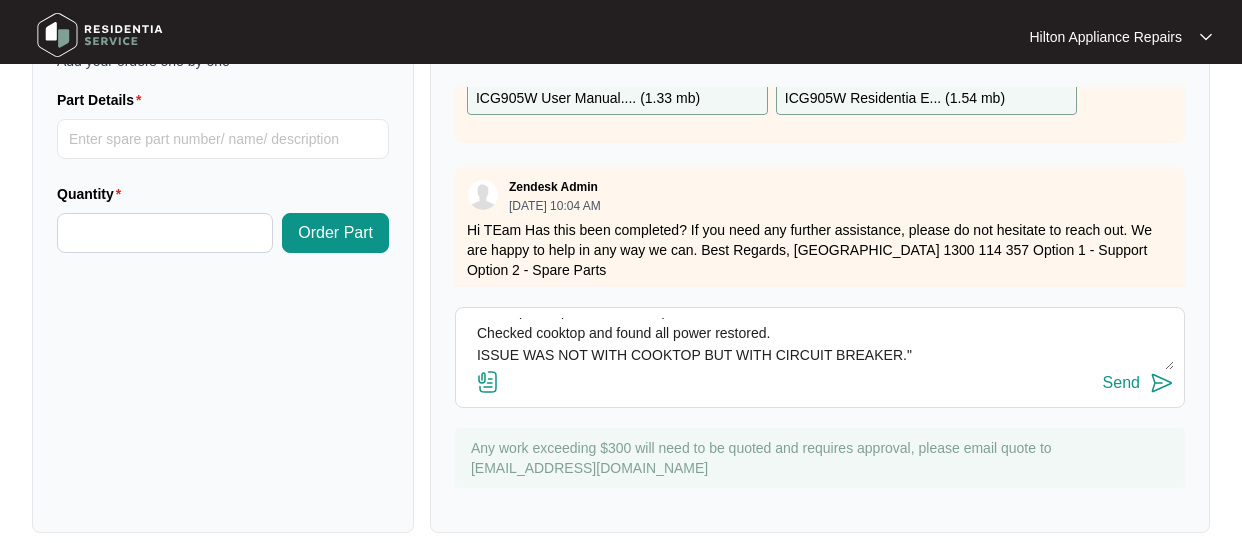 click on "Send" at bounding box center (1121, 383) 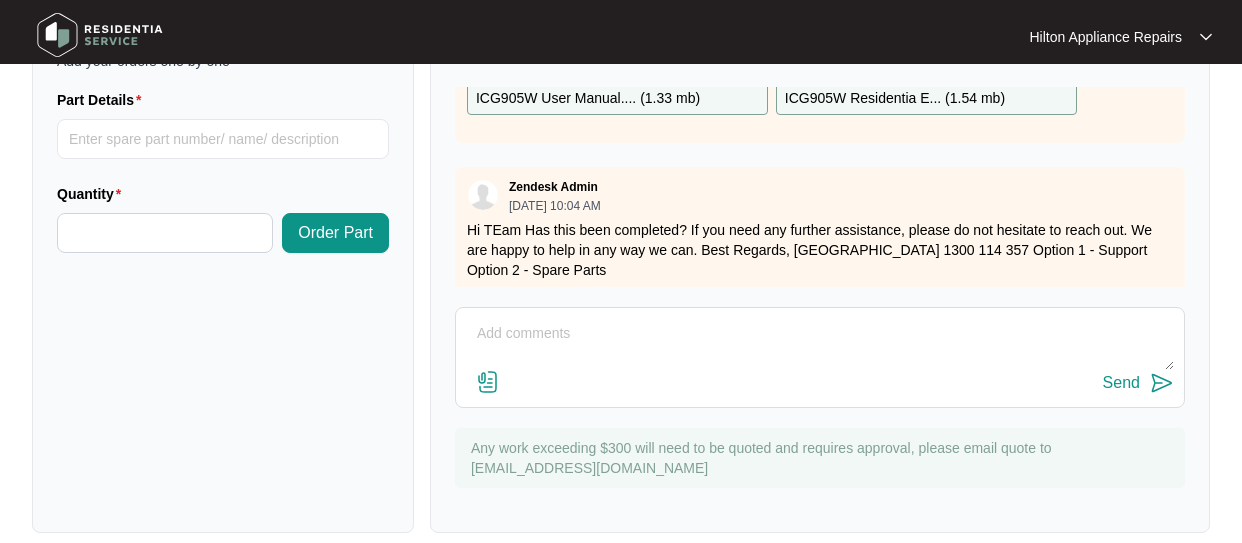 scroll, scrollTop: 0, scrollLeft: 0, axis: both 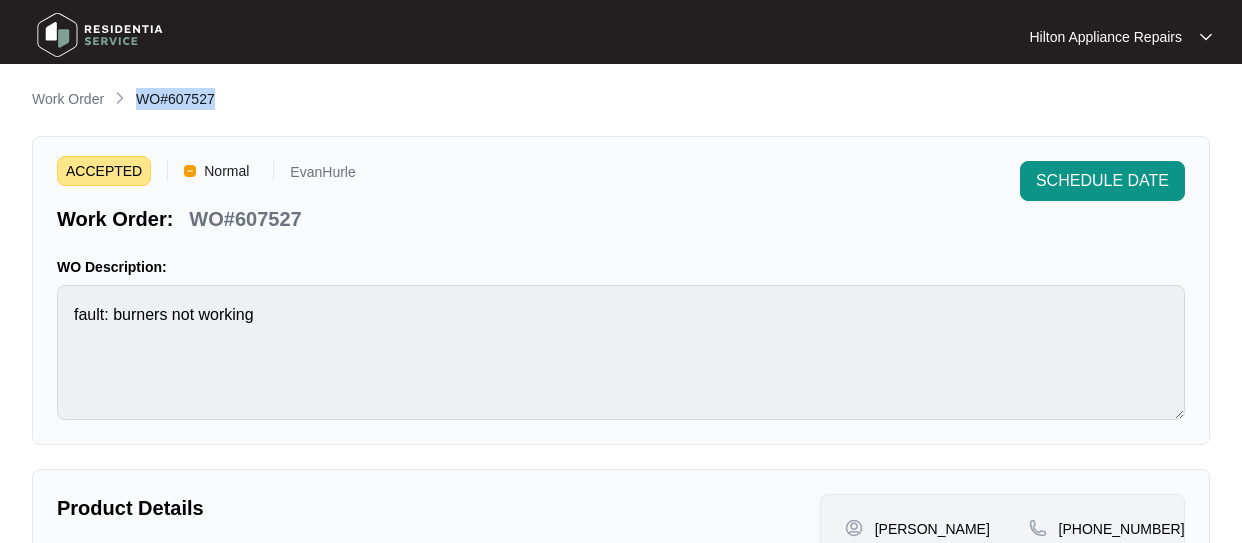 drag, startPoint x: 199, startPoint y: 103, endPoint x: 137, endPoint y: 103, distance: 62 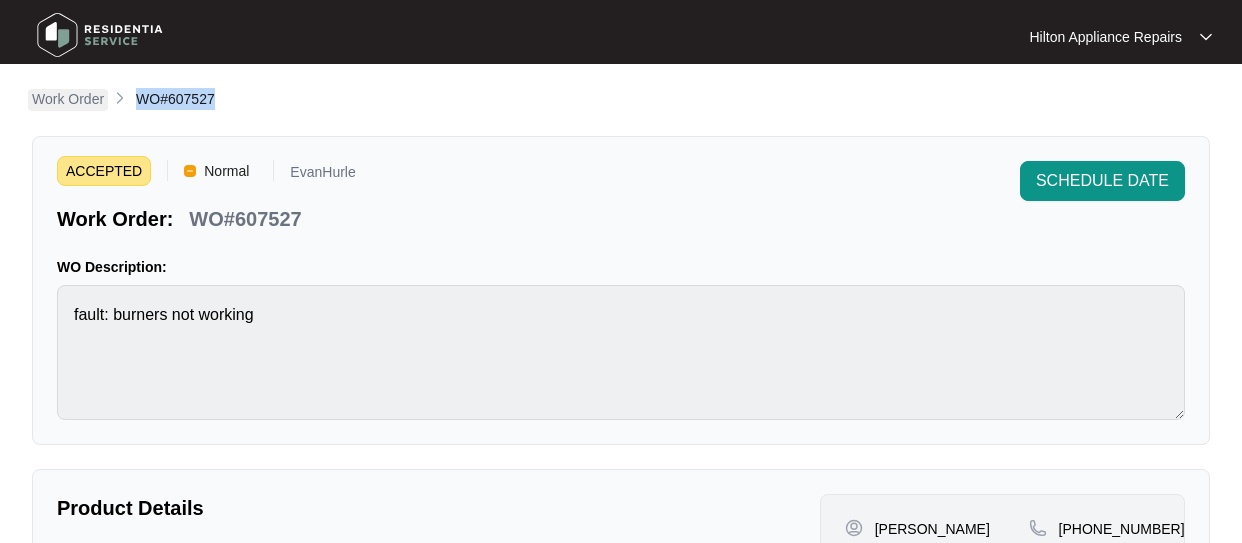 click on "Work Order" at bounding box center [68, 99] 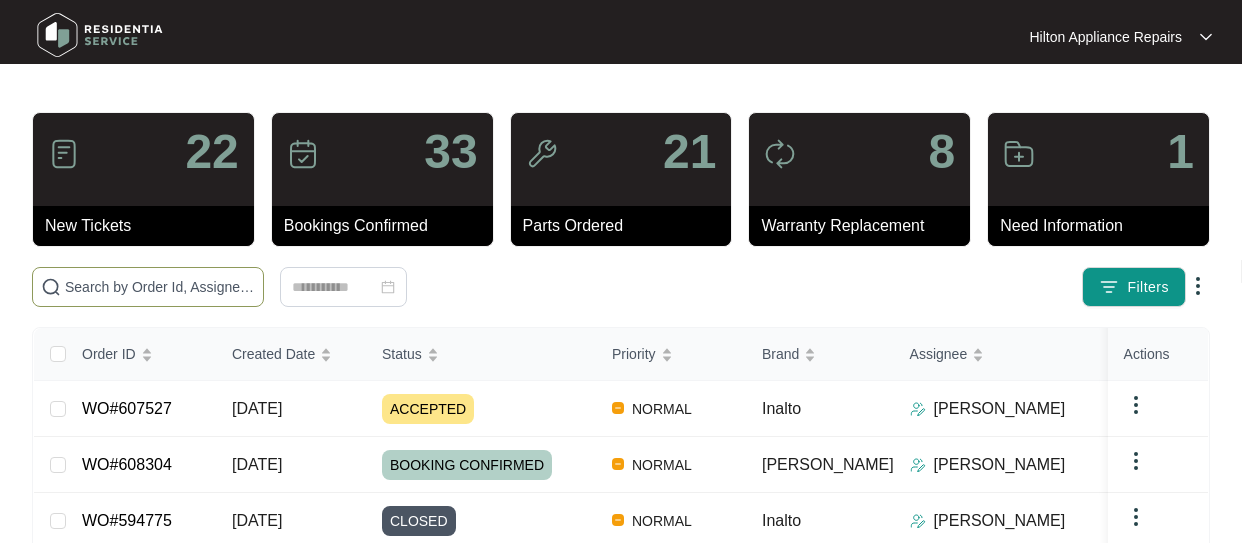 drag, startPoint x: 78, startPoint y: 283, endPoint x: 124, endPoint y: 281, distance: 46.043457 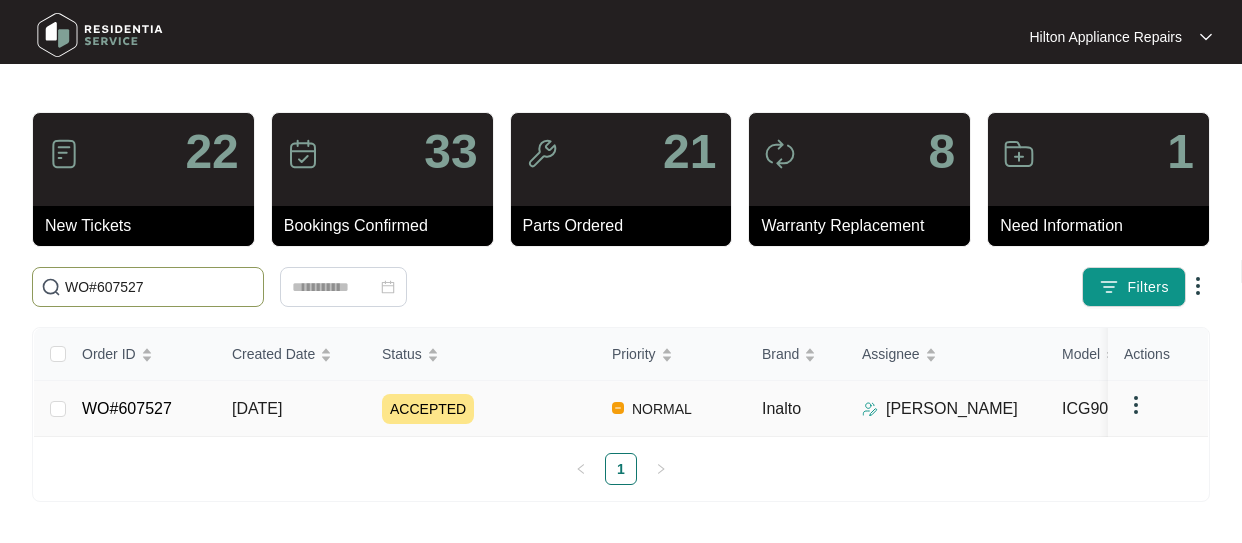 type on "WO#607527" 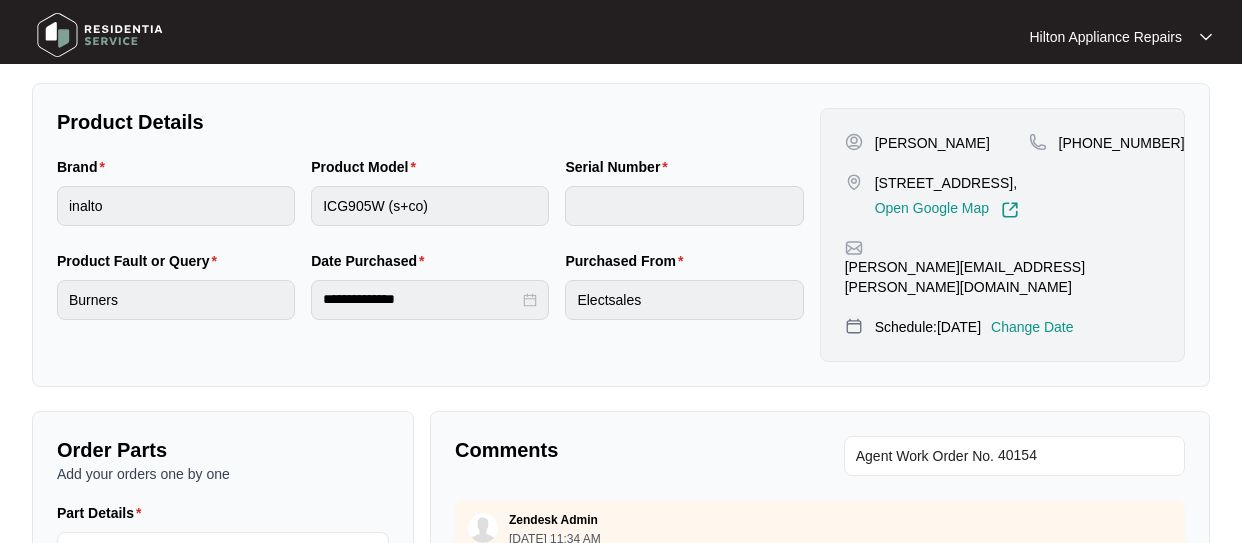 scroll, scrollTop: 600, scrollLeft: 0, axis: vertical 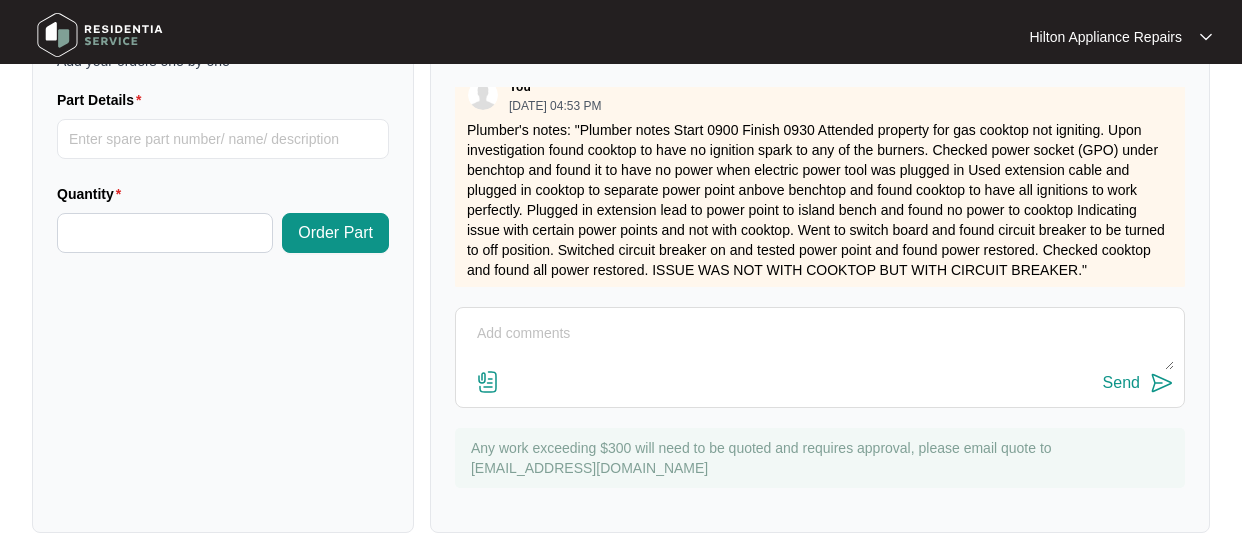 click at bounding box center [820, 344] 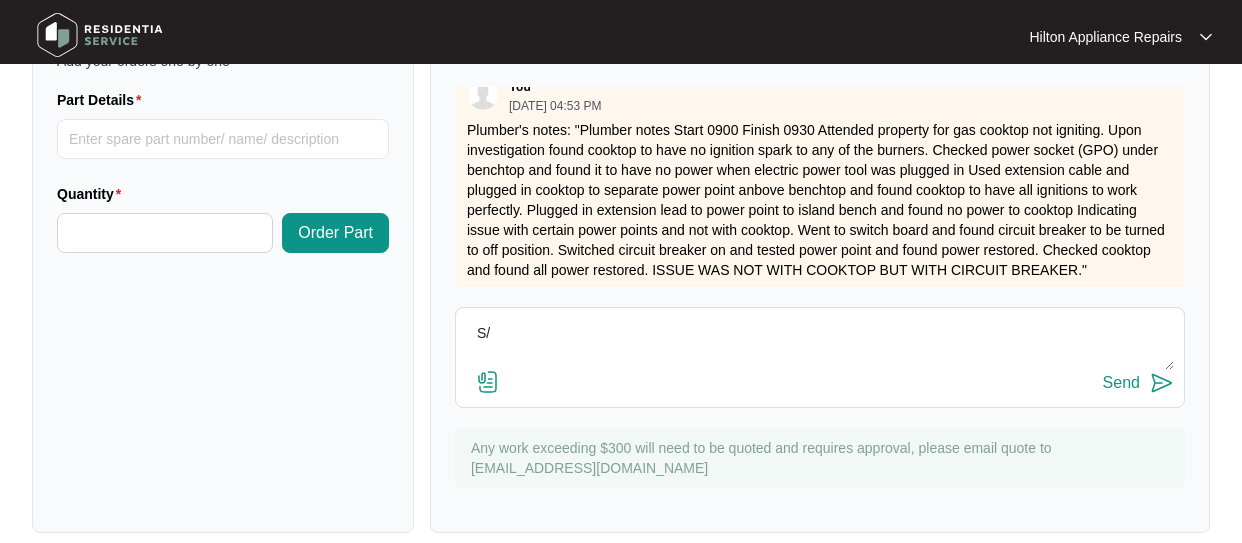 type on "S" 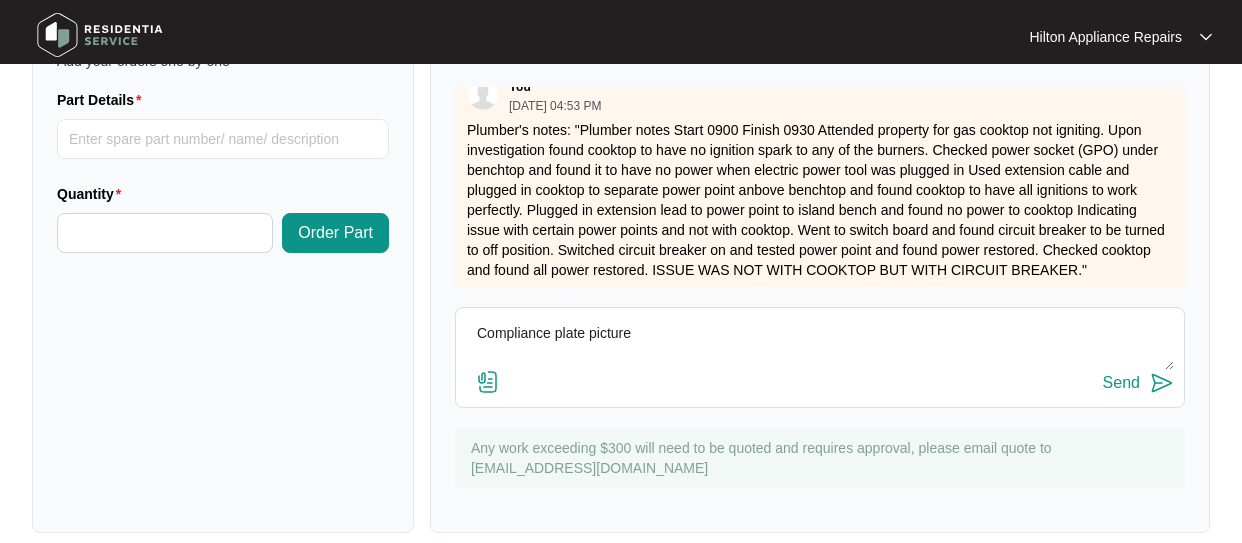 type on "Compliance plate picture" 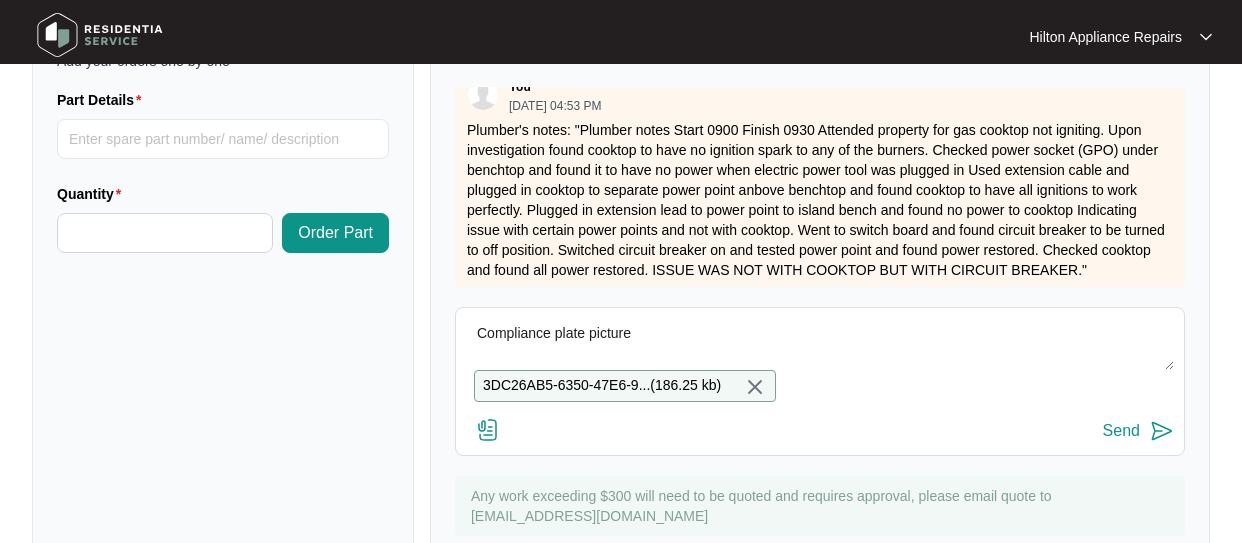 click on "Send" at bounding box center [1121, 431] 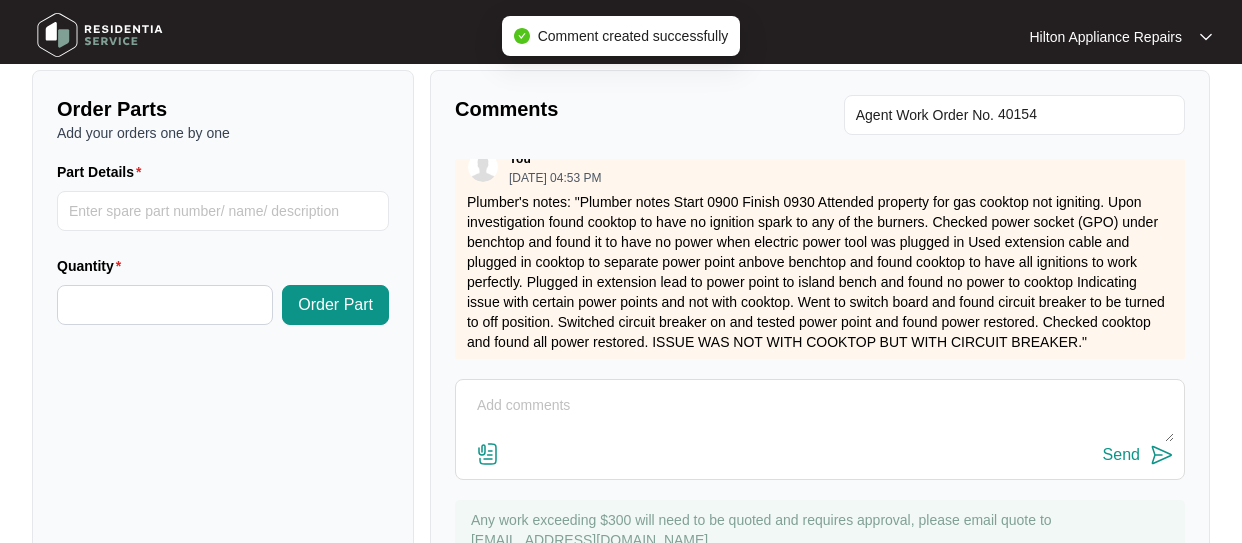 scroll, scrollTop: 699, scrollLeft: 0, axis: vertical 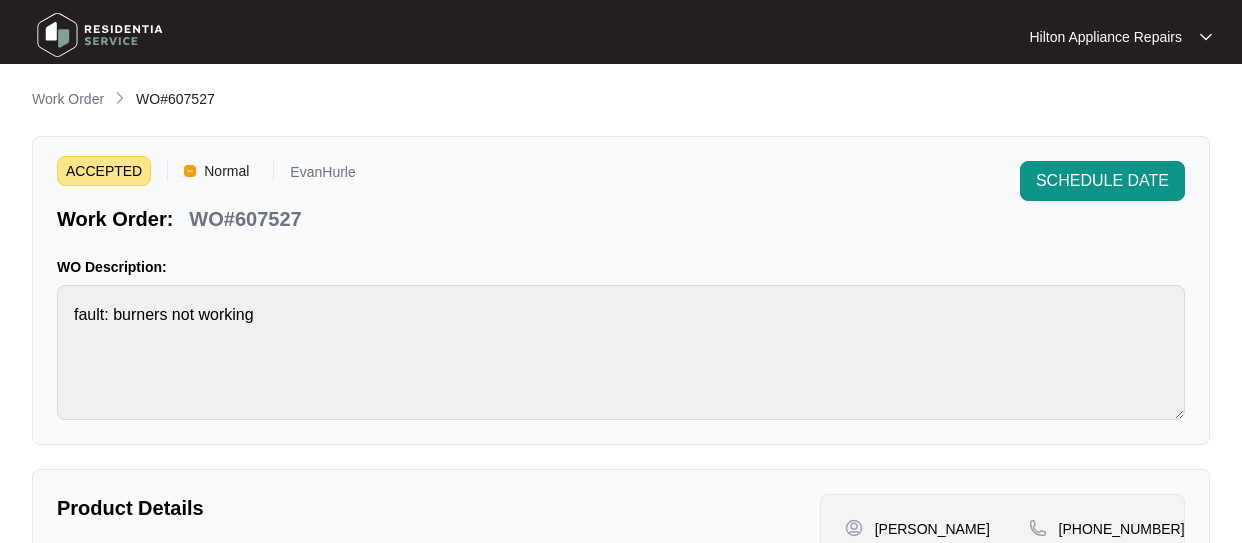 drag, startPoint x: 63, startPoint y: 95, endPoint x: 78, endPoint y: 93, distance: 15.132746 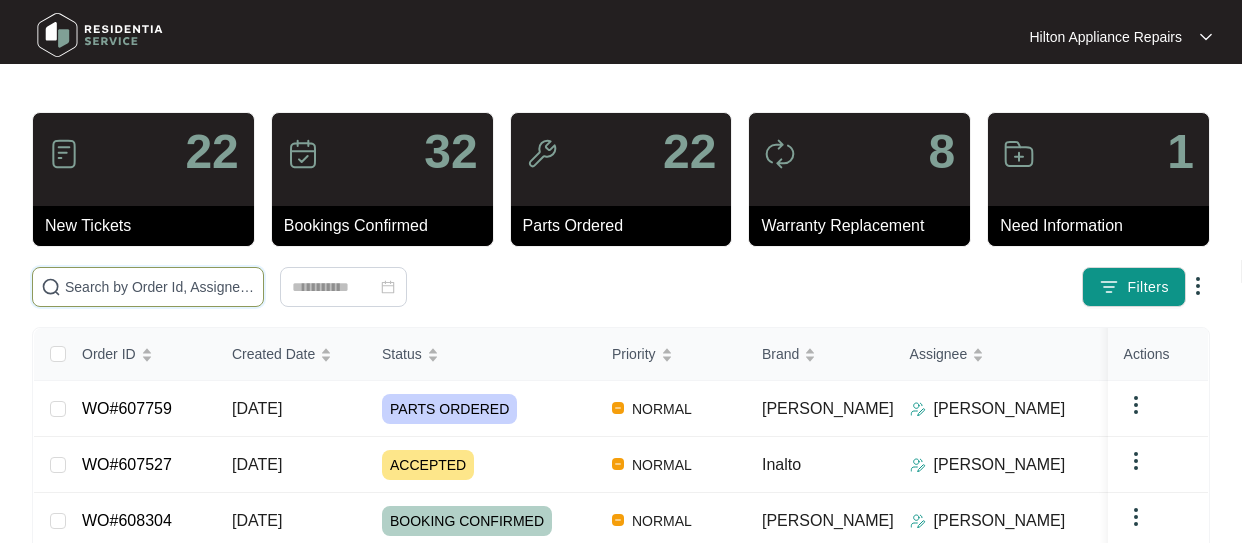 drag, startPoint x: 97, startPoint y: 281, endPoint x: 108, endPoint y: 287, distance: 12.529964 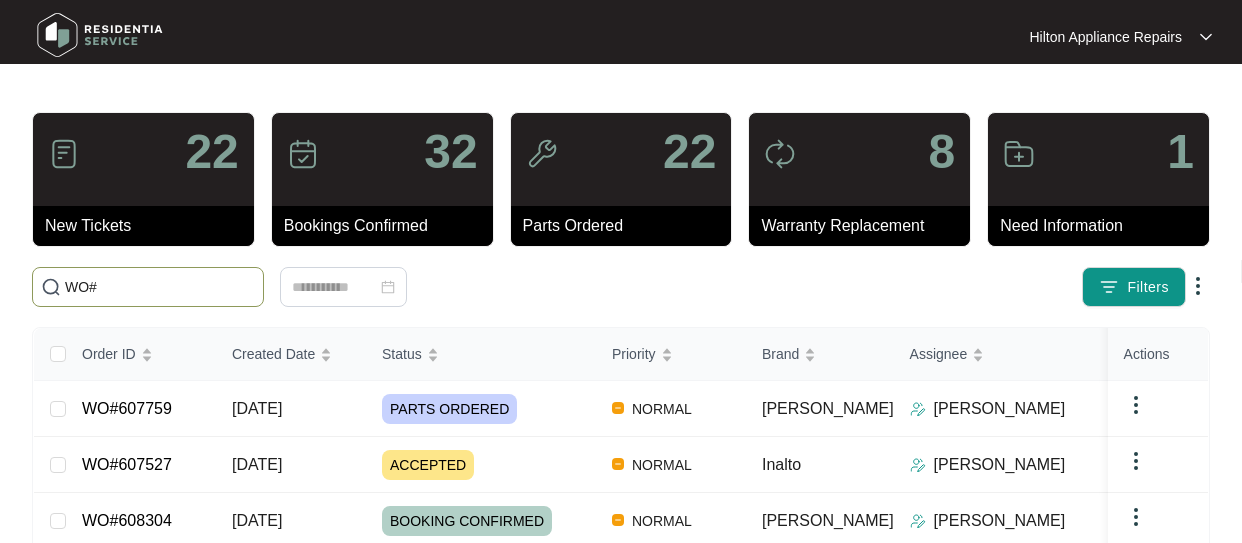 paste on "606951" 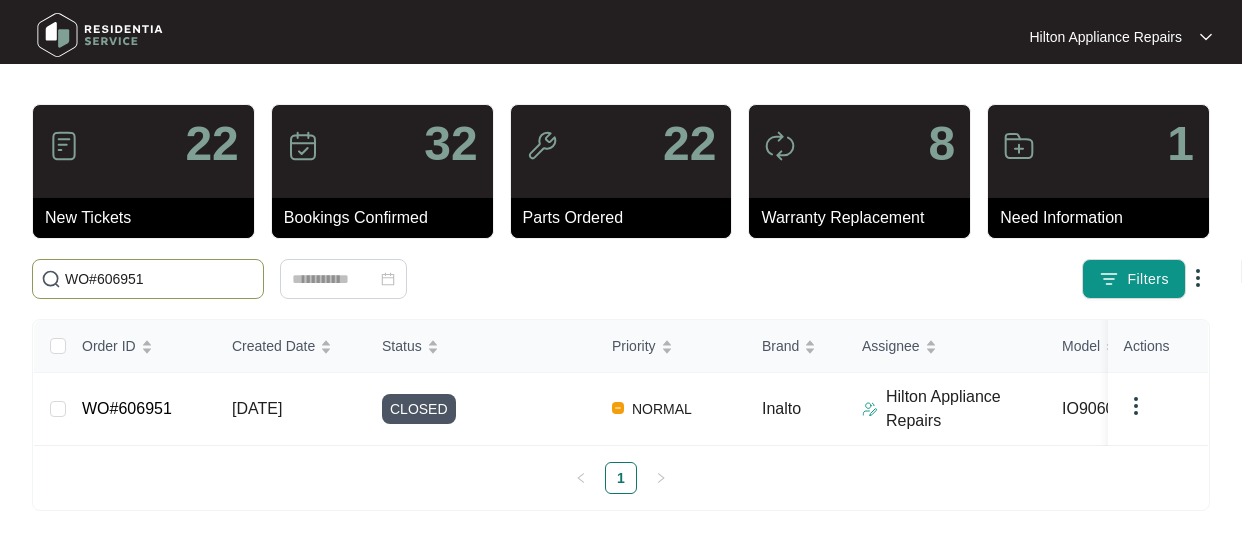scroll, scrollTop: 21, scrollLeft: 0, axis: vertical 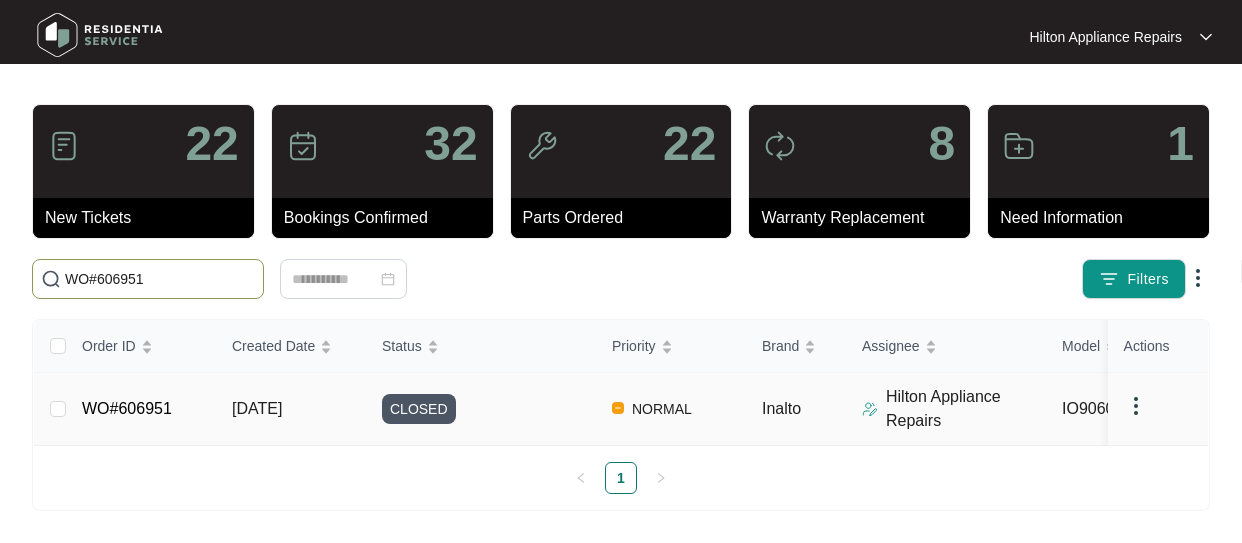 type on "WO#606951" 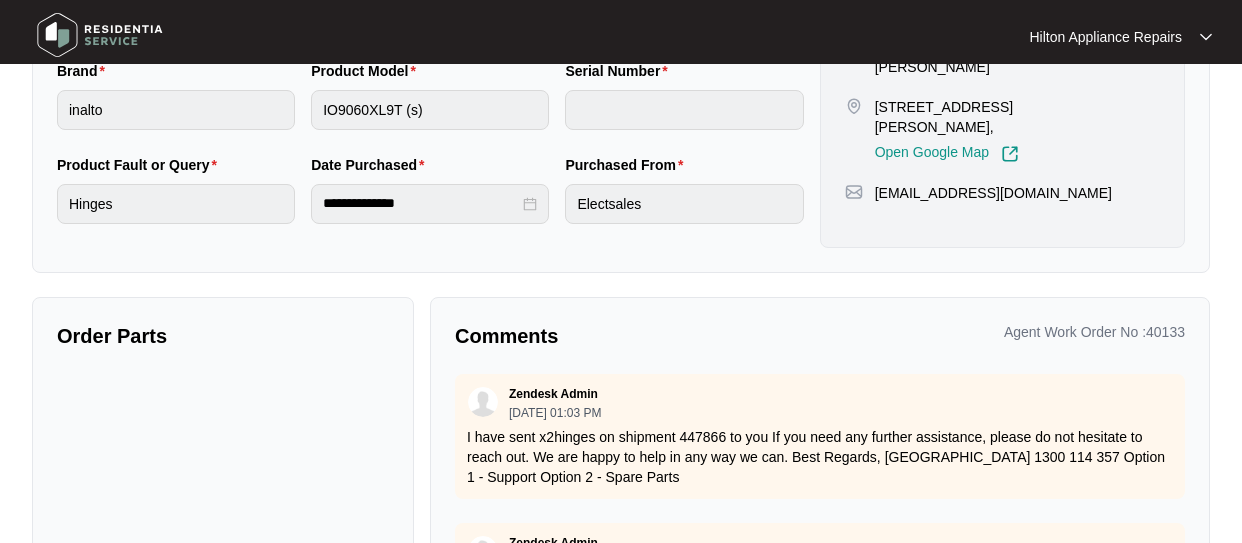 scroll, scrollTop: 566, scrollLeft: 0, axis: vertical 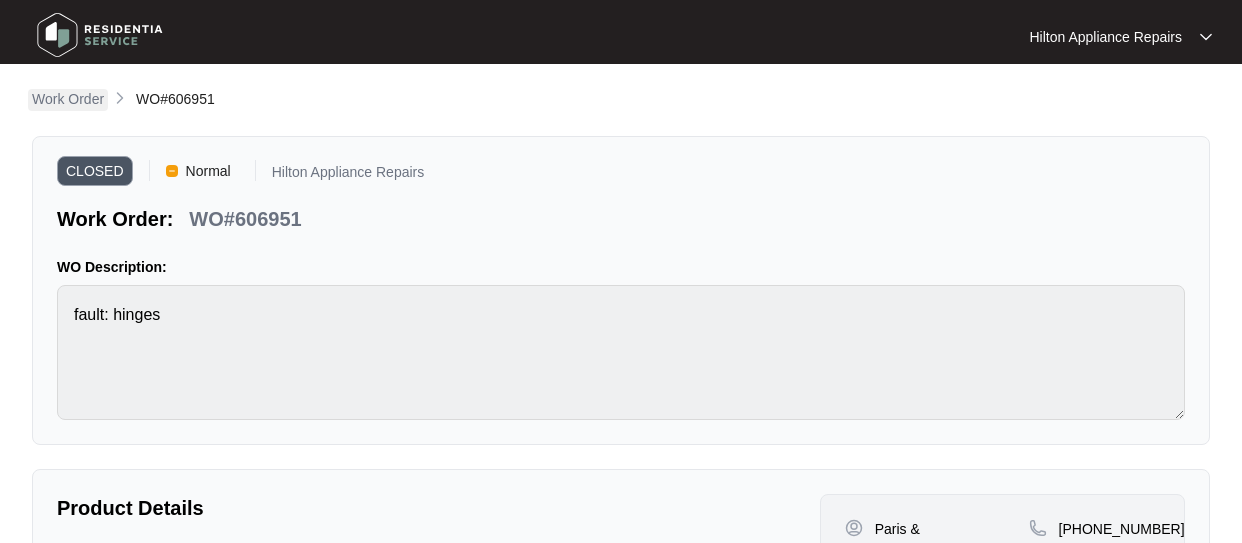 click on "Work Order" at bounding box center [68, 99] 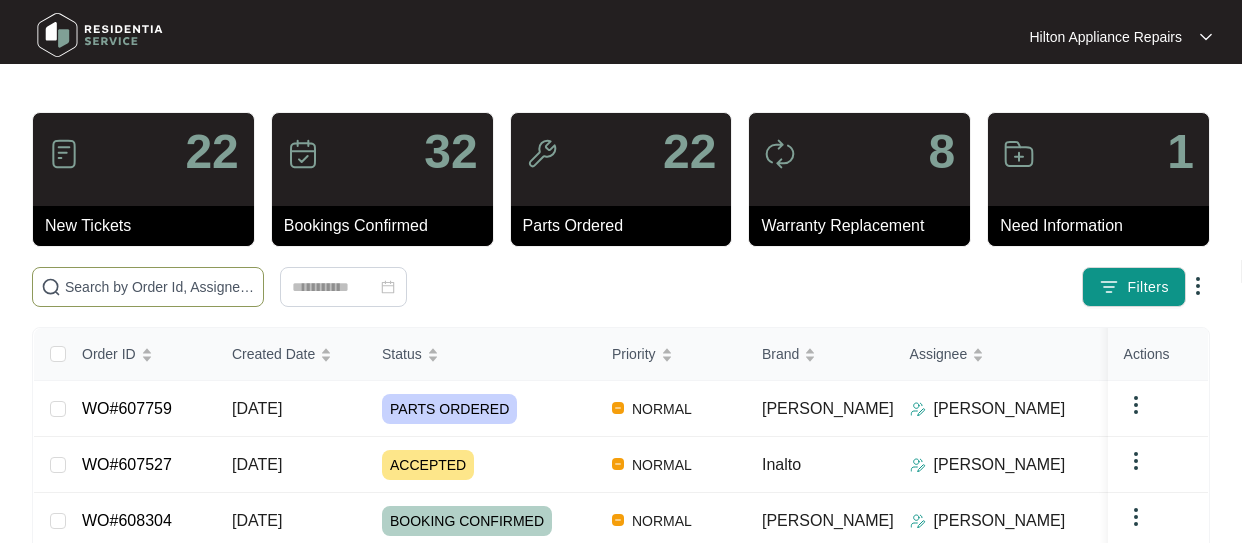 click at bounding box center [160, 287] 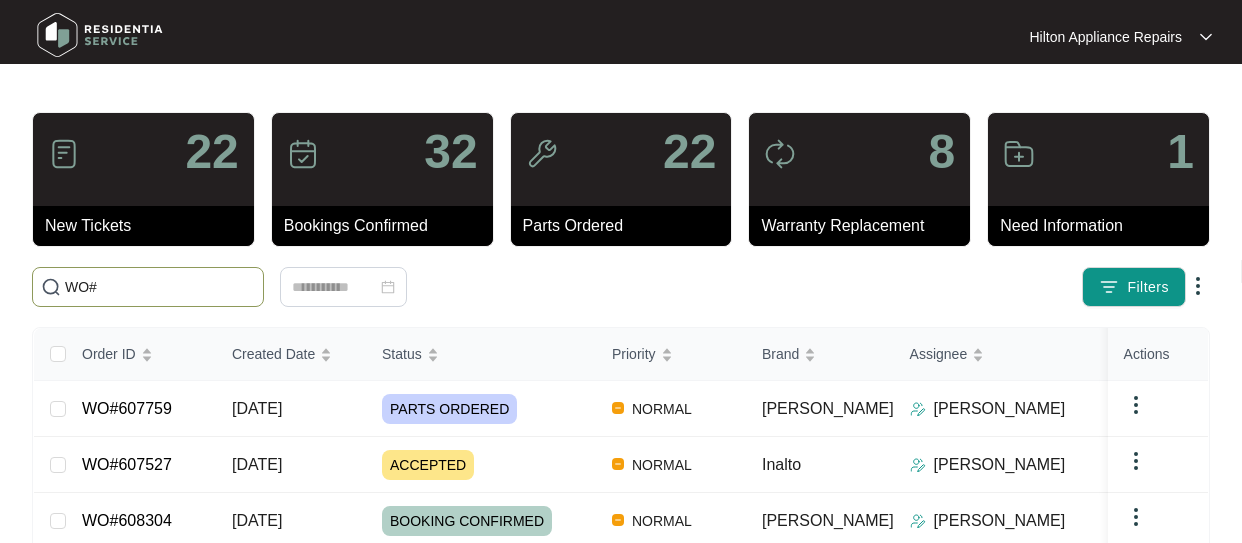 paste on "609278" 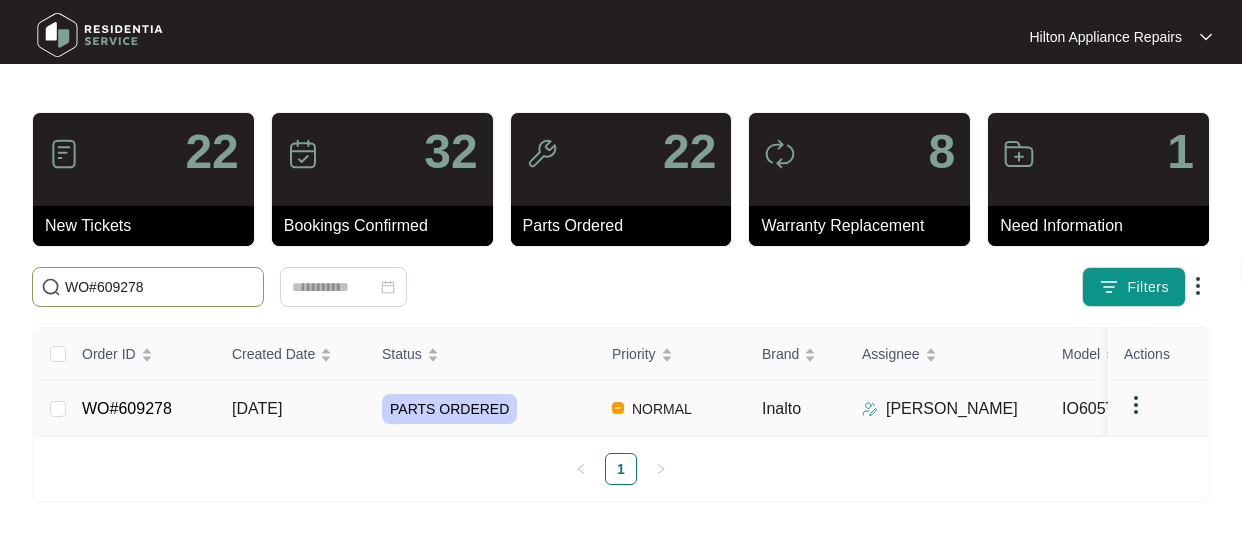 type on "WO#609278" 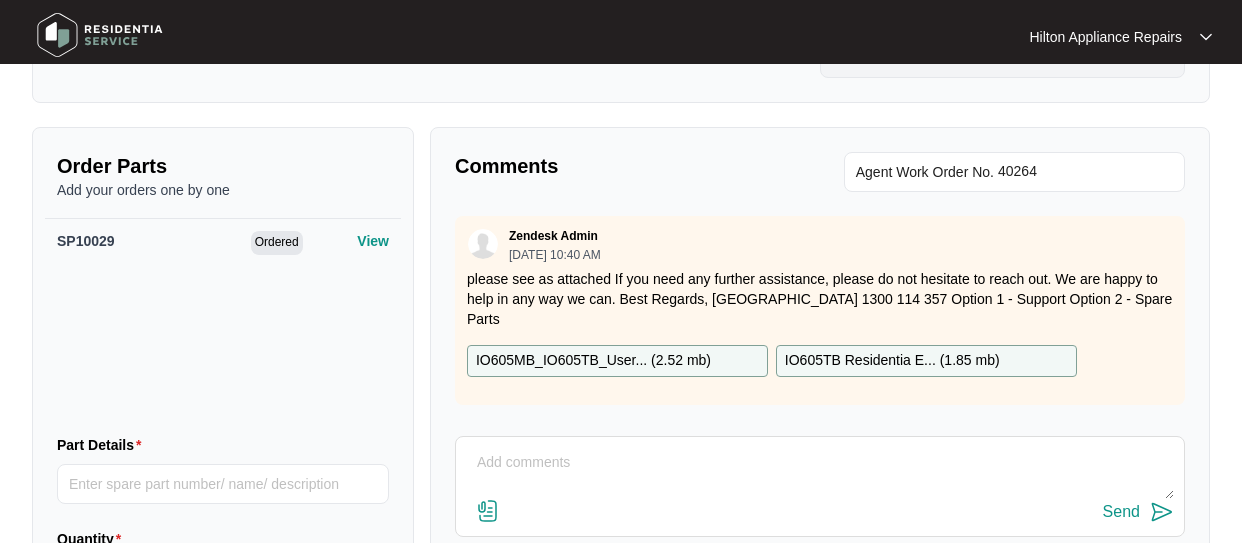 scroll, scrollTop: 700, scrollLeft: 0, axis: vertical 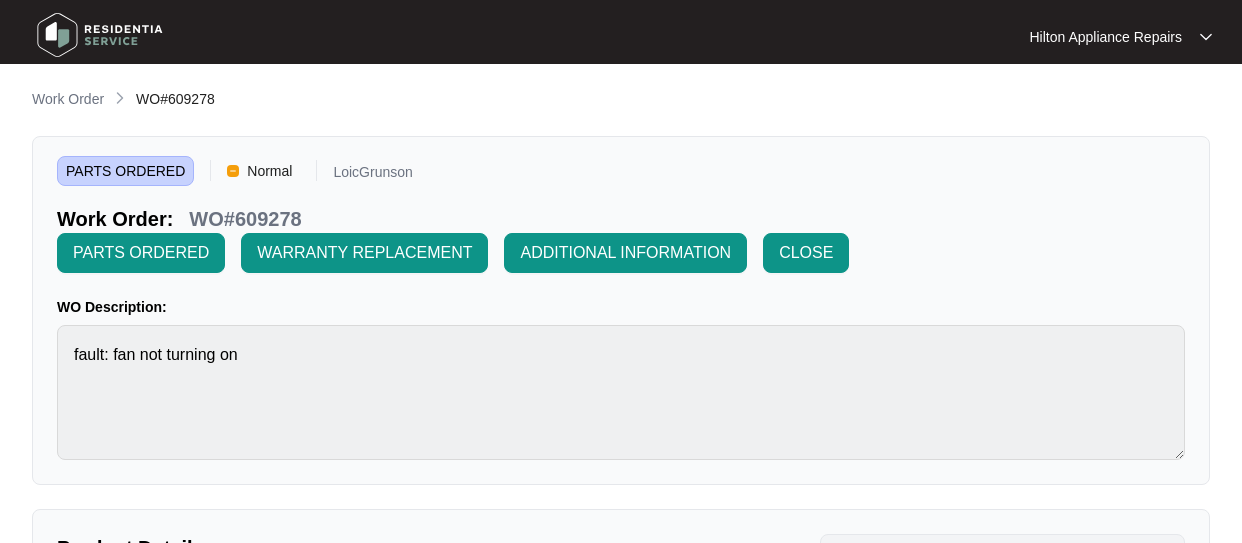 drag, startPoint x: 52, startPoint y: 102, endPoint x: 105, endPoint y: 110, distance: 53.600372 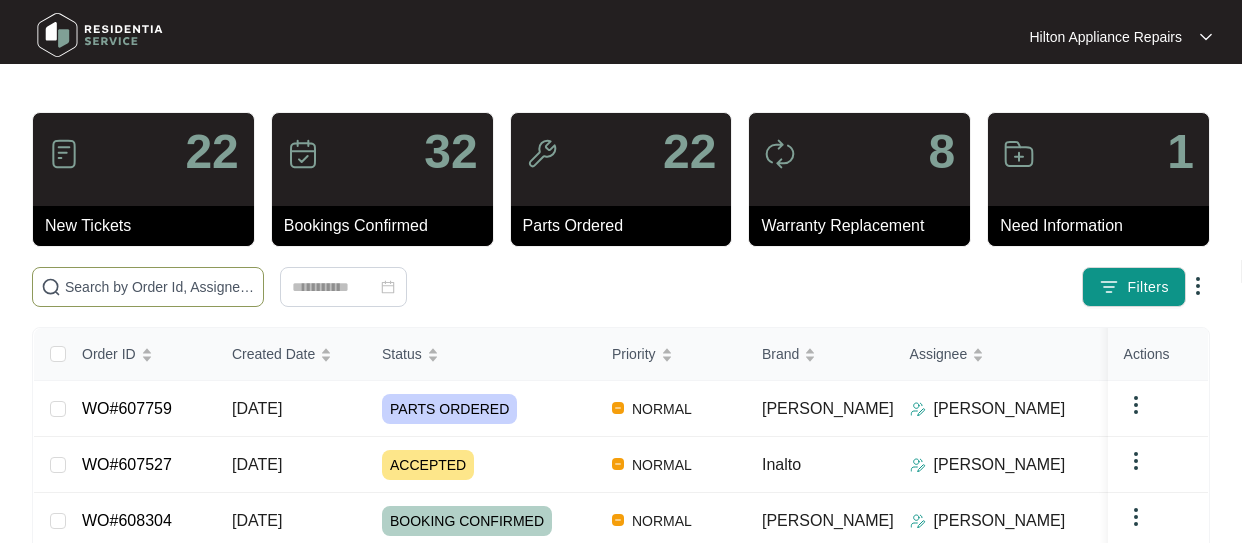 click at bounding box center (160, 287) 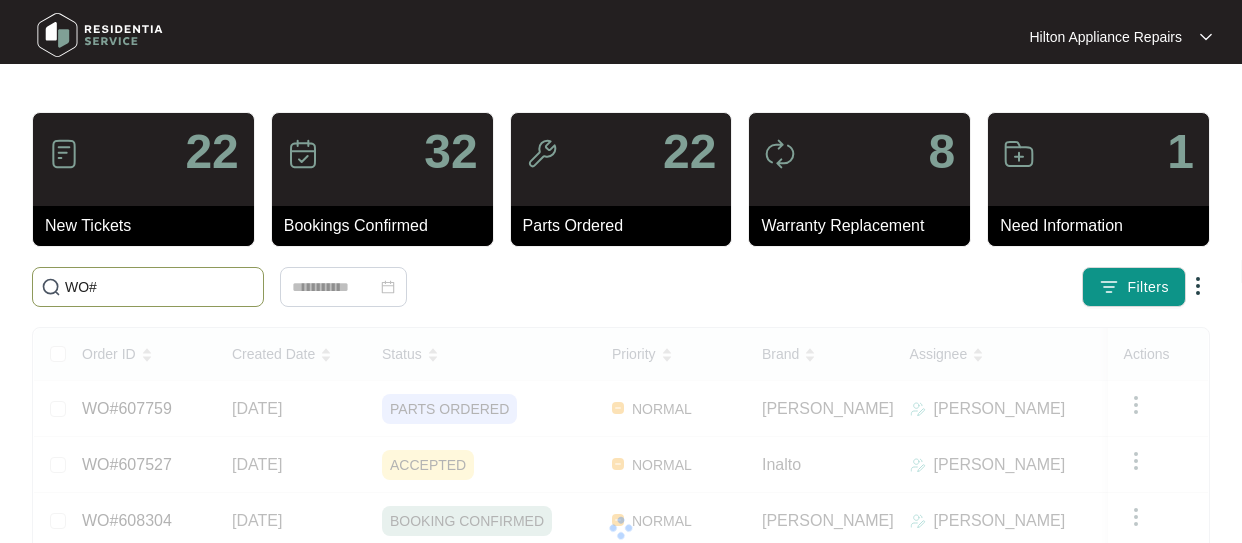 paste on "610847" 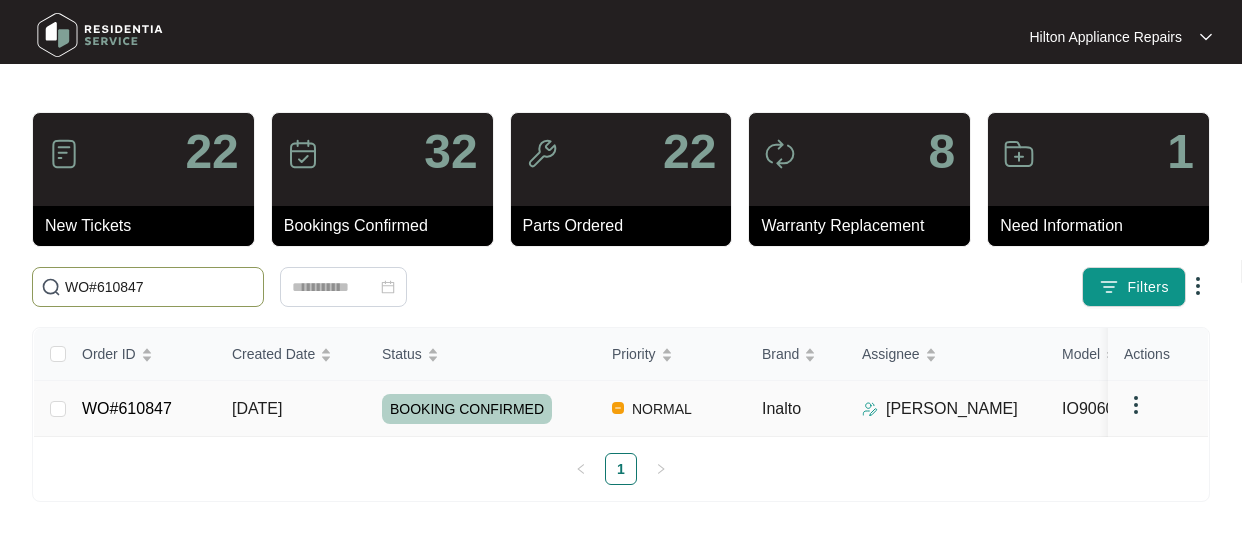 type on "WO#610847" 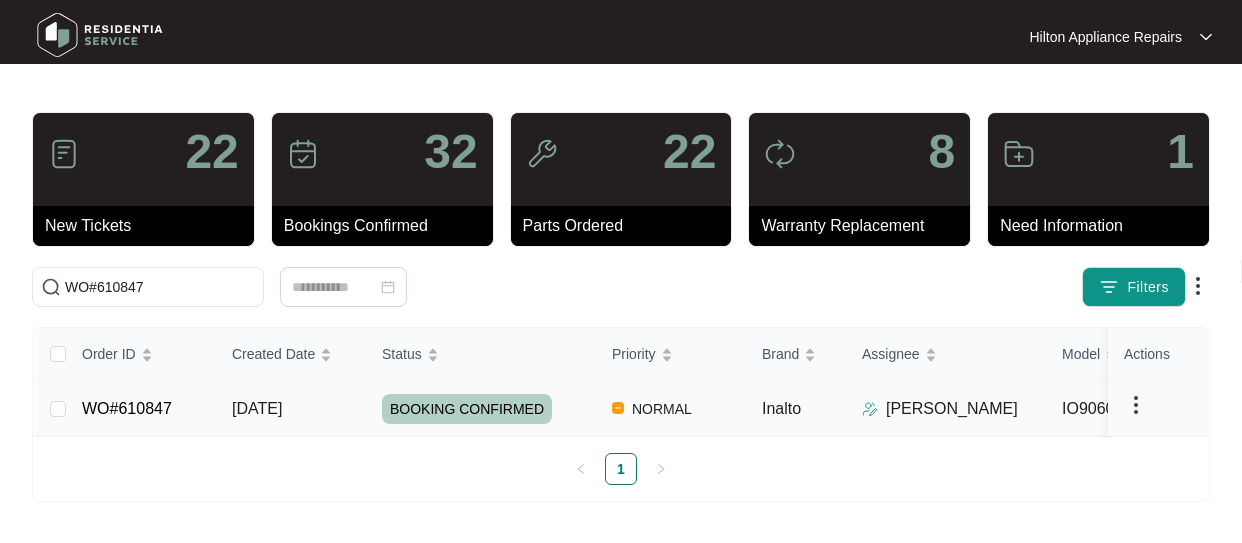 click on "[DATE]" at bounding box center (257, 408) 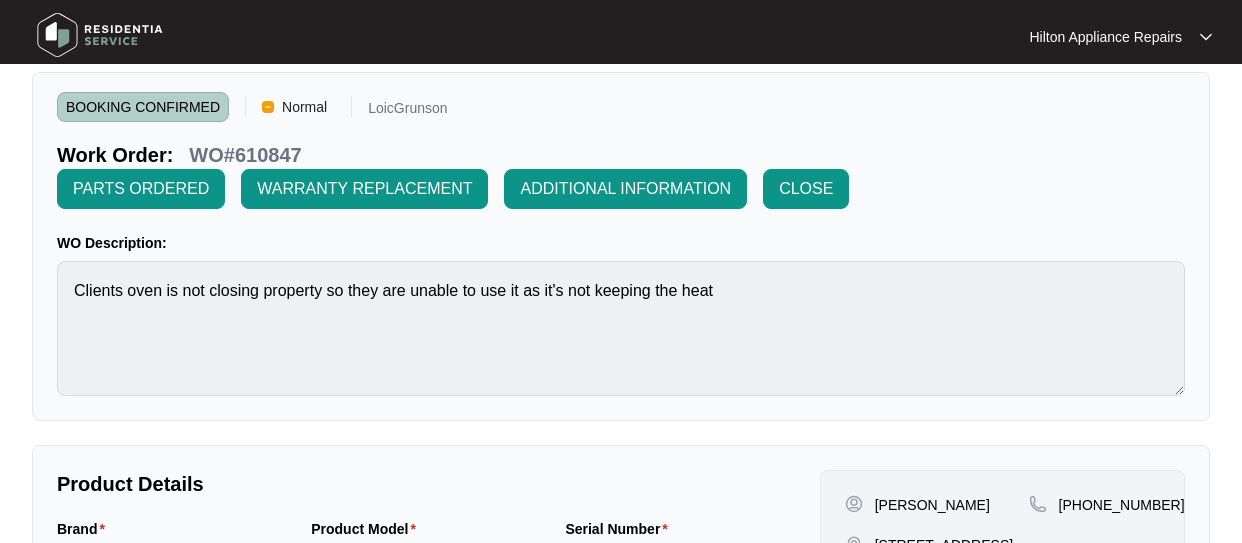 scroll, scrollTop: 0, scrollLeft: 0, axis: both 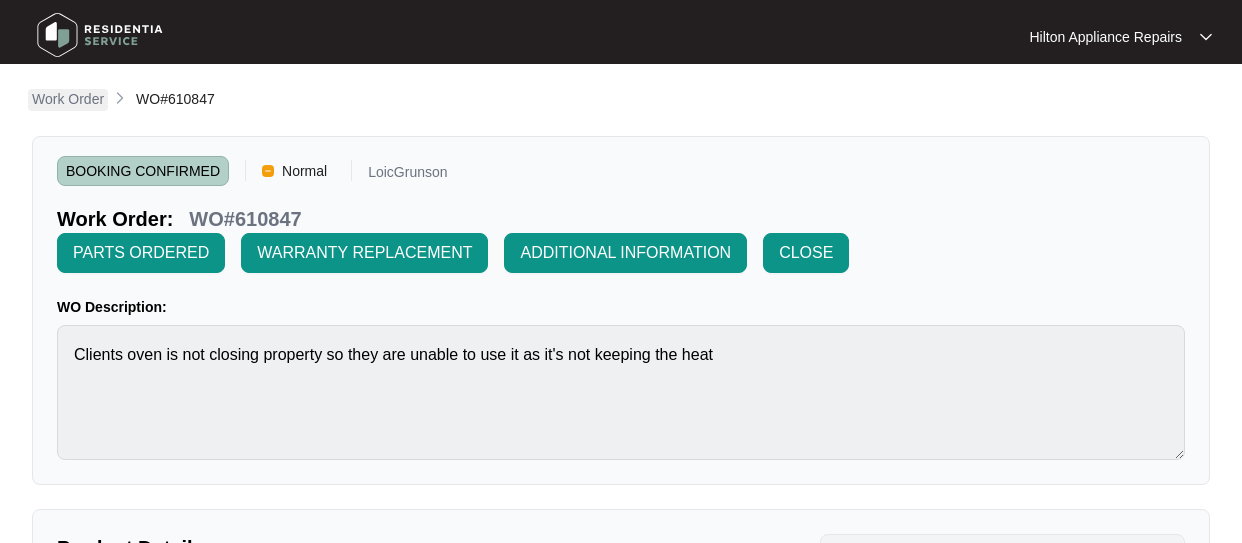 click on "Work Order" at bounding box center [68, 99] 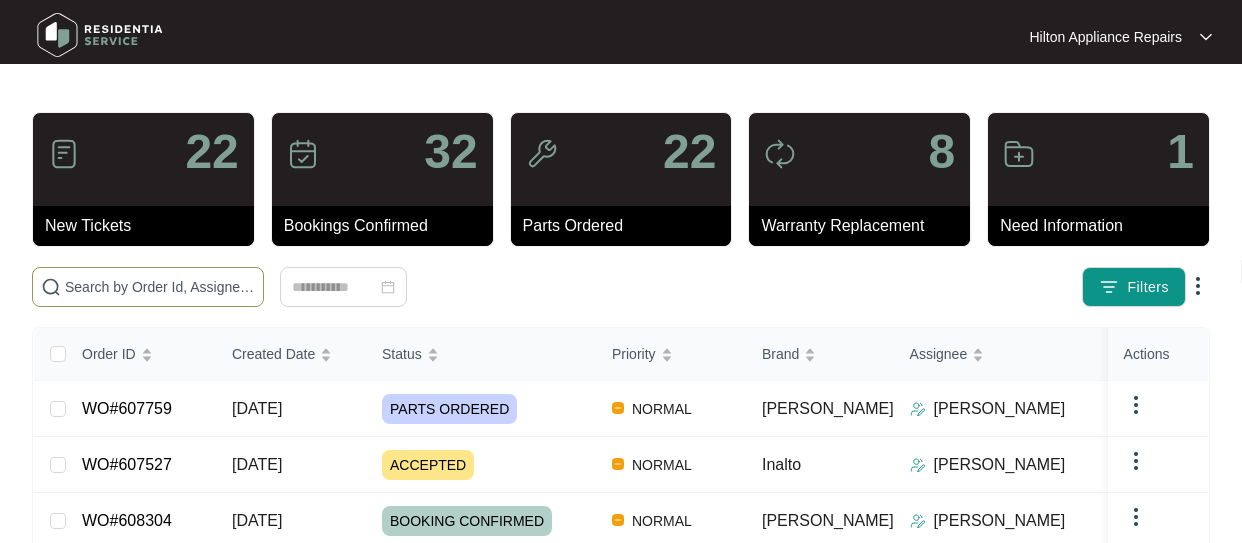 click at bounding box center [160, 287] 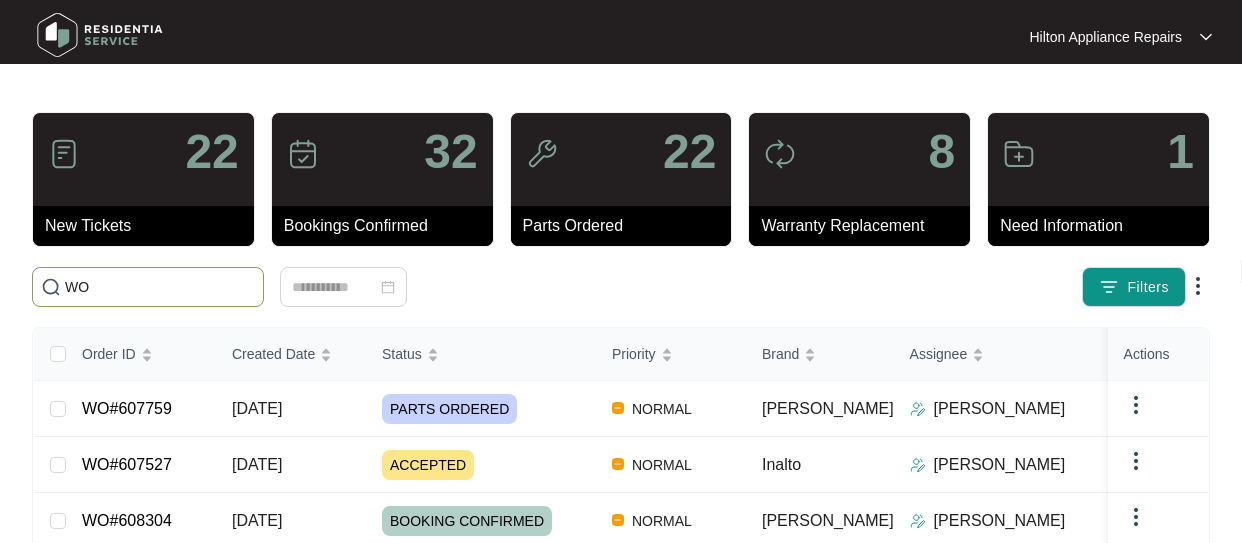paste on "610847" 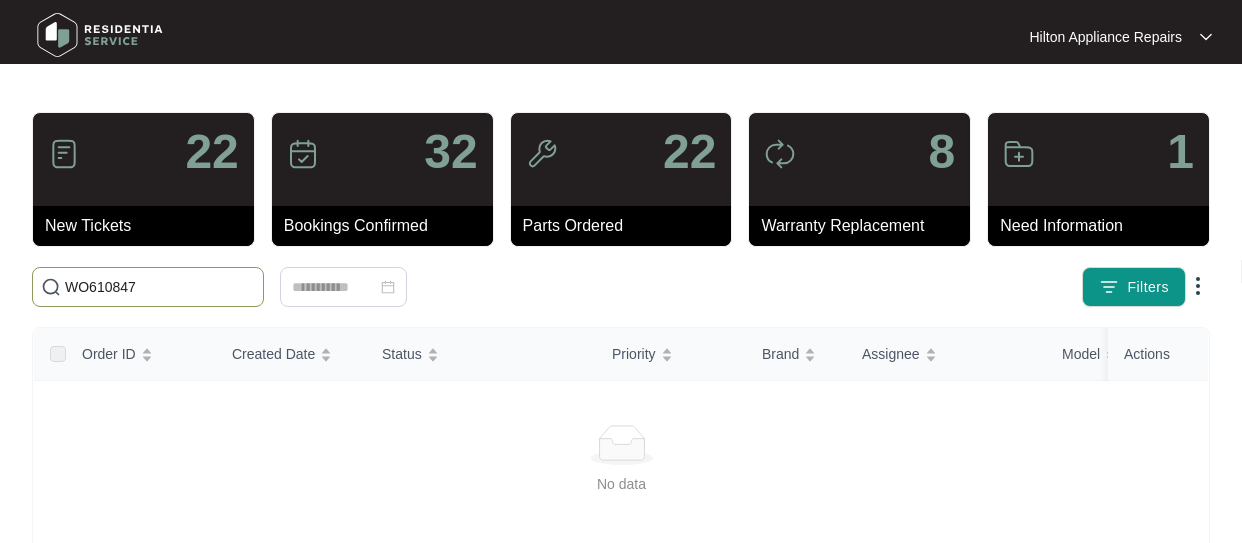 click on "WO610847" at bounding box center [160, 287] 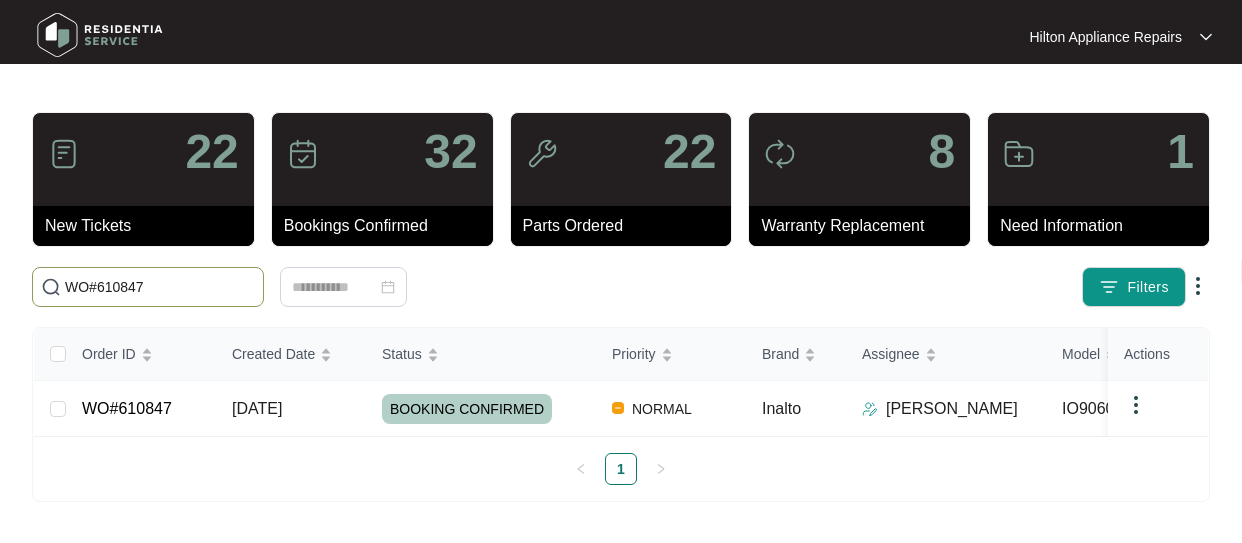 type on "WO#610847" 